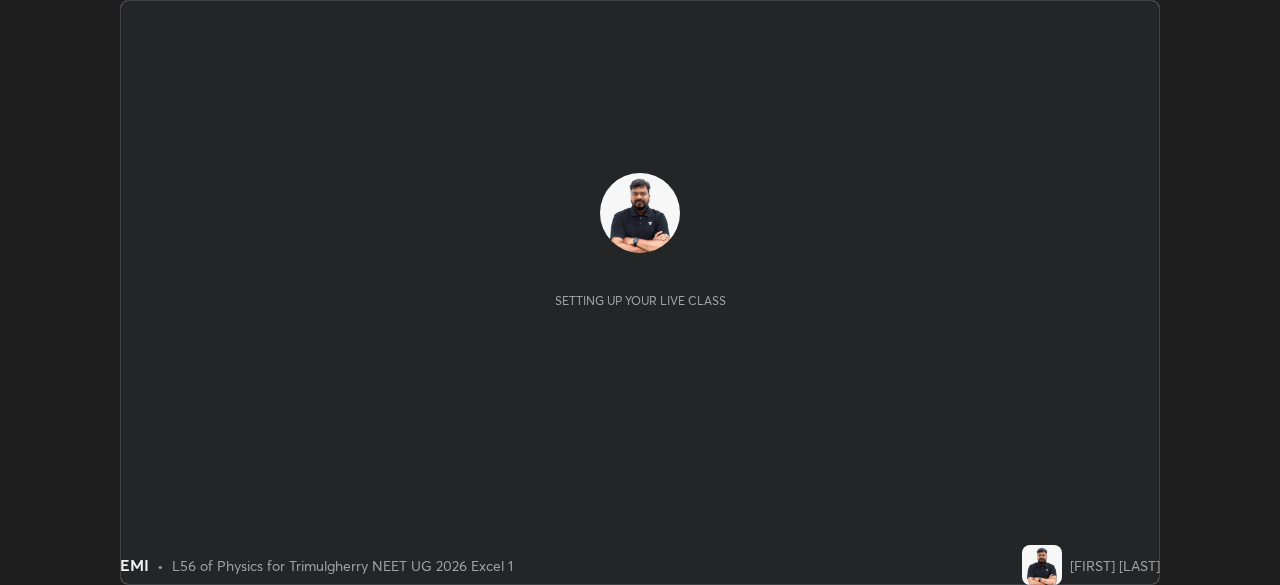 scroll, scrollTop: 0, scrollLeft: 0, axis: both 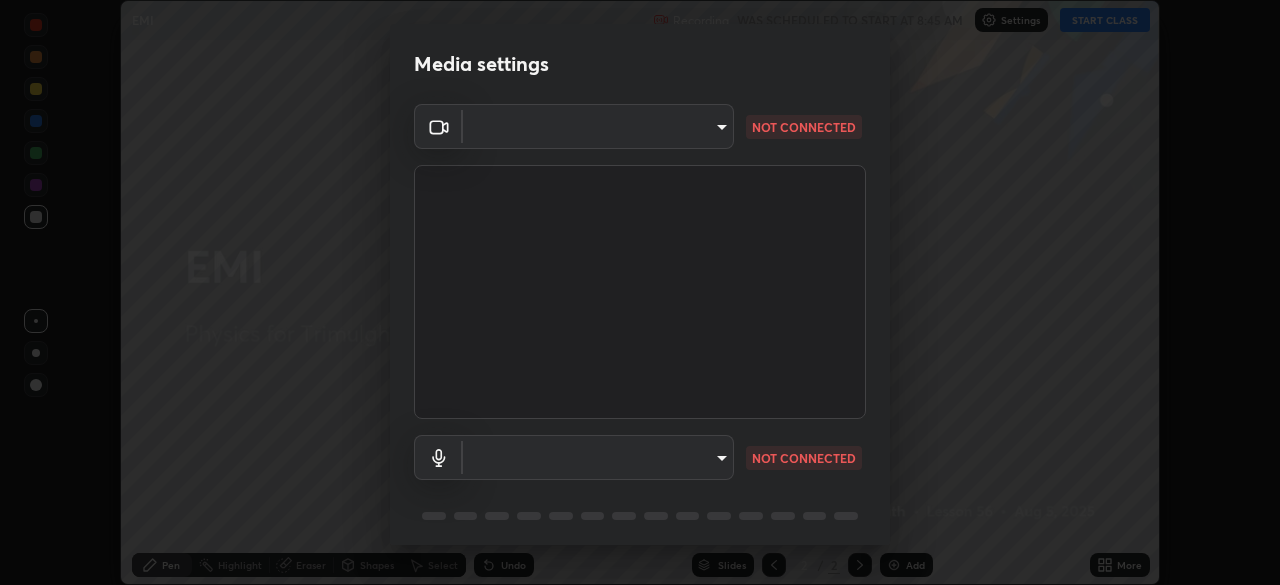 type on "fcf4d0096f443ddc4c8080c08426217f711b91229530393b6898498e20240c5e" 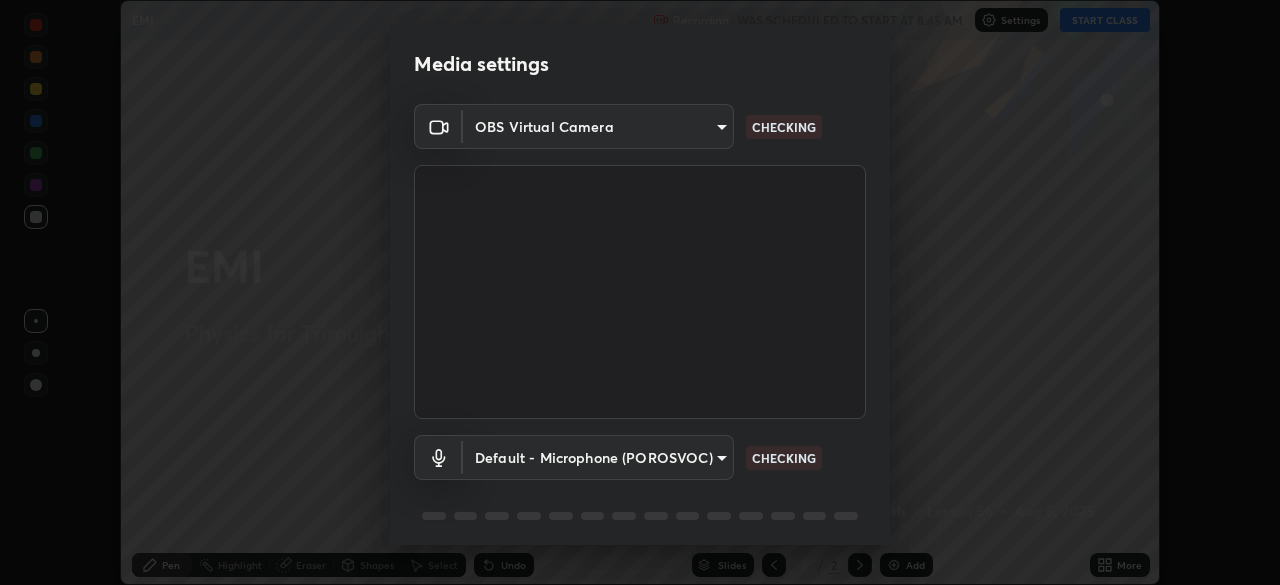 click on "Erase all EMI Recording WAS SCHEDULED TO START AT  8:45 AM Settings START CLASS Setting up your live class EMI • L56 of Physics for Trimulgherry NEET UG 2026 Excel 1 [FIRST] [LAST] Pen Highlight Eraser Shapes Select Undo Slides 2 / 2 Add More No doubts shared Encourage your learners to ask a doubt for better clarity Report an issue Reason for reporting Buffering Chat not working Audio - Video sync issue Educator video quality low ​ Attach an image Report Media settings OBS Virtual Camera fcf4d0096f443ddc4c8080c08426217f711b91229530393b6898498e20240c5e CHECKING Default - Microphone (POROSVOC) default CHECKING 1 / 5 Next" at bounding box center (640, 292) 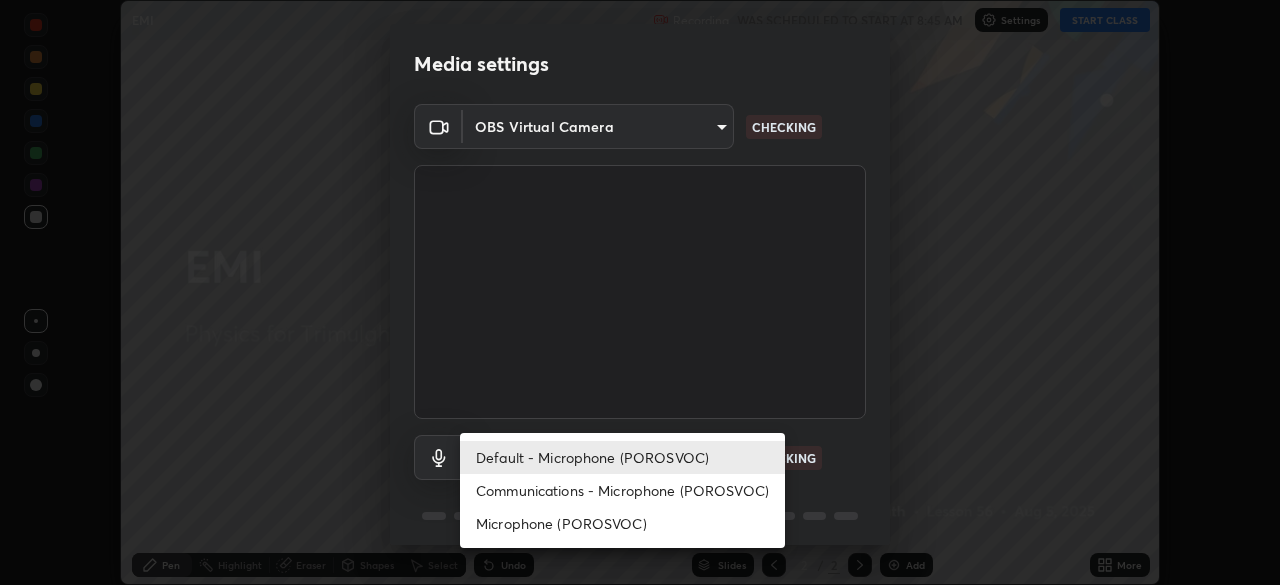 click at bounding box center [640, 292] 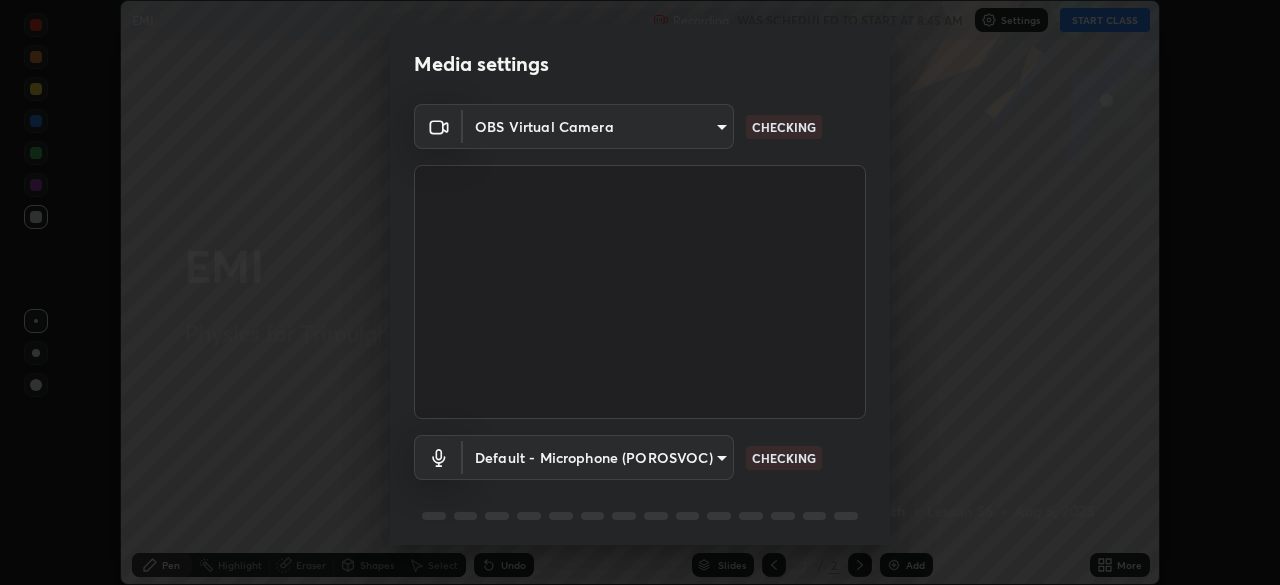click on "Erase all EMI Recording WAS SCHEDULED TO START AT  8:45 AM Settings START CLASS Setting up your live class EMI • L56 of Physics for Trimulgherry NEET UG 2026 Excel 1 [FIRST] [LAST] Pen Highlight Eraser Shapes Select Undo Slides 2 / 2 Add More No doubts shared Encourage your learners to ask a doubt for better clarity Report an issue Reason for reporting Buffering Chat not working Audio - Video sync issue Educator video quality low ​ Attach an image Report Media settings OBS Virtual Camera fcf4d0096f443ddc4c8080c08426217f711b91229530393b6898498e20240c5e CHECKING Default - Microphone (POROSVOC) default CHECKING 1 / 5 Next" at bounding box center [640, 292] 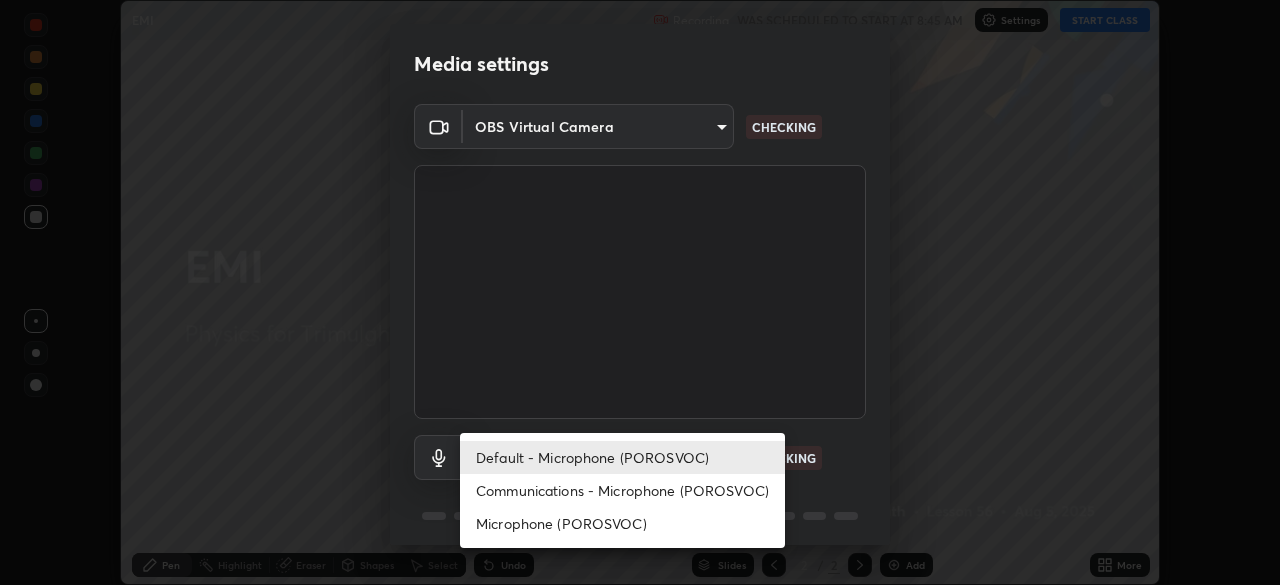 click on "Communications - Microphone (POROSVOC)" at bounding box center [622, 490] 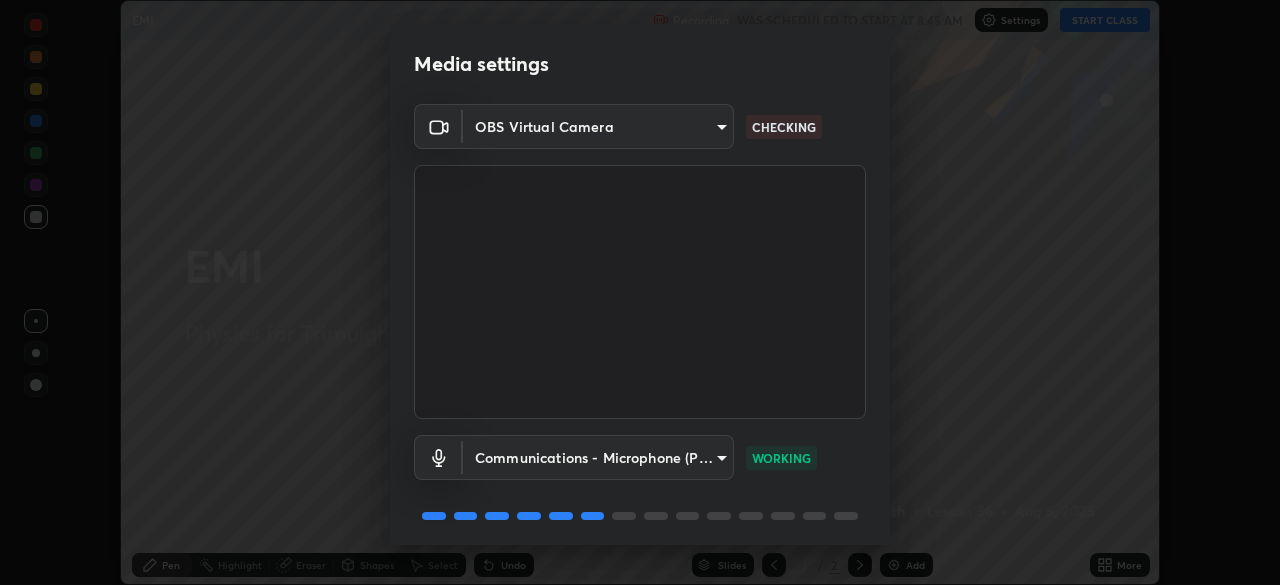 click on "Erase all EMI Recording WAS SCHEDULED TO START AT  8:45 AM Settings START CLASS Setting up your live class EMI • L56 of Physics for Trimulgherry NEET UG 2026 Excel 1 [FIRST] [LAST] Pen Highlight Eraser Shapes Select Undo Slides 2 / 2 Add More No doubts shared Encourage your learners to ask a doubt for better clarity Report an issue Reason for reporting Buffering Chat not working Audio - Video sync issue Educator video quality low ​ Attach an image Report Media settings OBS Virtual Camera fcf4d0096f443ddc4c8080c08426217f711b91229530393b6898498e20240c5e CHECKING Communications - Microphone (POROSVOC) communications WORKING 1 / 5 Next" at bounding box center [640, 292] 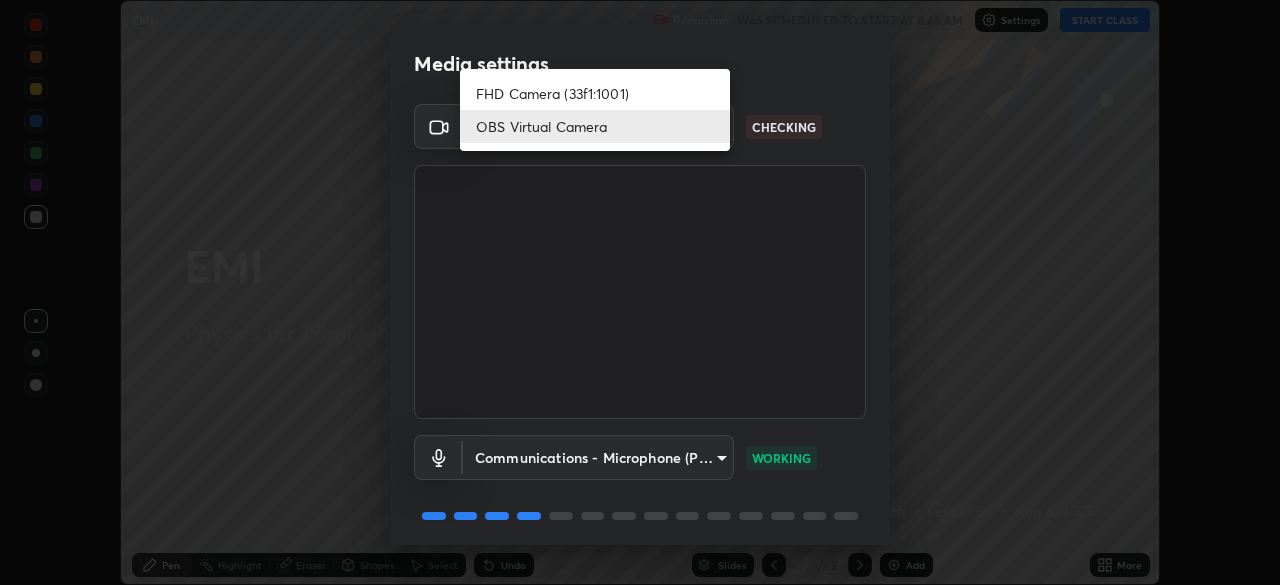 click on "FHD Camera (33f1:1001)" at bounding box center (595, 93) 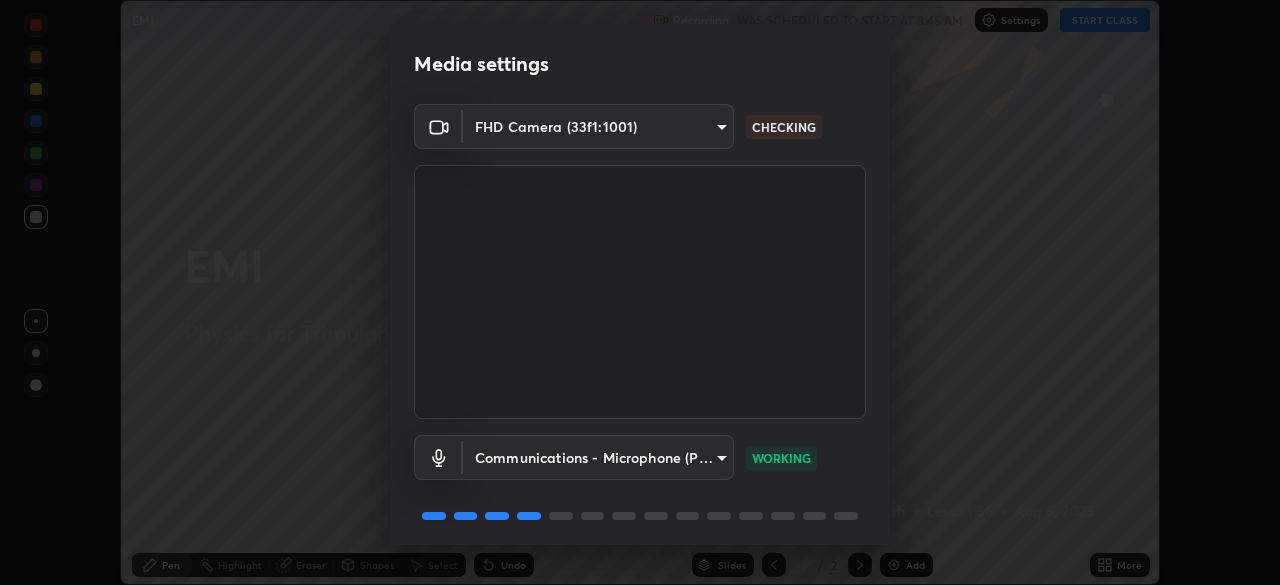 click on "Erase all EMI Recording WAS SCHEDULED TO START AT  8:45 AM Settings START CLASS Setting up your live class EMI • L56 of Physics for Trimulgherry NEET UG 2026 Excel 1 [FIRST] [LAST] Pen Highlight Eraser Shapes Select Undo Slides 2 / 2 Add More No doubts shared Encourage your learners to ask a doubt for better clarity Report an issue Reason for reporting Buffering Chat not working Audio - Video sync issue Educator video quality low ​ Attach an image Report Media settings FHD Camera (33f1:1001) 884d8fcd23cda6abaa54b0897c5700191035c86890e5e19746c304c0e8ea7238 CHECKING Communications - Microphone (POROSVOC) communications WORKING 1 / 5 Next" at bounding box center (640, 292) 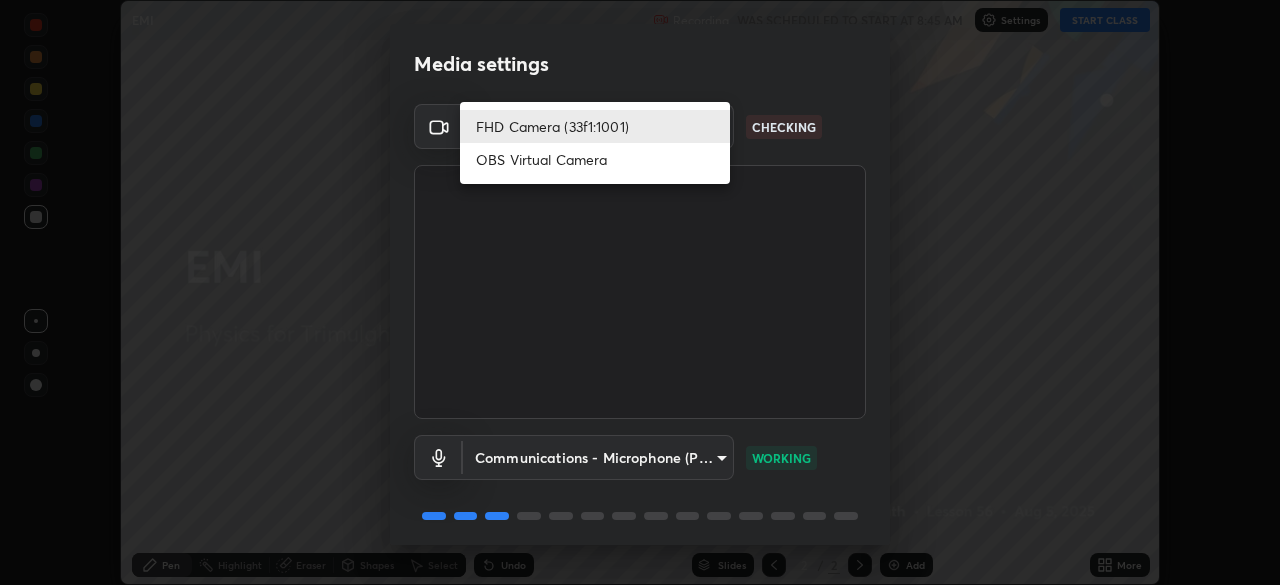 click on "OBS Virtual Camera" at bounding box center (595, 159) 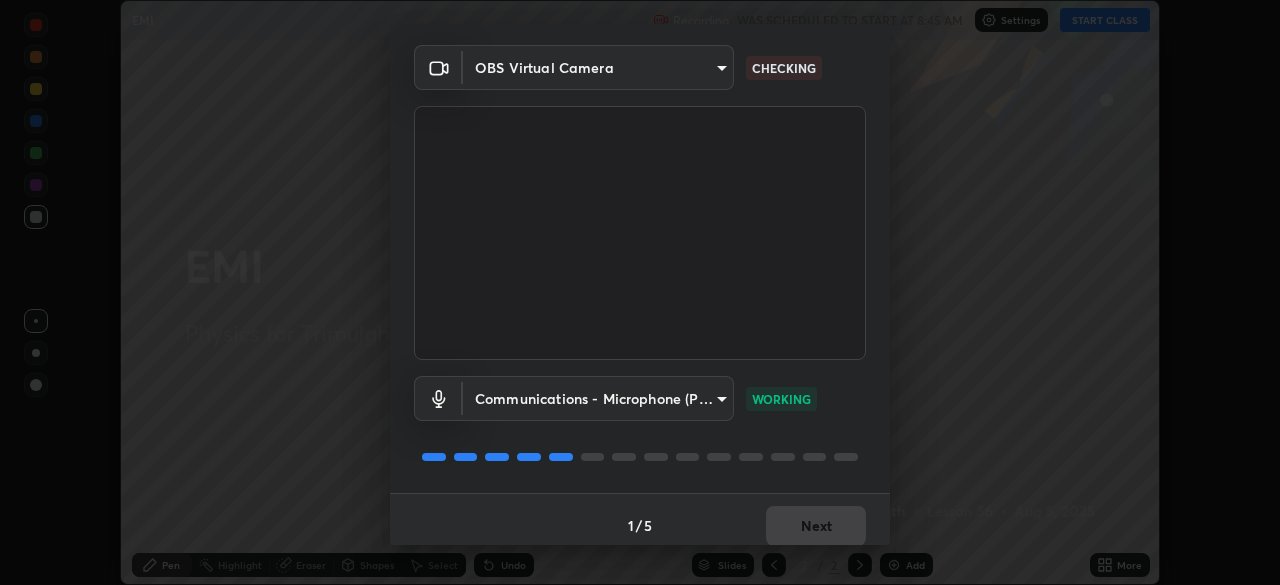 scroll, scrollTop: 71, scrollLeft: 0, axis: vertical 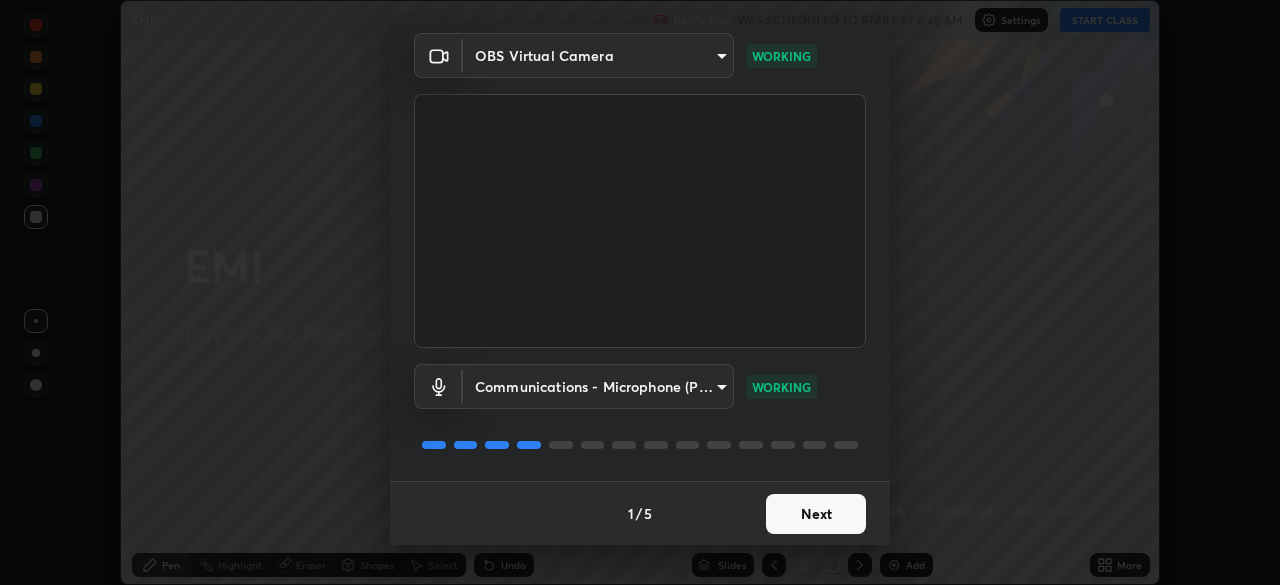 click on "Next" at bounding box center [816, 514] 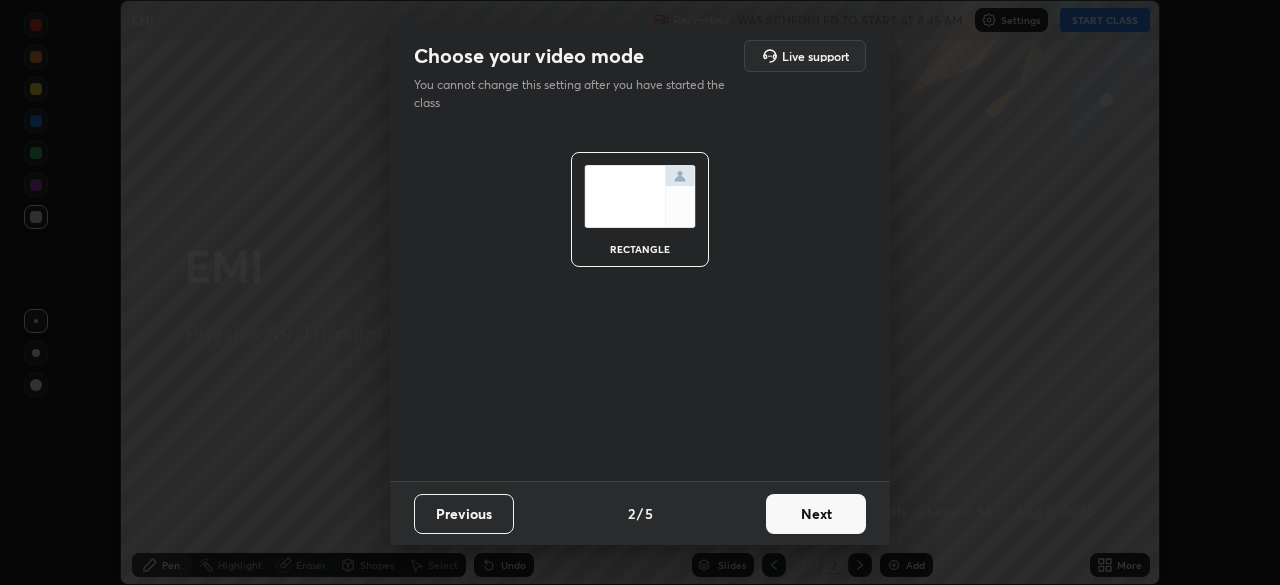 click on "Next" at bounding box center (816, 514) 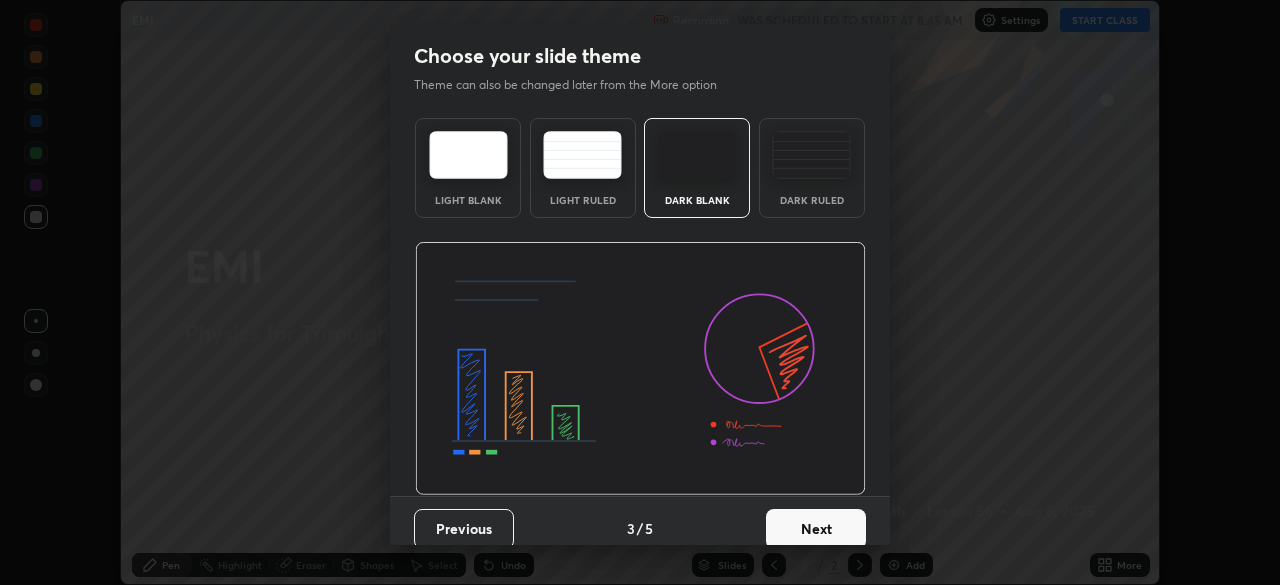 click on "Next" at bounding box center (816, 529) 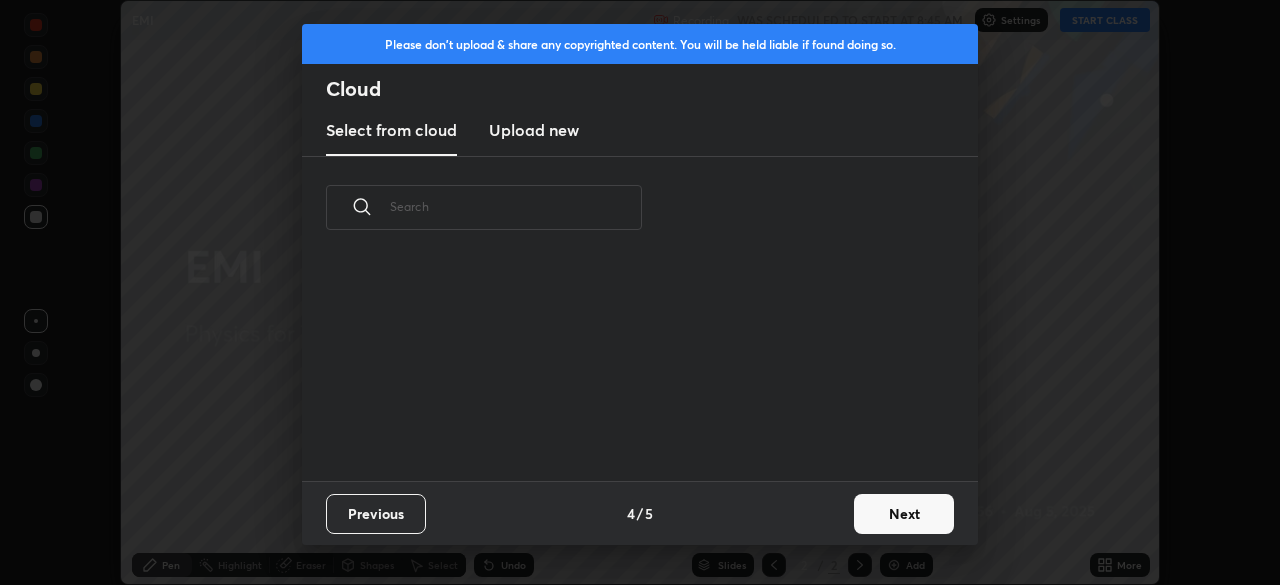 click on "Next" at bounding box center [904, 514] 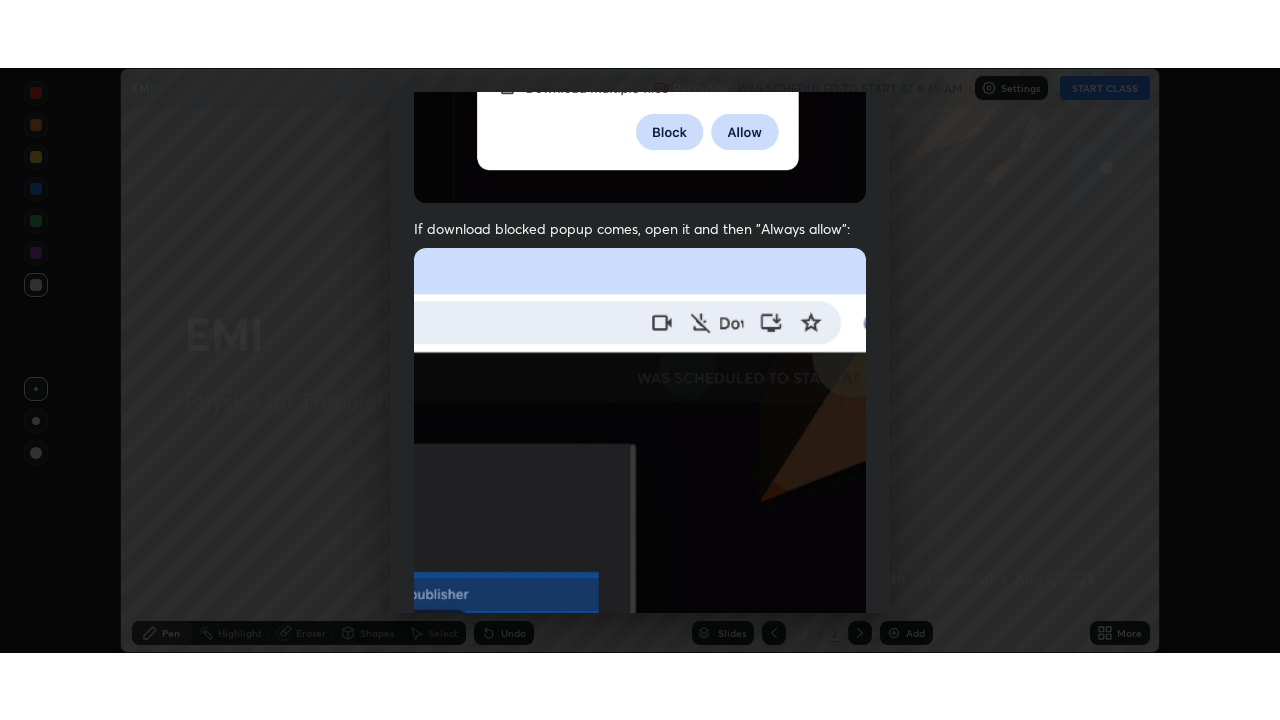 scroll, scrollTop: 479, scrollLeft: 0, axis: vertical 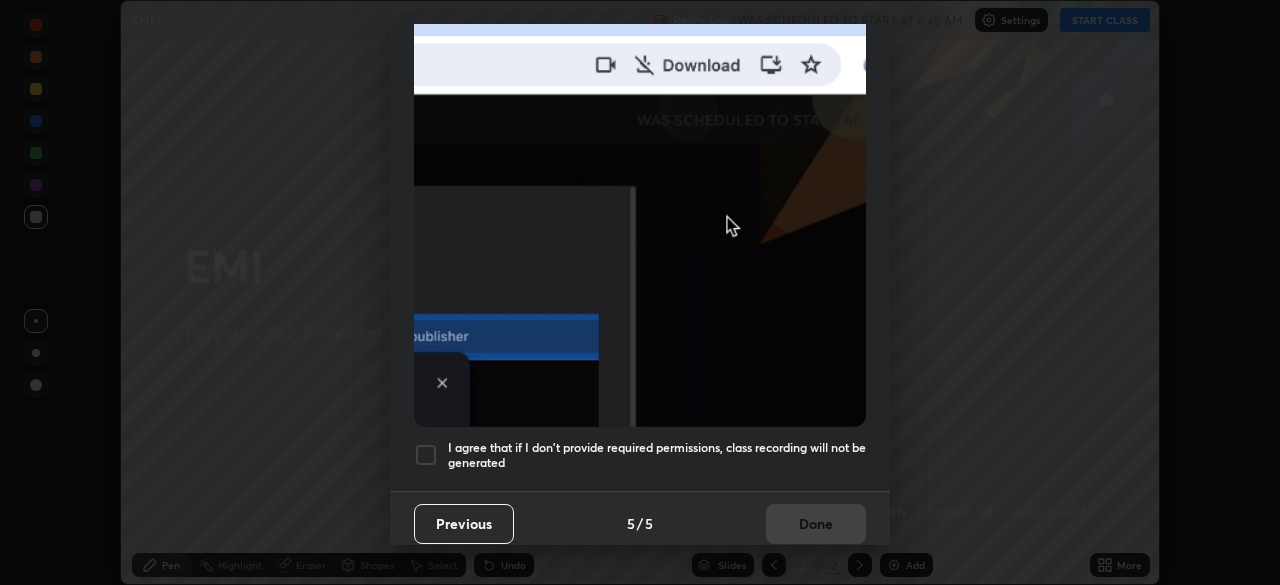 click on "I agree that if I don't provide required permissions, class recording will not be generated" at bounding box center [657, 455] 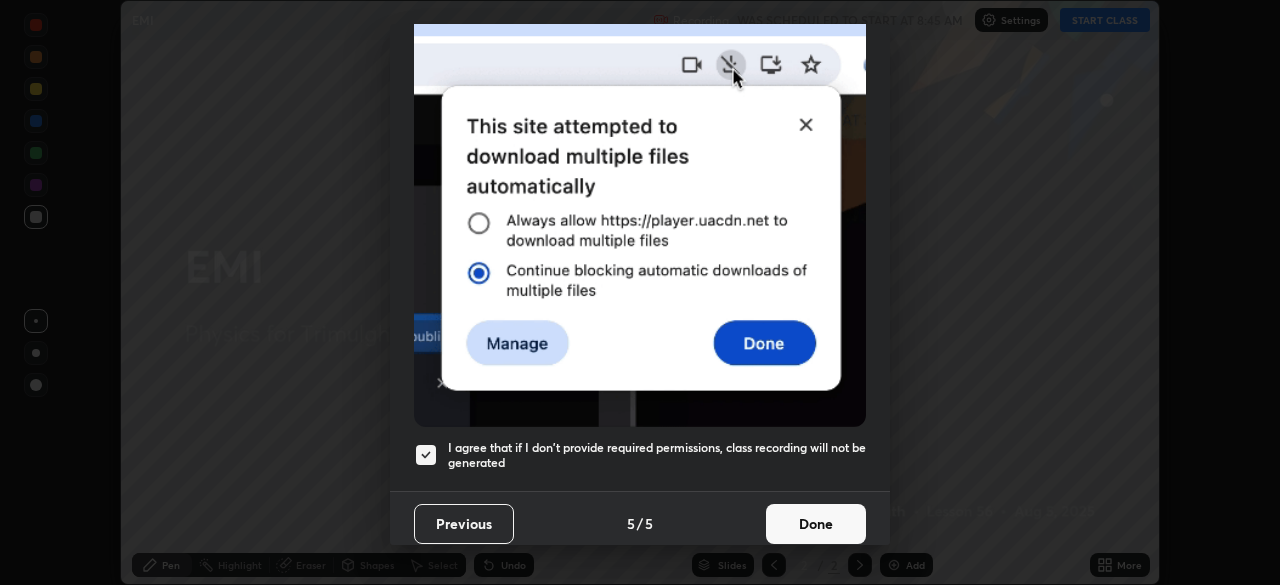 click on "Done" at bounding box center [816, 524] 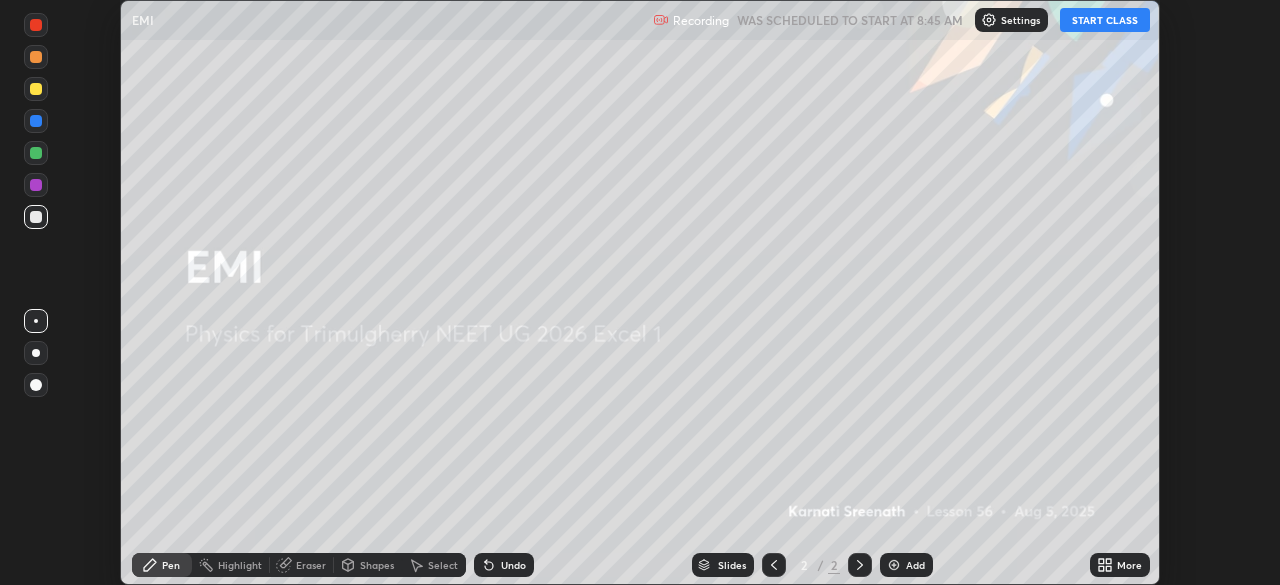 click on "START CLASS" at bounding box center [1105, 20] 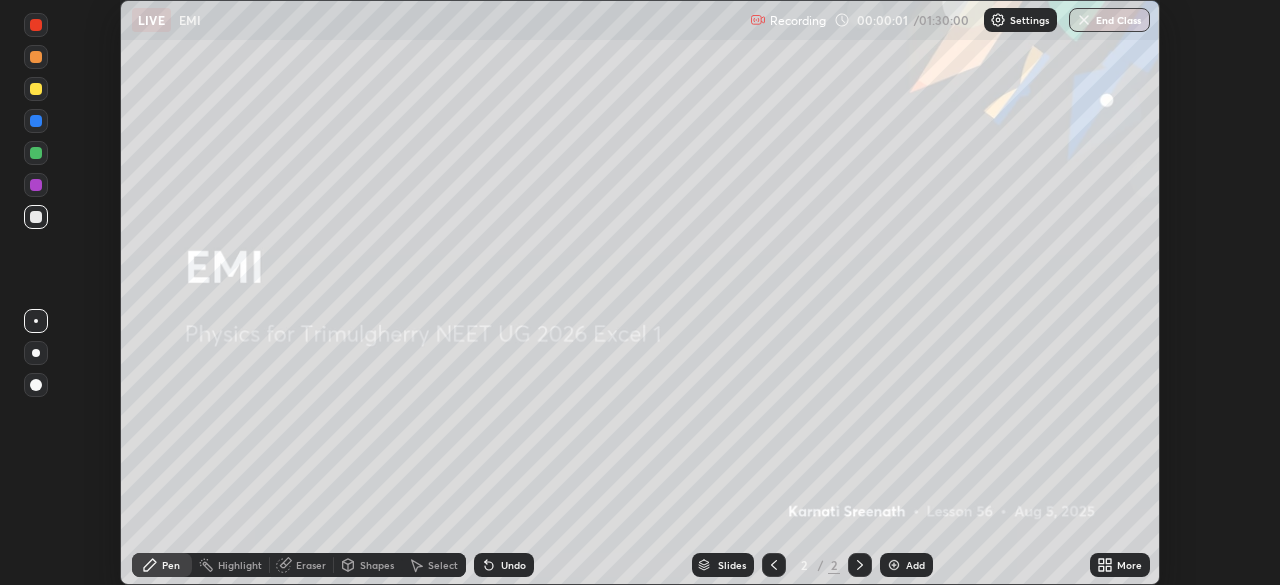 click 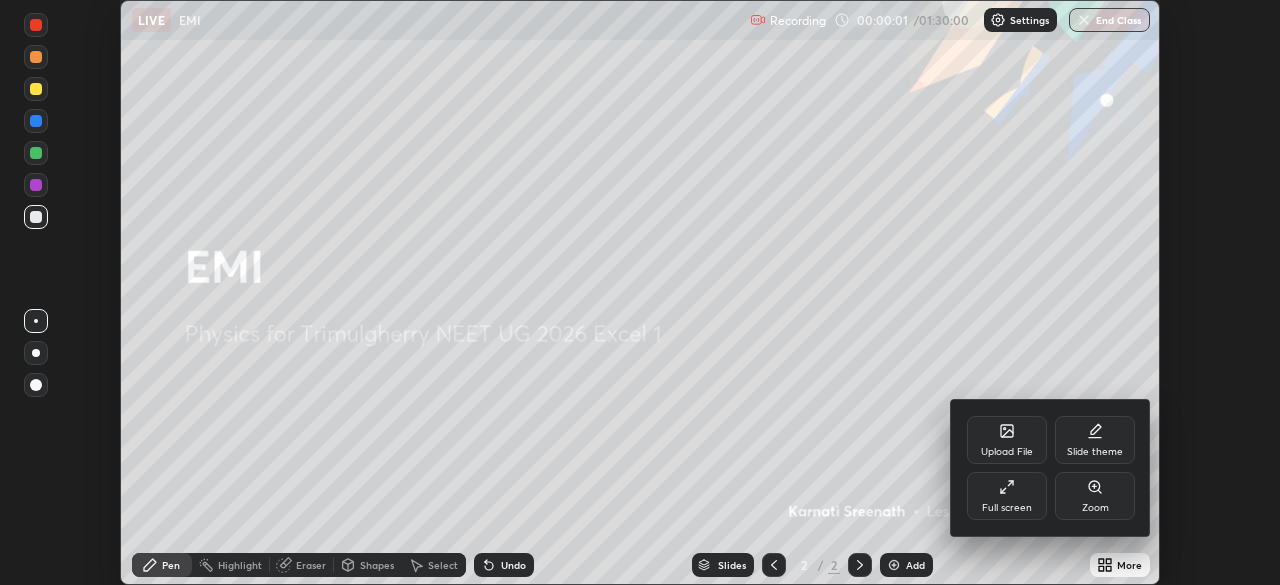 click on "Full screen" at bounding box center [1007, 508] 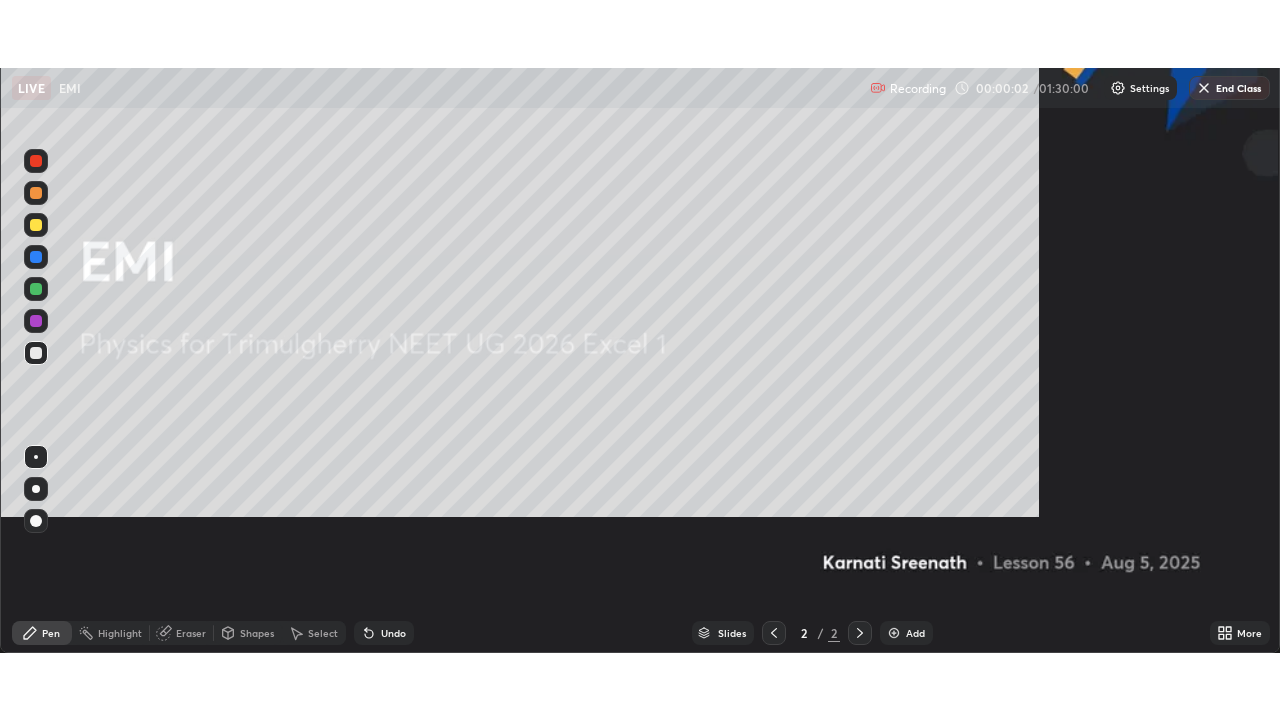 scroll, scrollTop: 99280, scrollLeft: 98720, axis: both 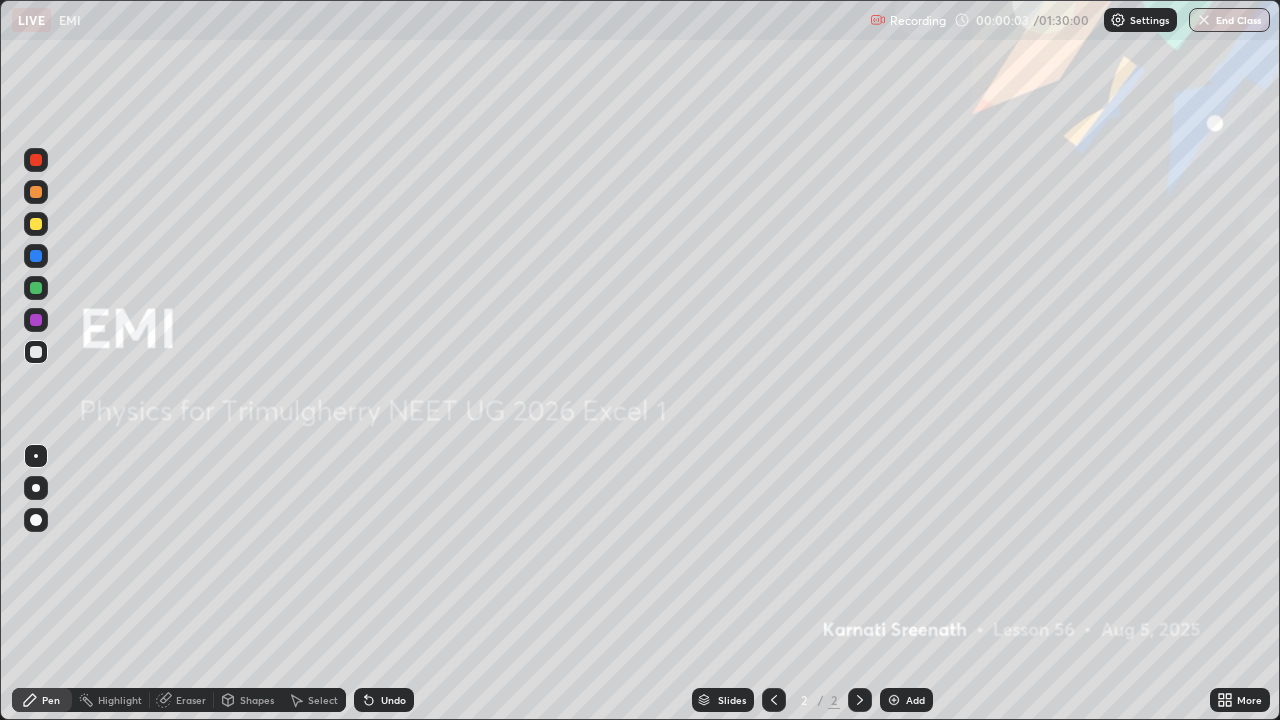click on "More" at bounding box center (1240, 700) 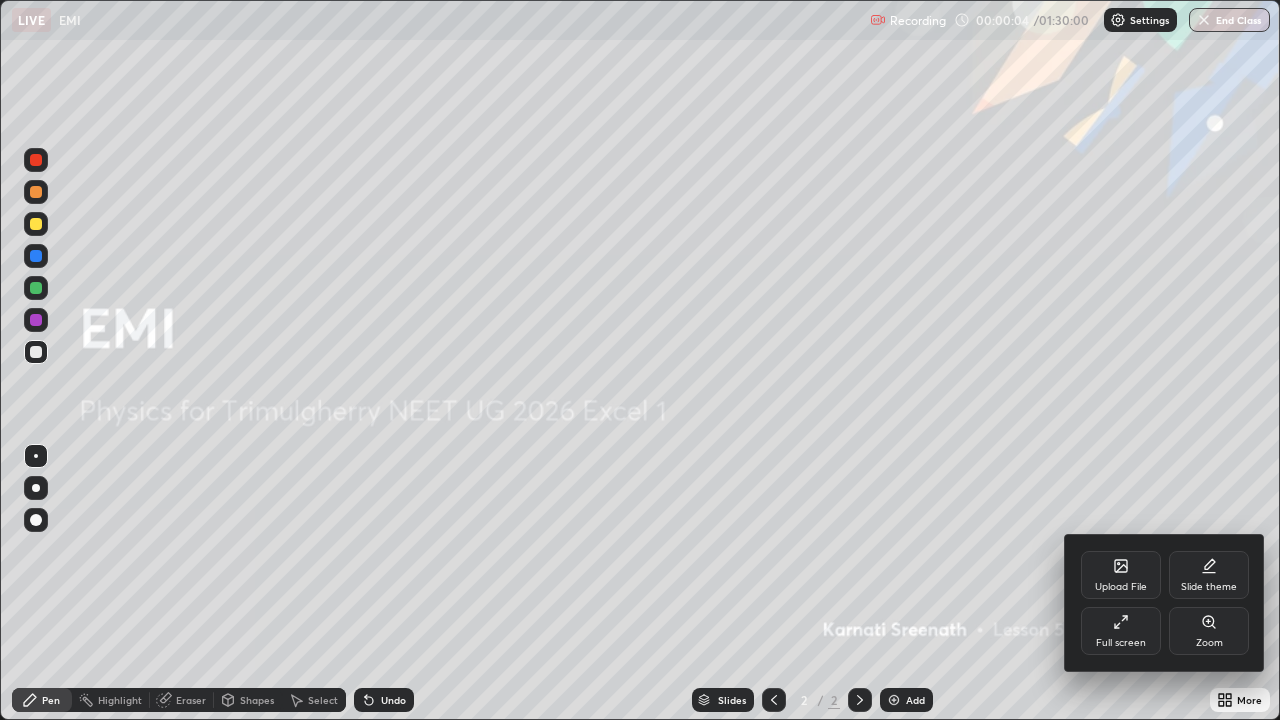 click on "Full screen" at bounding box center [1121, 631] 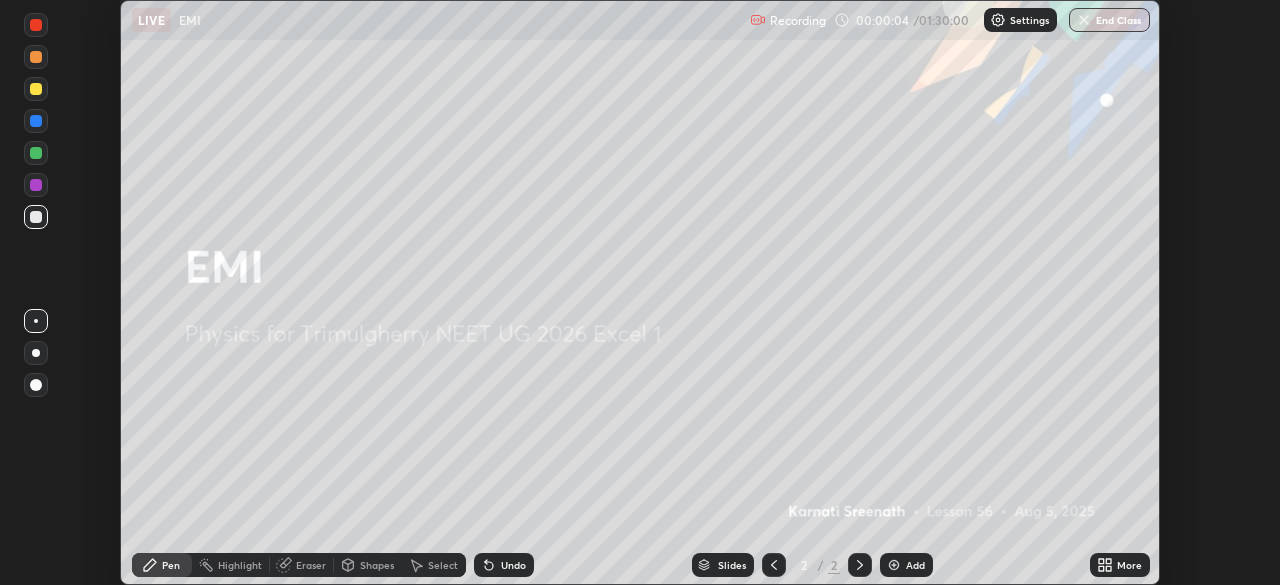 scroll, scrollTop: 585, scrollLeft: 1280, axis: both 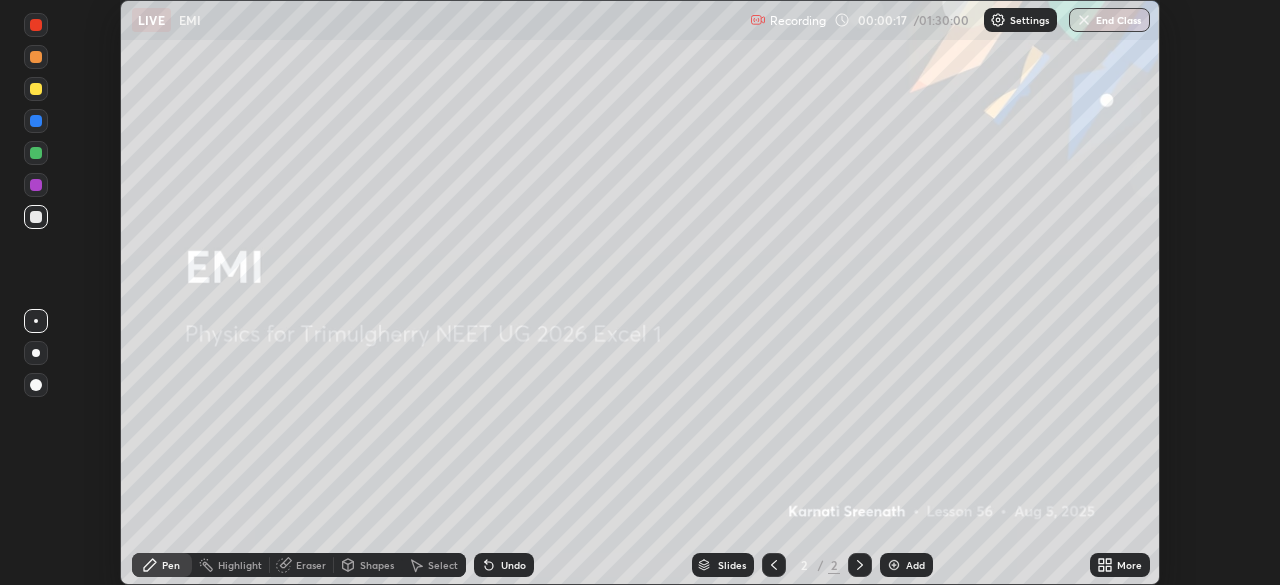 click on "More" at bounding box center [1120, 565] 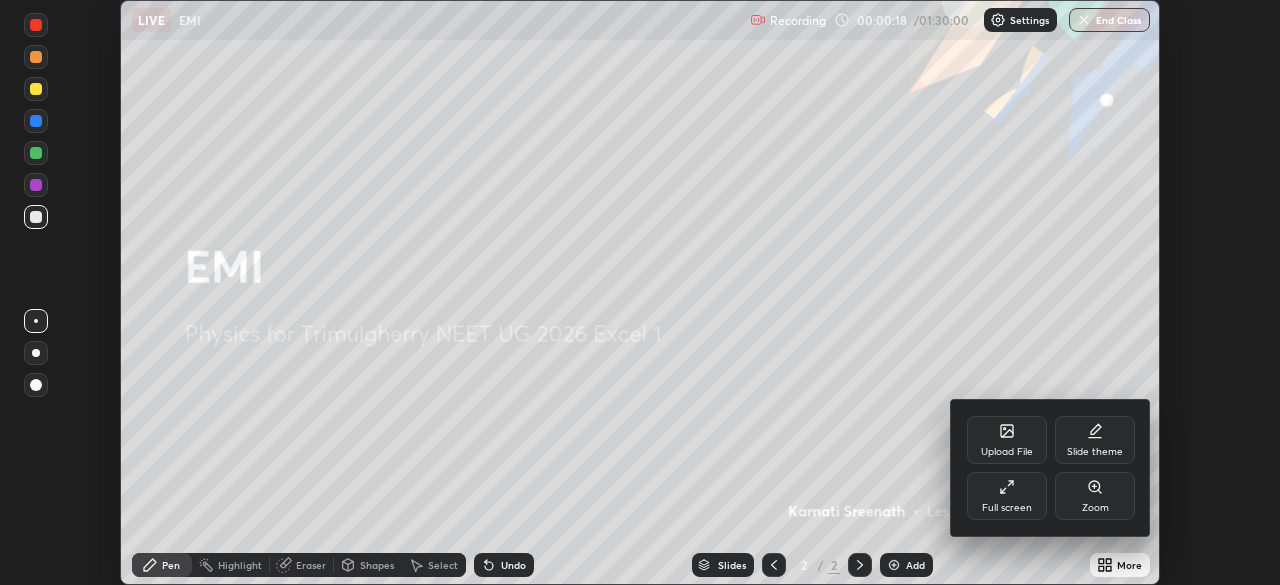 click on "Full screen" at bounding box center [1007, 508] 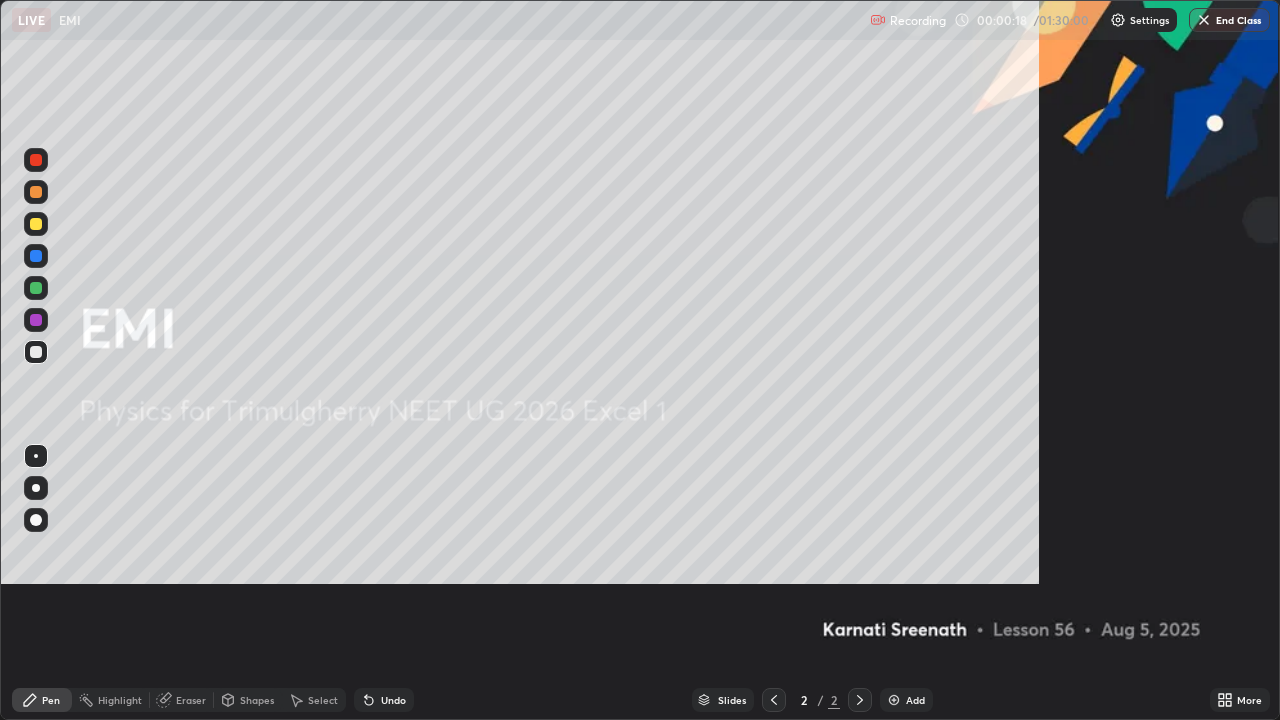 scroll, scrollTop: 99280, scrollLeft: 98720, axis: both 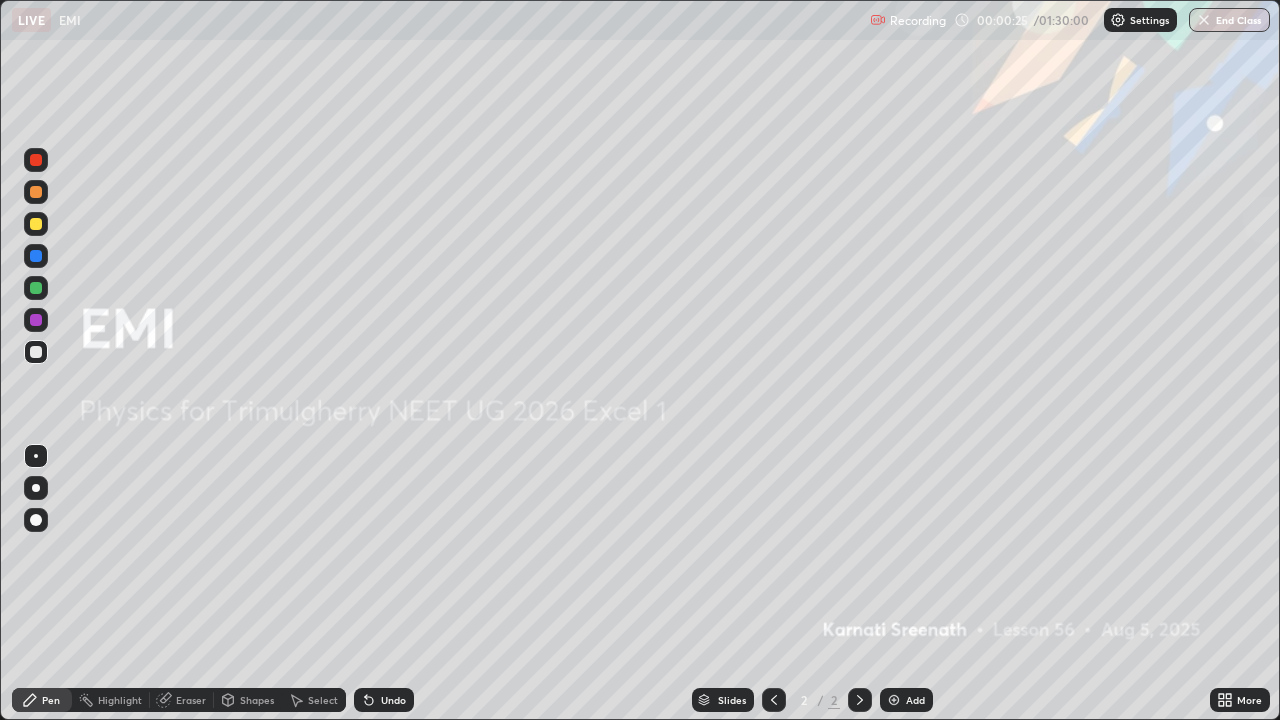 click at bounding box center [36, 288] 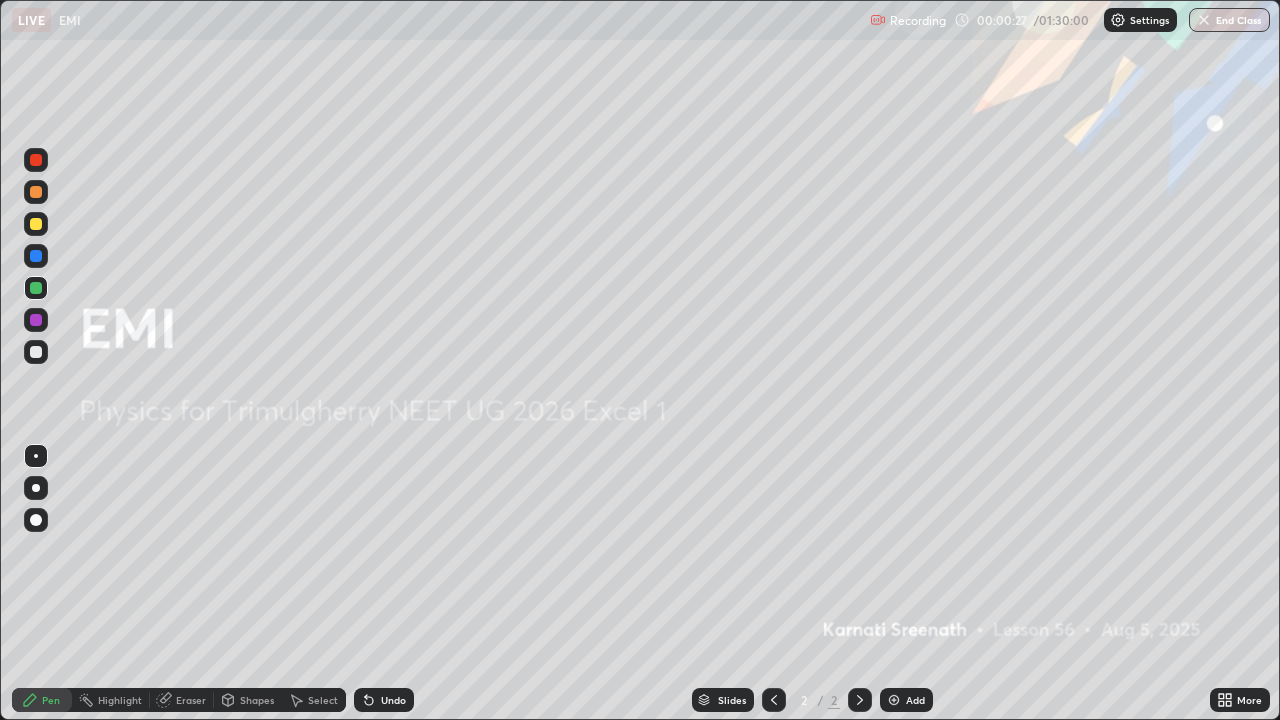 click at bounding box center (860, 700) 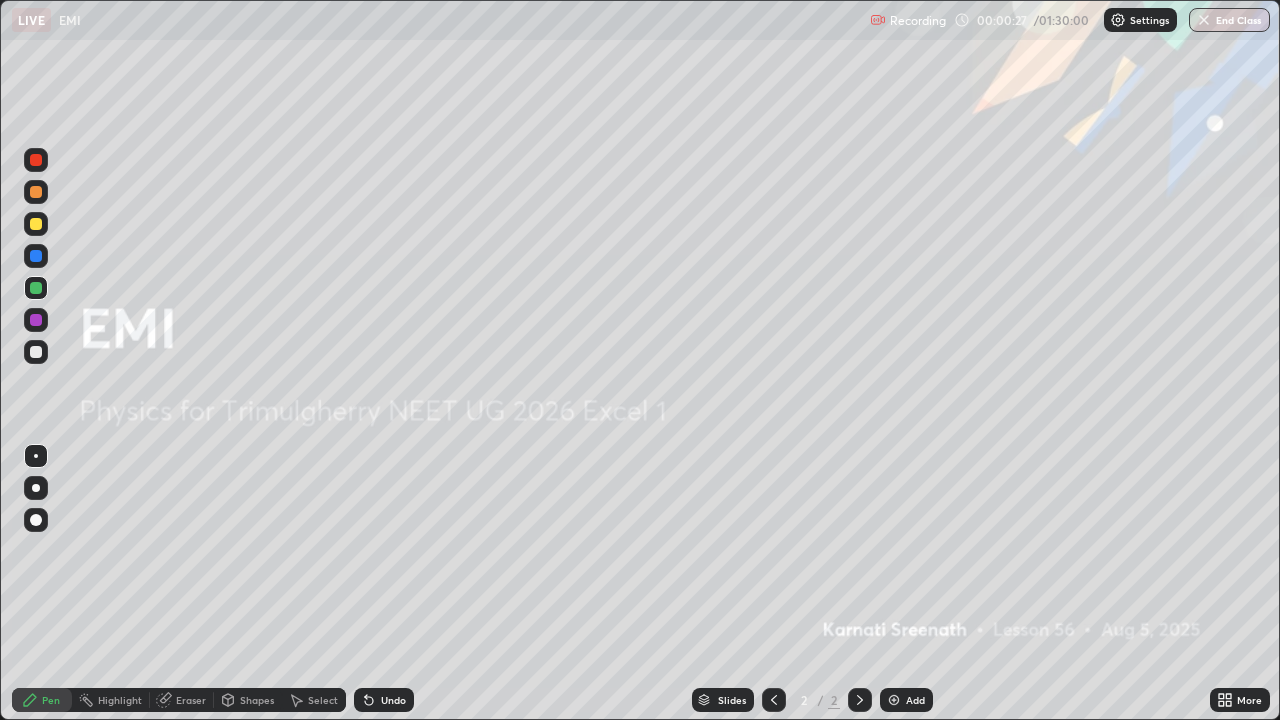 click at bounding box center (894, 700) 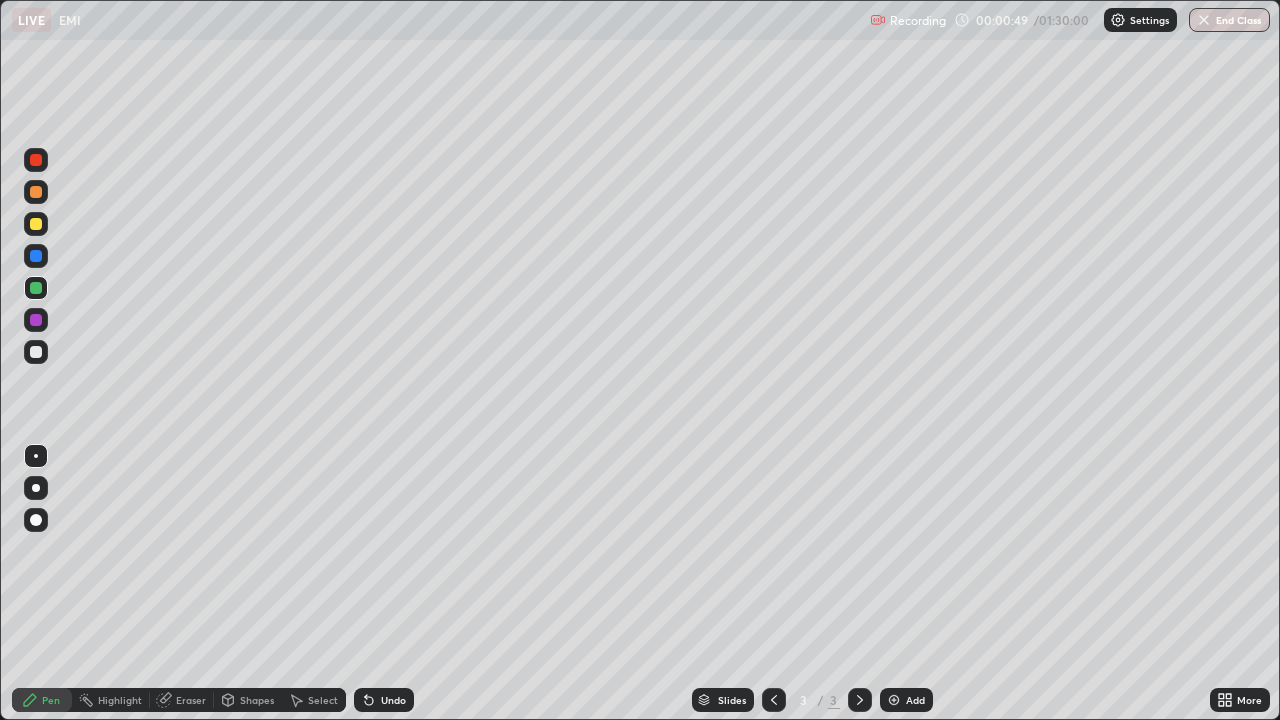 click at bounding box center (36, 352) 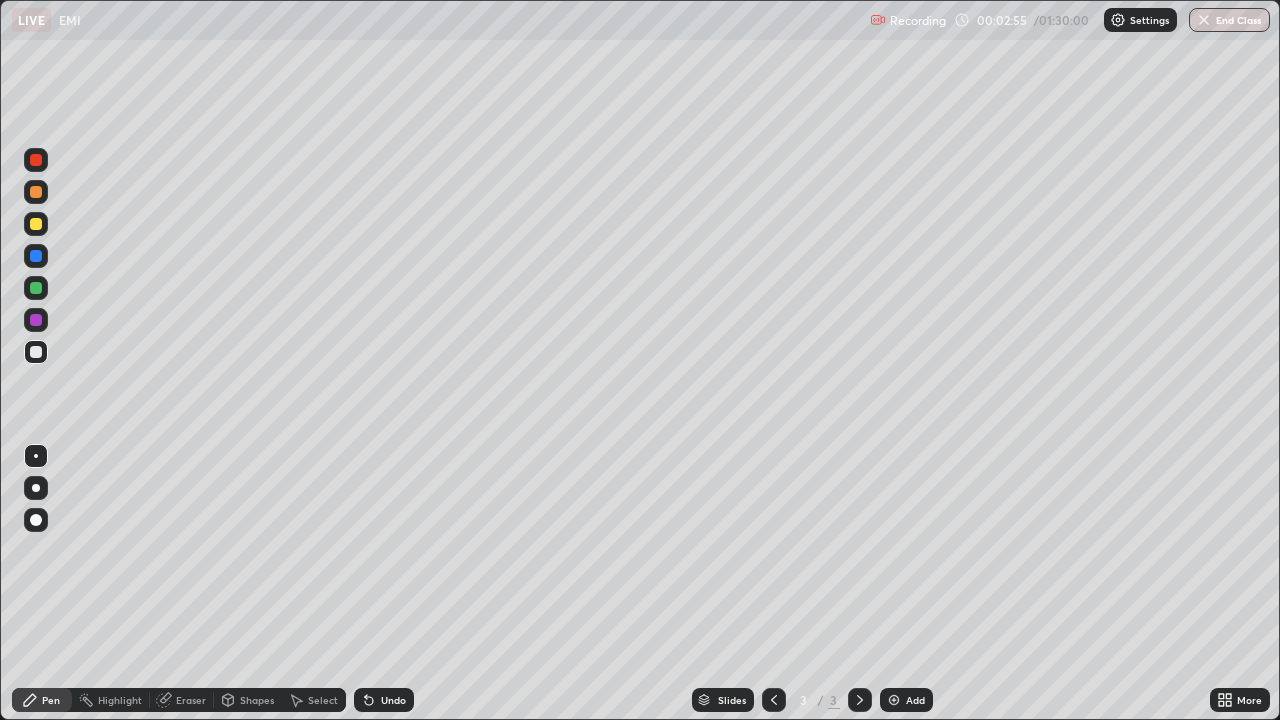 click at bounding box center (36, 320) 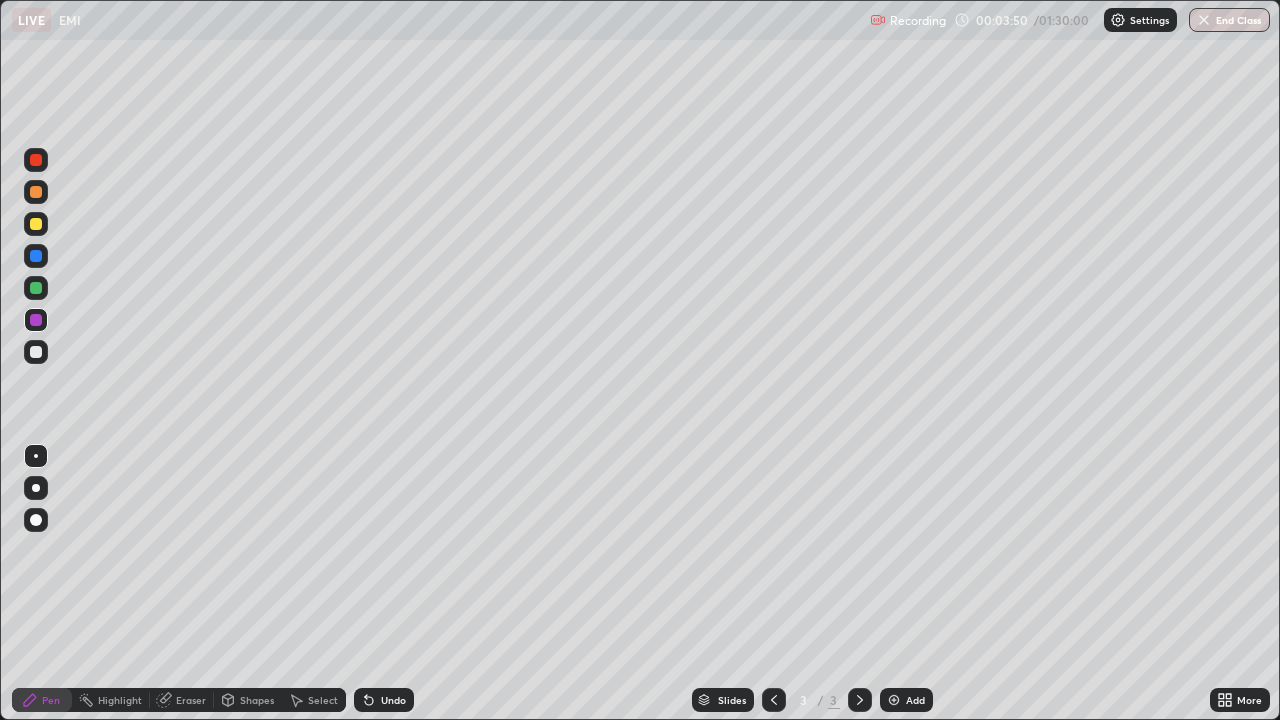 click on "Eraser" at bounding box center [191, 700] 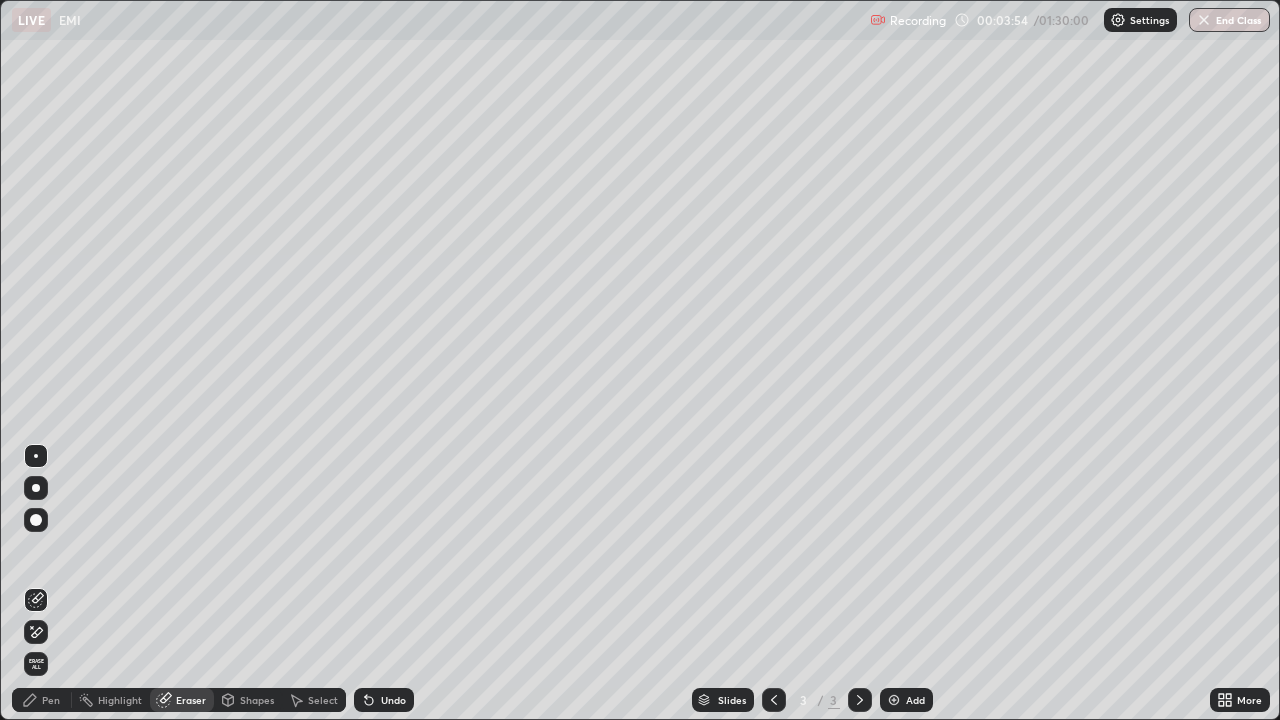 click on "Pen" at bounding box center (51, 700) 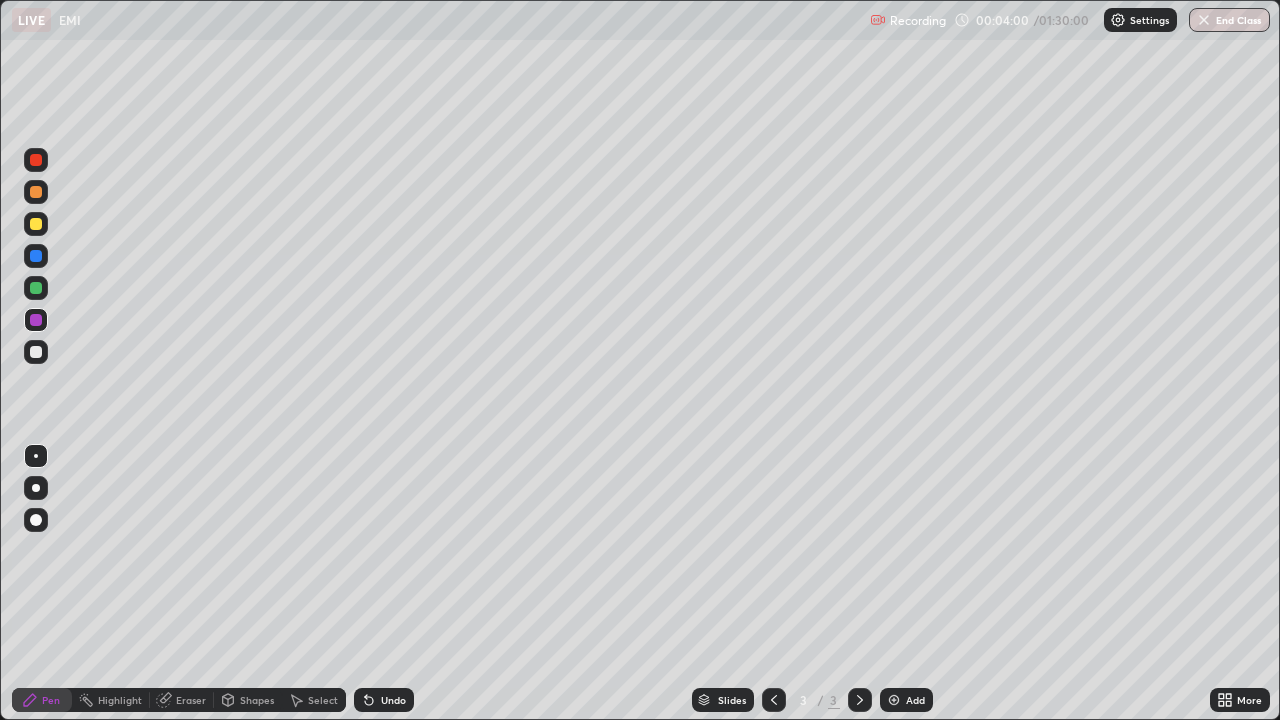 click on "Undo" at bounding box center [393, 700] 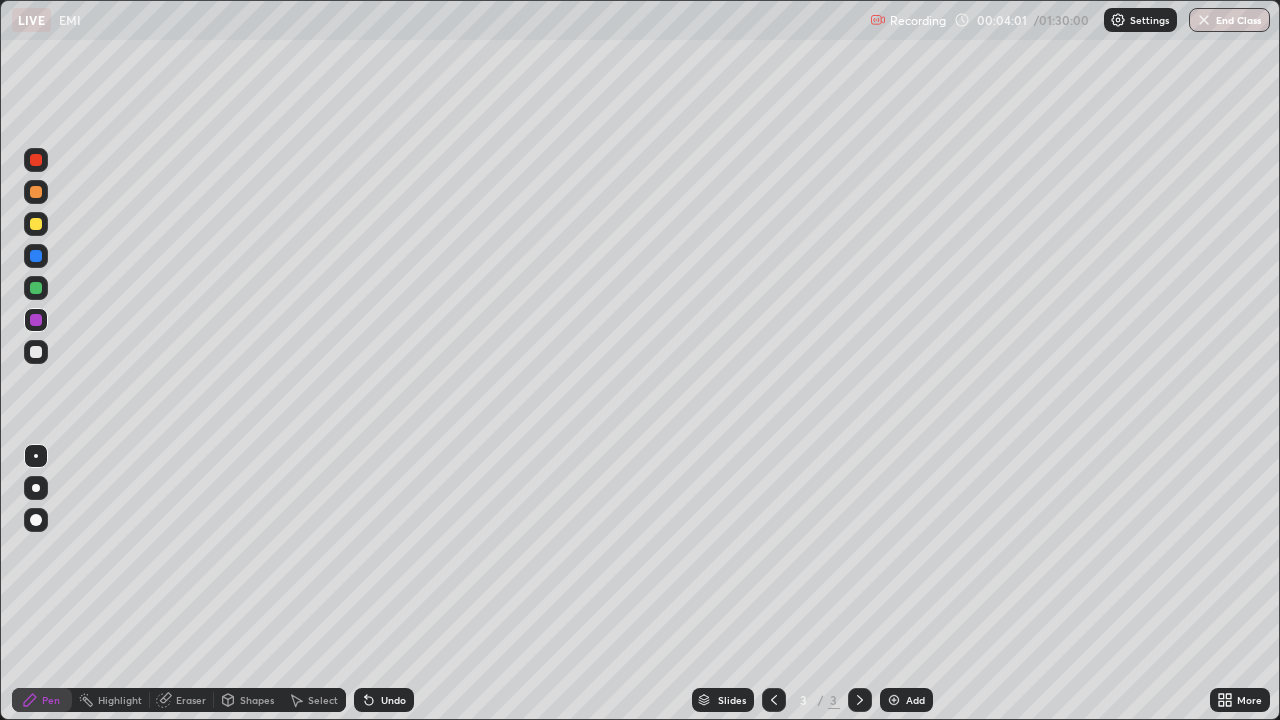 click on "Undo" at bounding box center [393, 700] 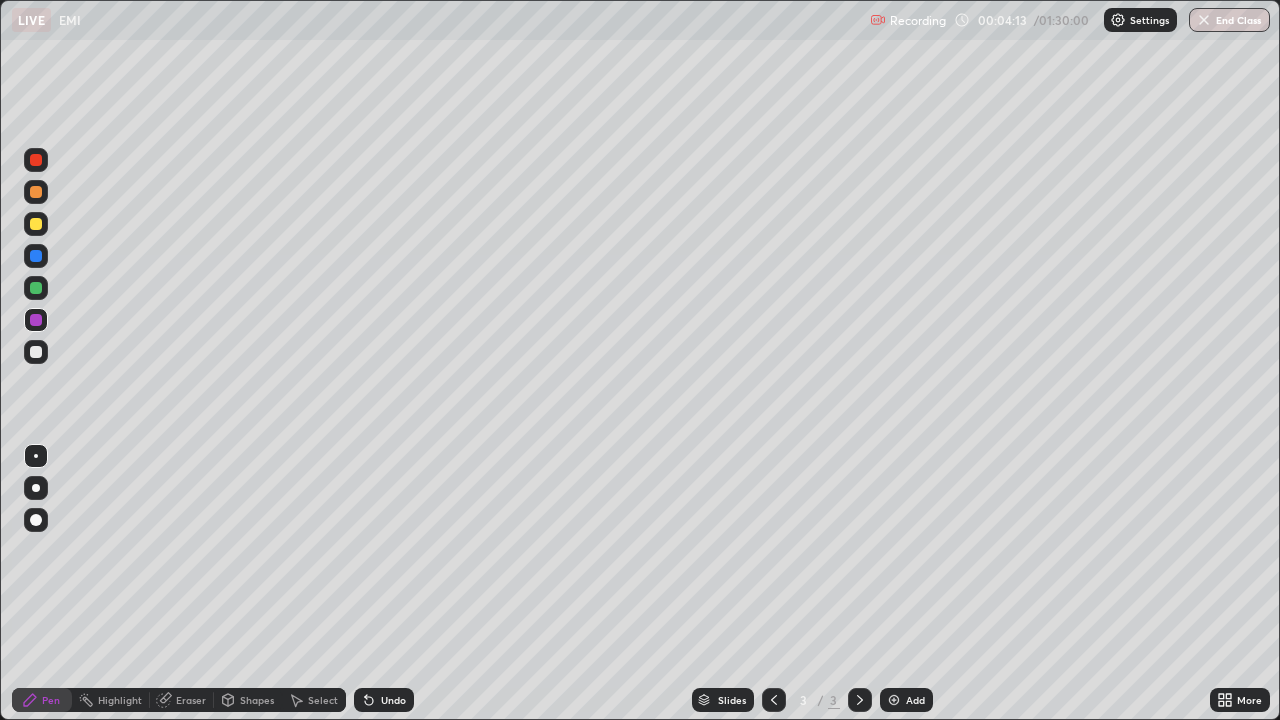 click on "Undo" at bounding box center [393, 700] 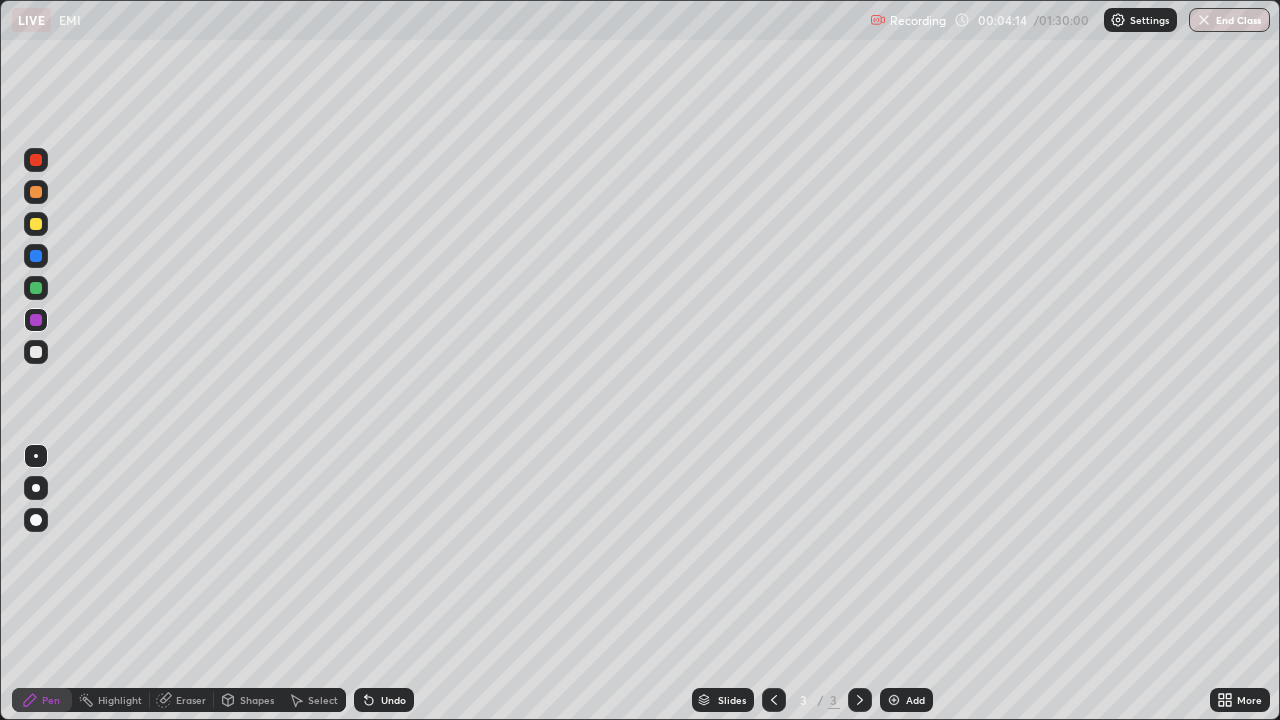 click on "Undo" at bounding box center [393, 700] 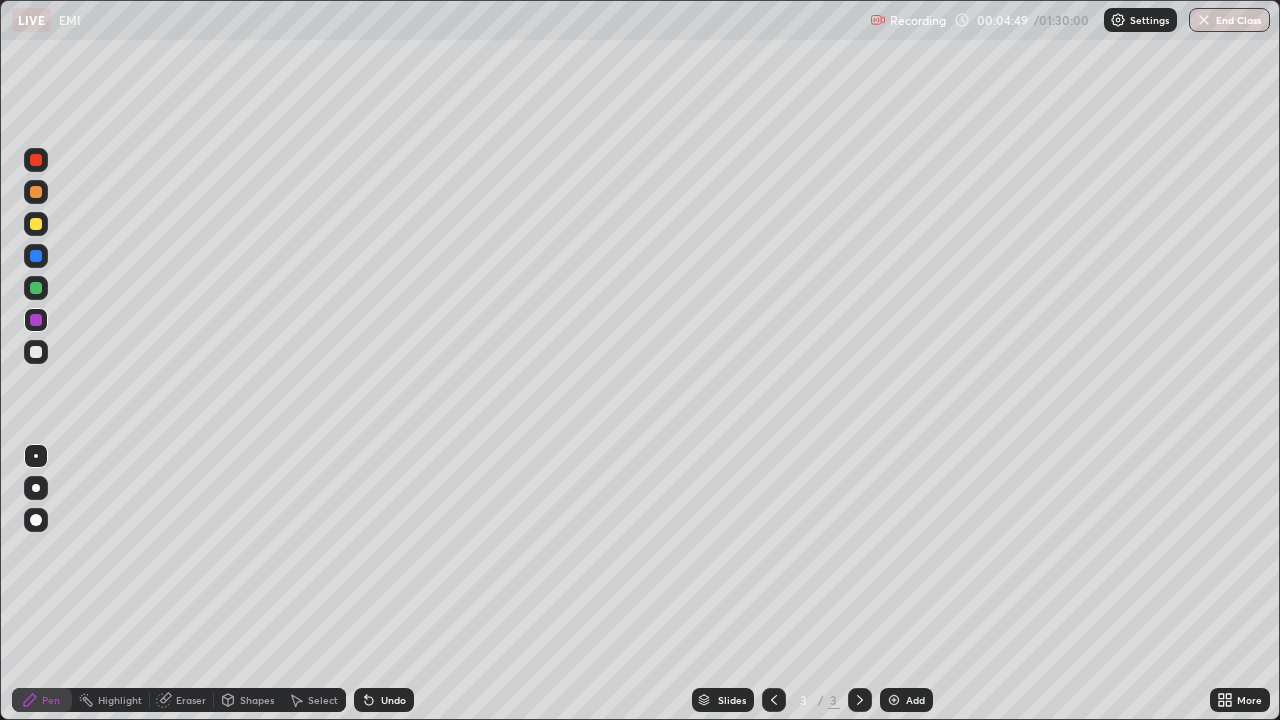 click on "Eraser" at bounding box center [191, 700] 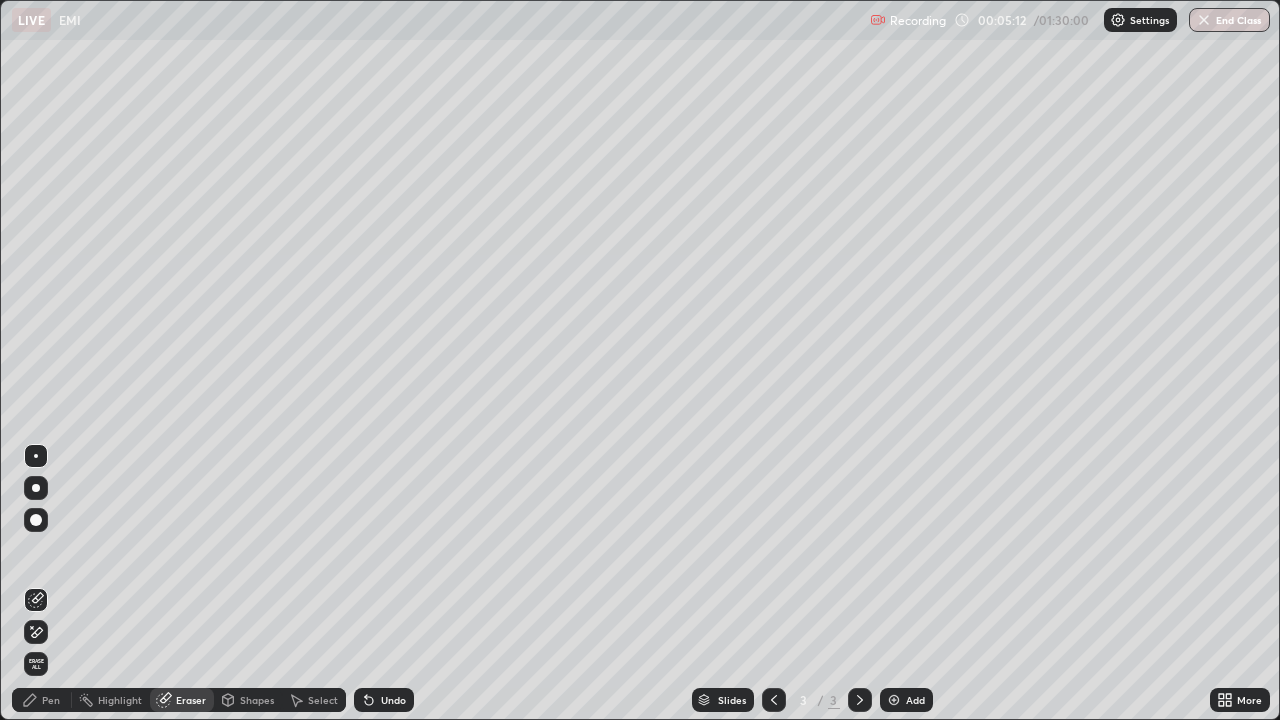 click on "Pen" at bounding box center (42, 700) 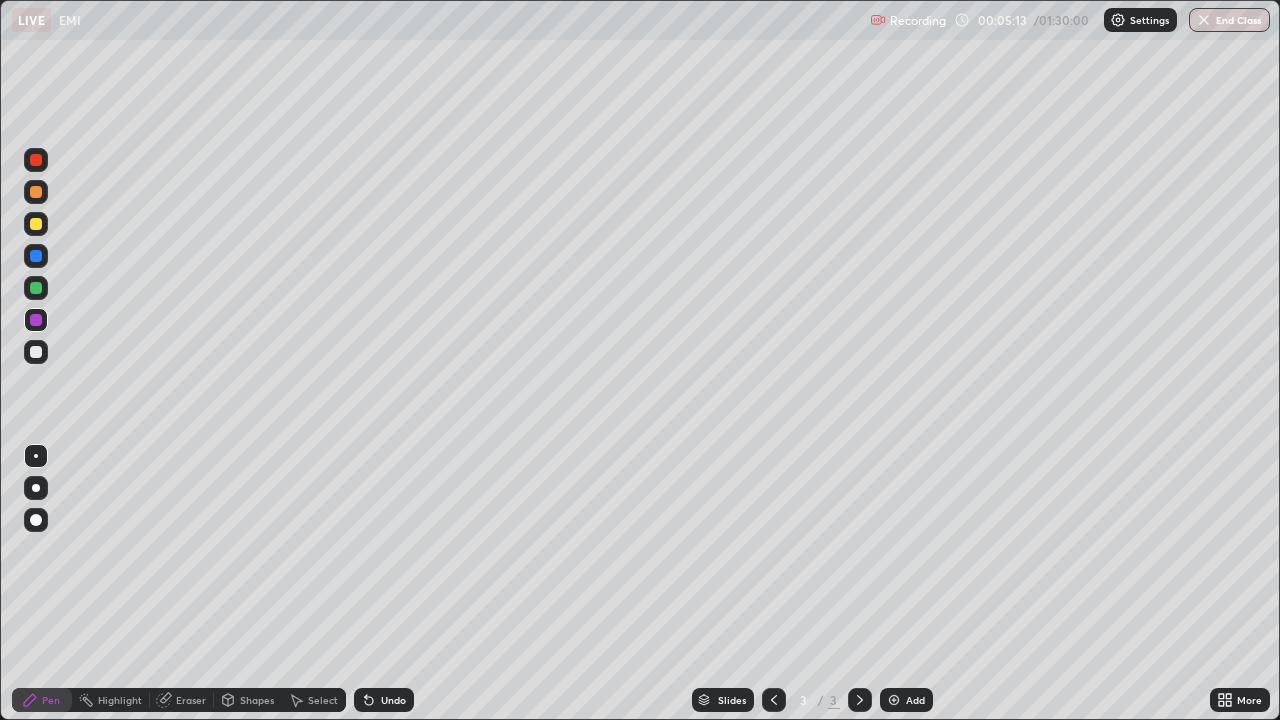 click at bounding box center [36, 488] 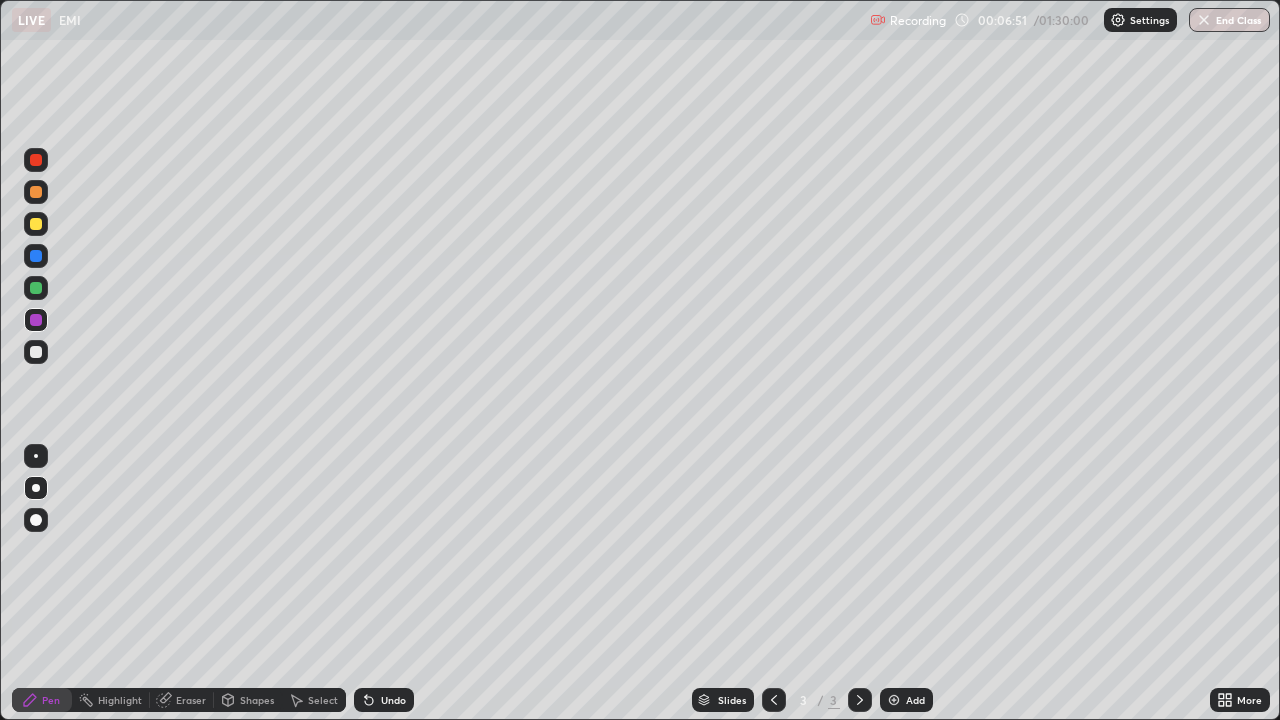 click on "Add" at bounding box center (915, 700) 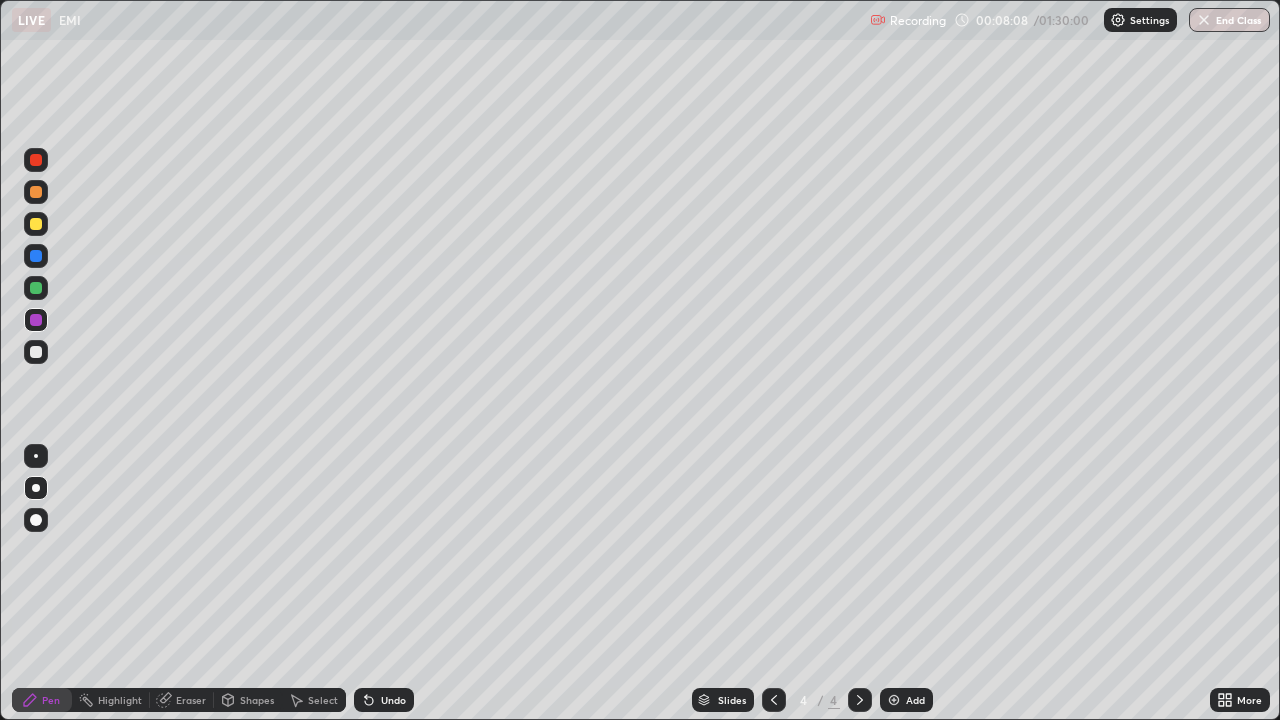 click at bounding box center [36, 288] 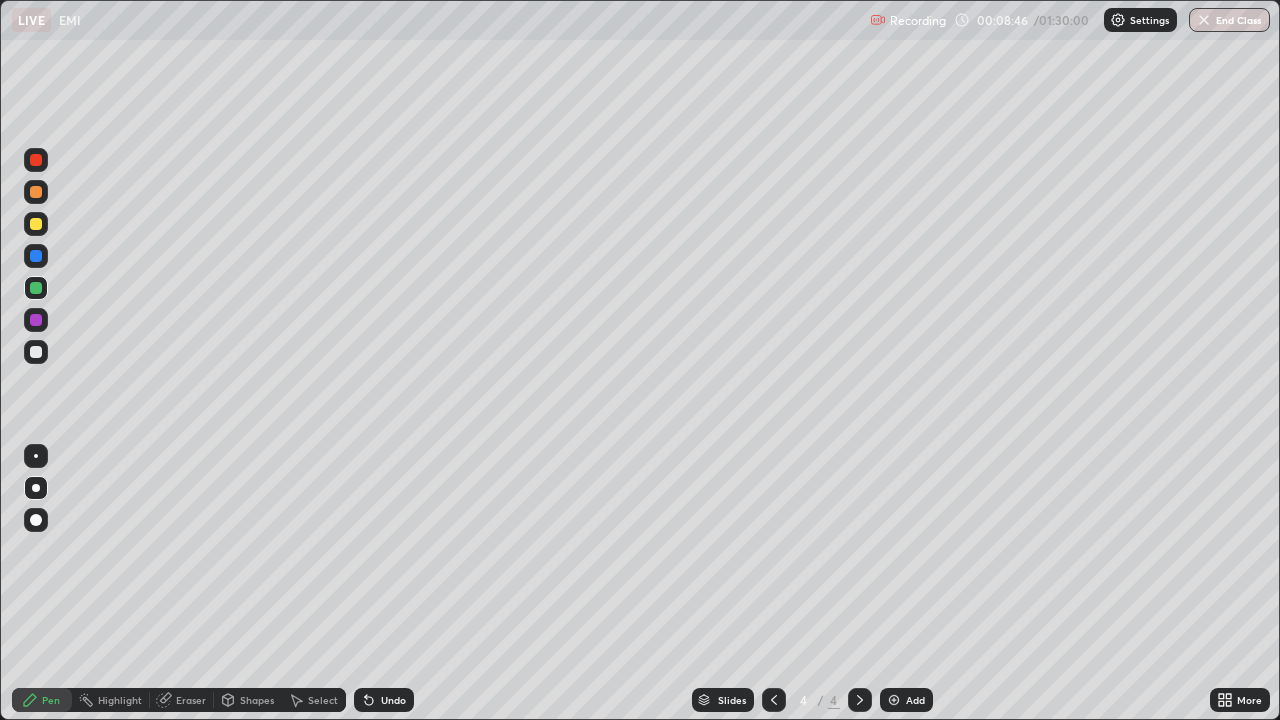 click at bounding box center (36, 352) 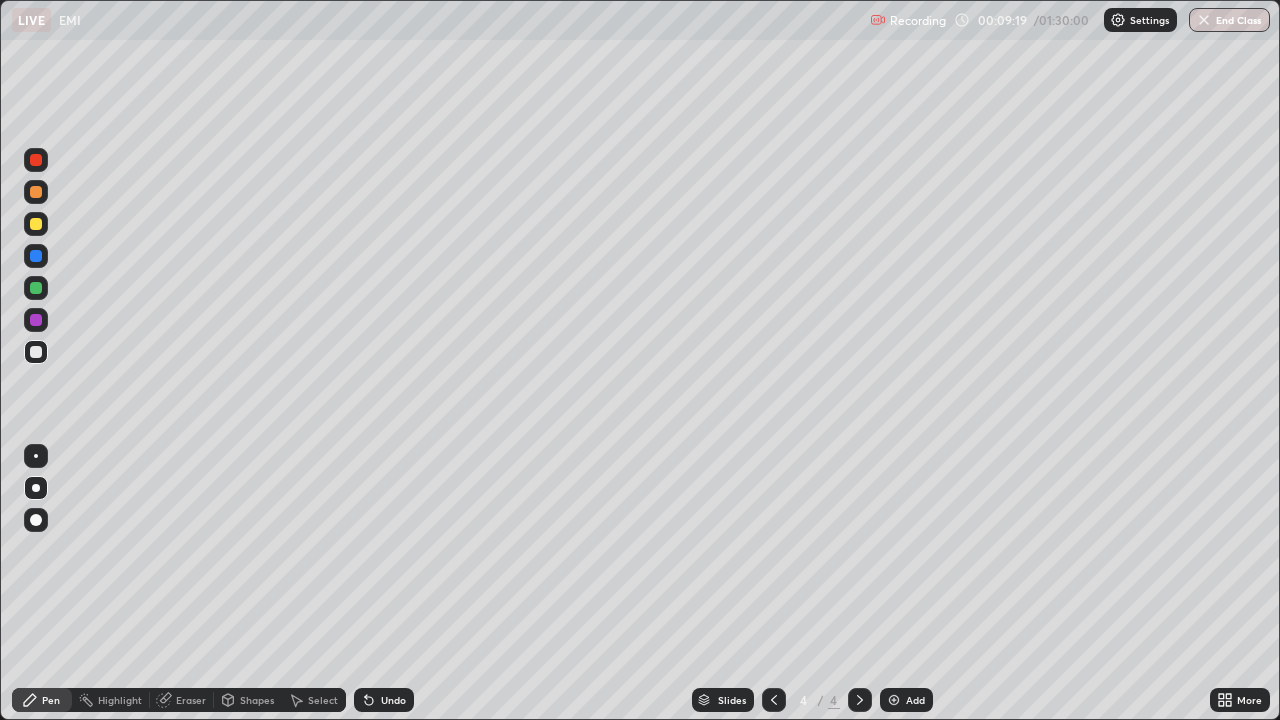 click at bounding box center [36, 320] 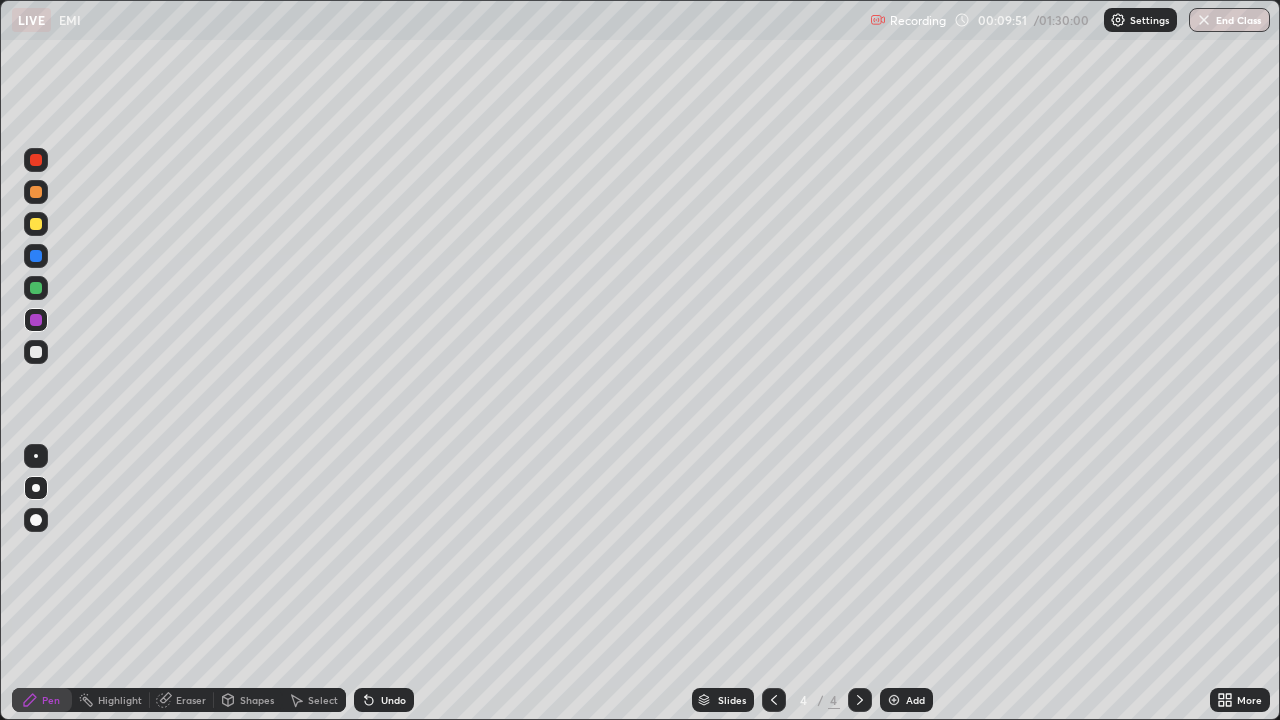 click at bounding box center [36, 256] 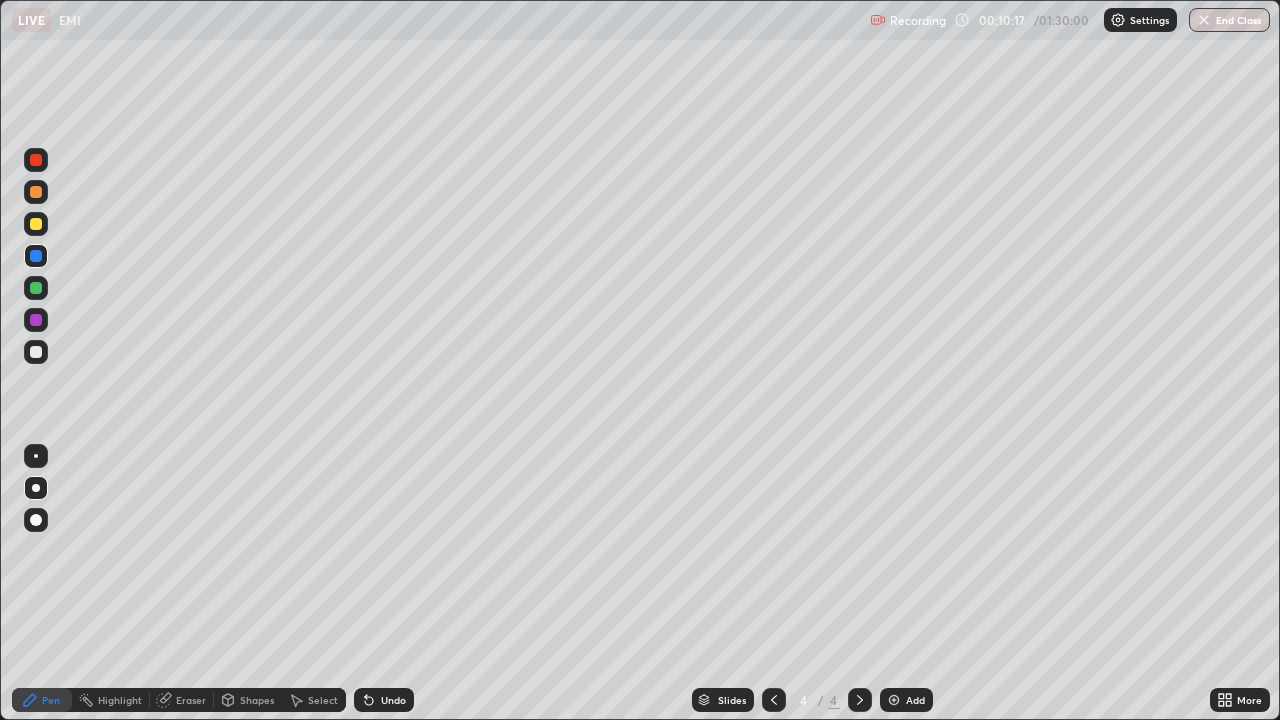 click at bounding box center (36, 352) 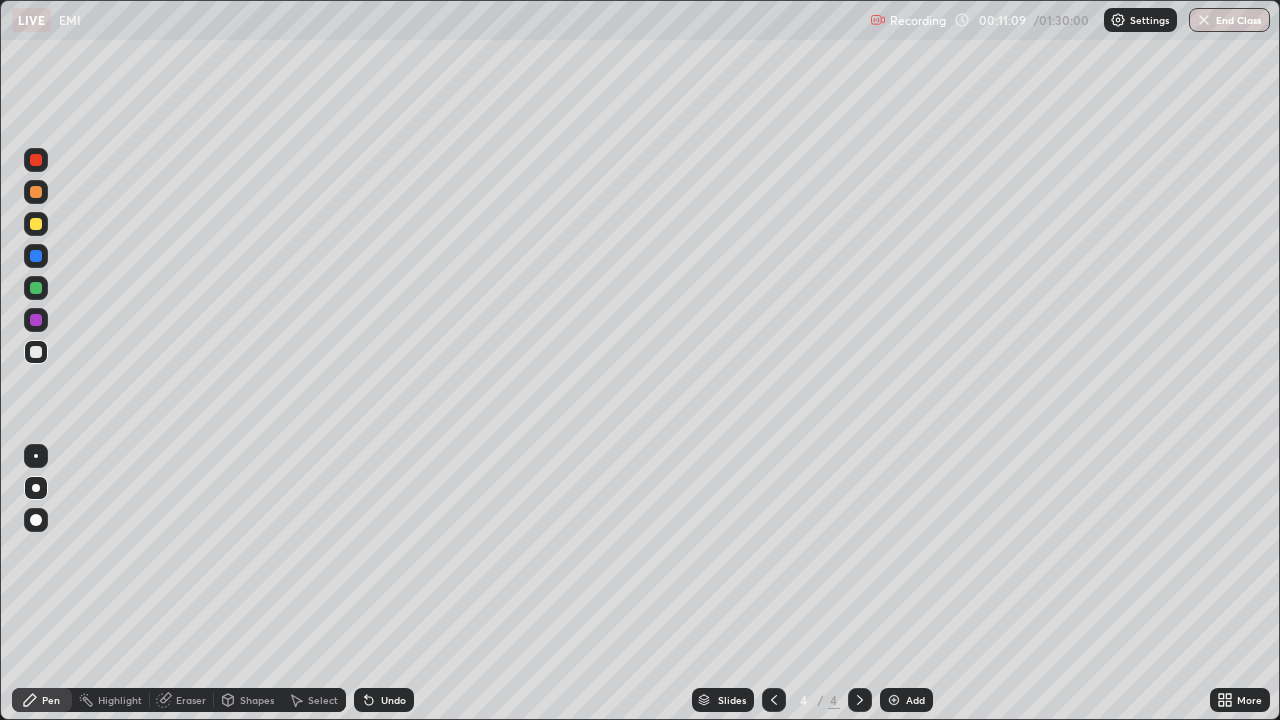 click at bounding box center [36, 352] 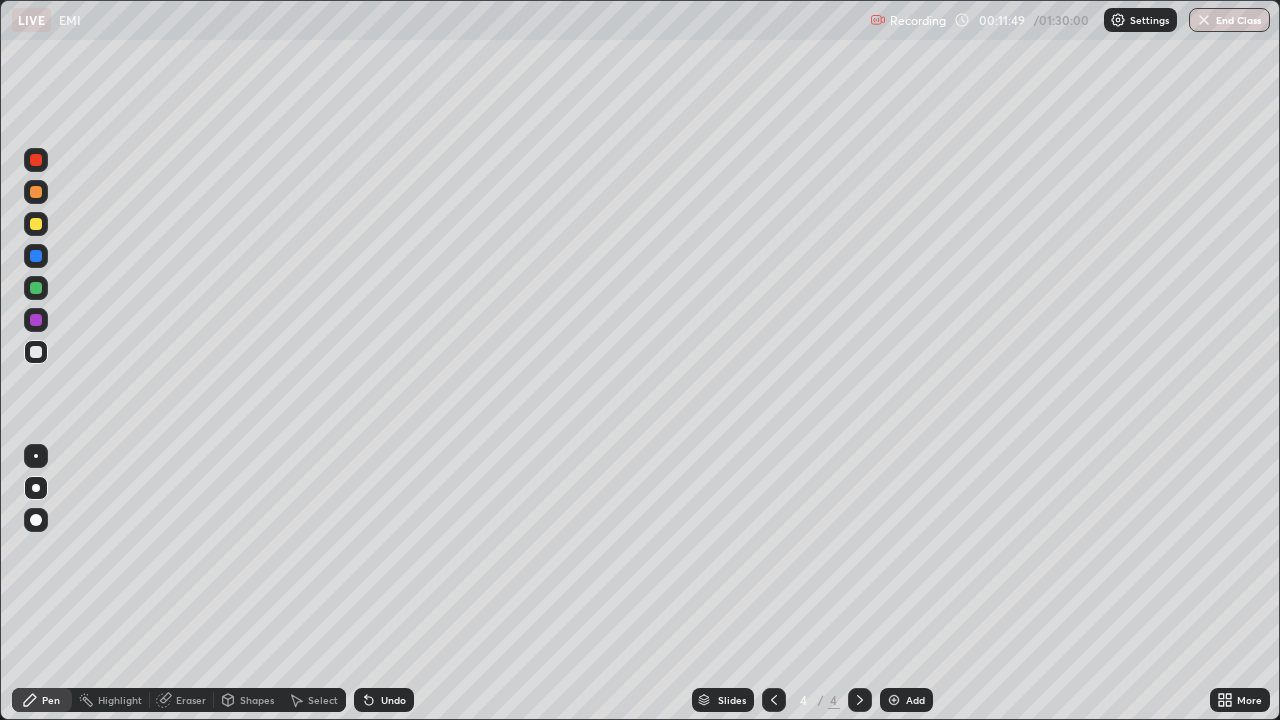 click on "Highlight" at bounding box center [120, 700] 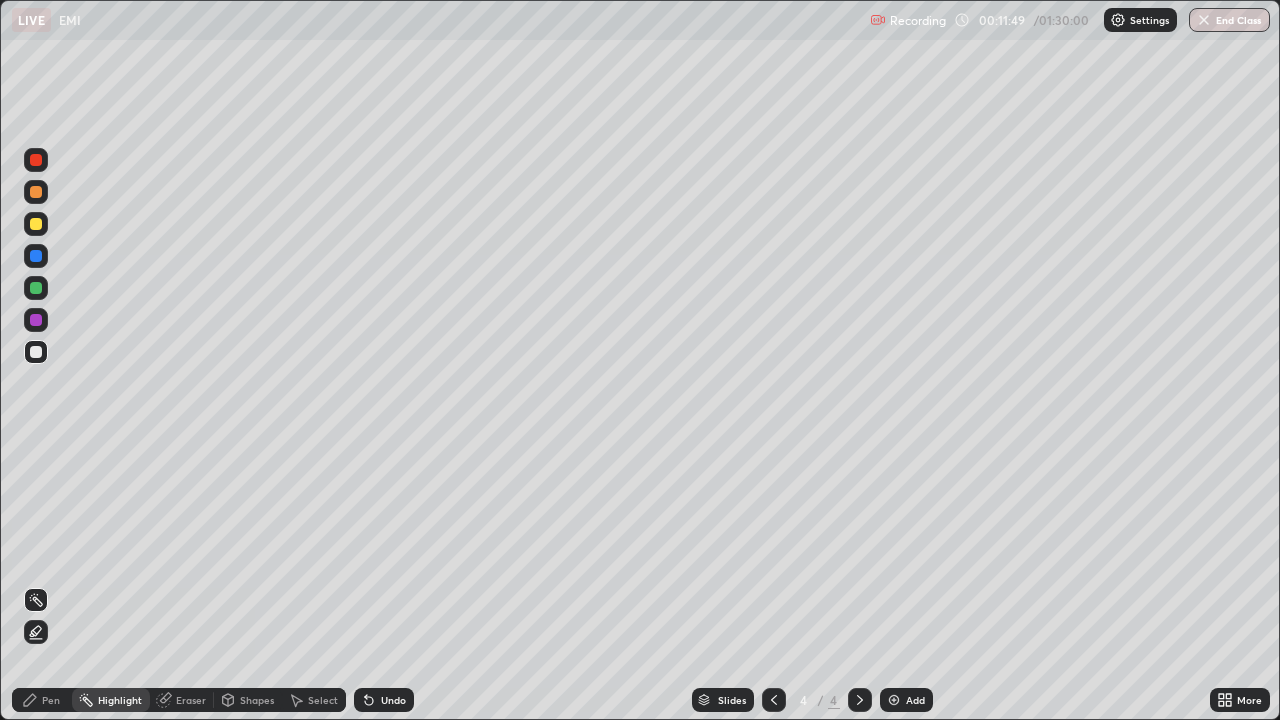 click on "Highlight" at bounding box center [120, 700] 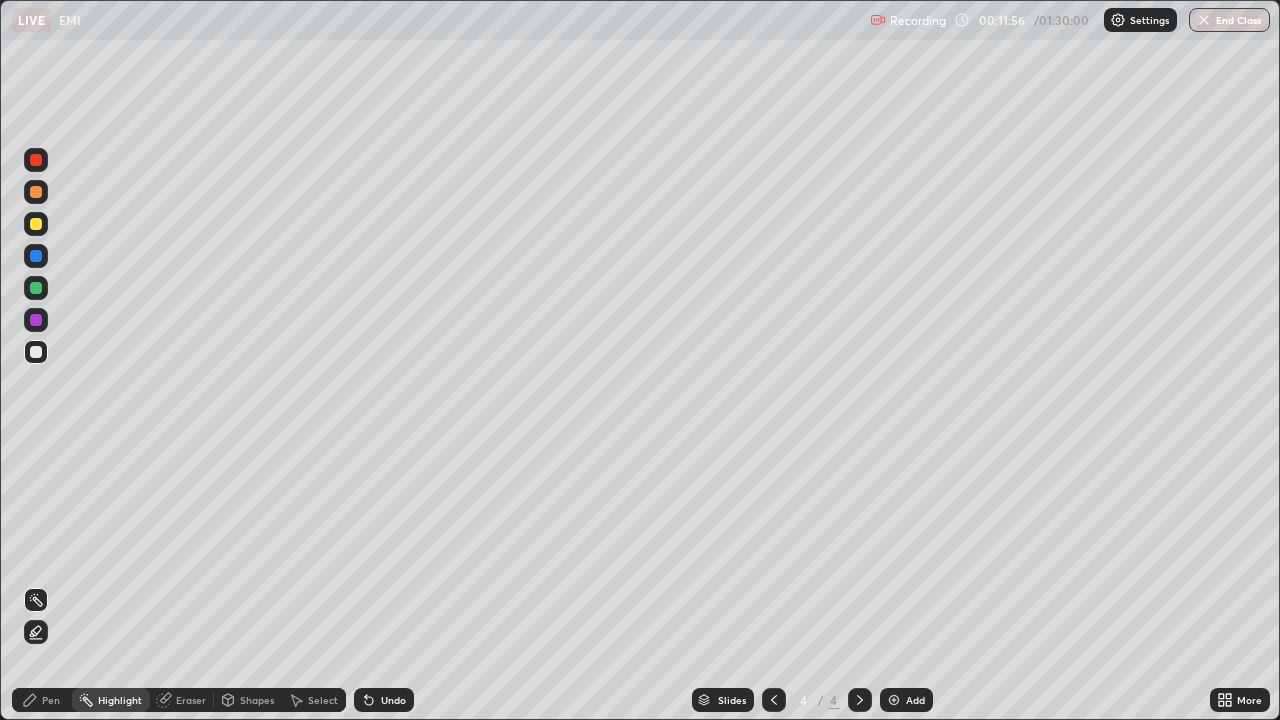 click at bounding box center (36, 320) 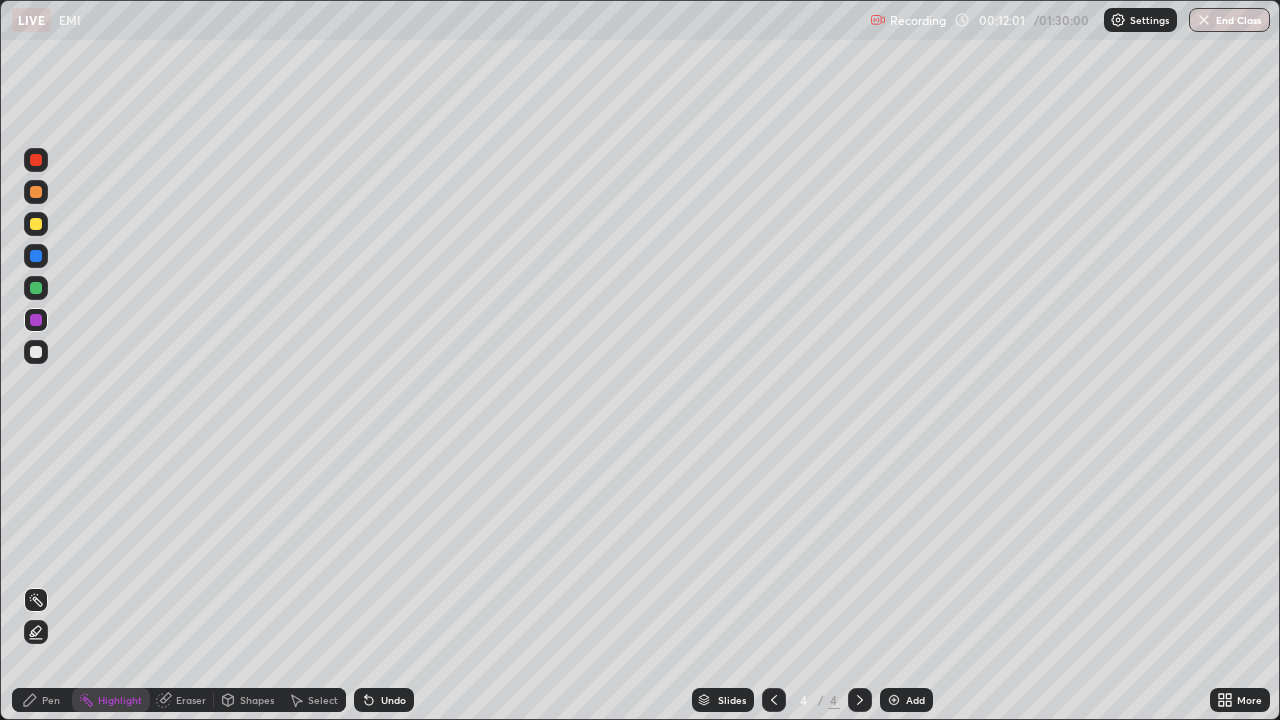 click on "Pen" at bounding box center (51, 700) 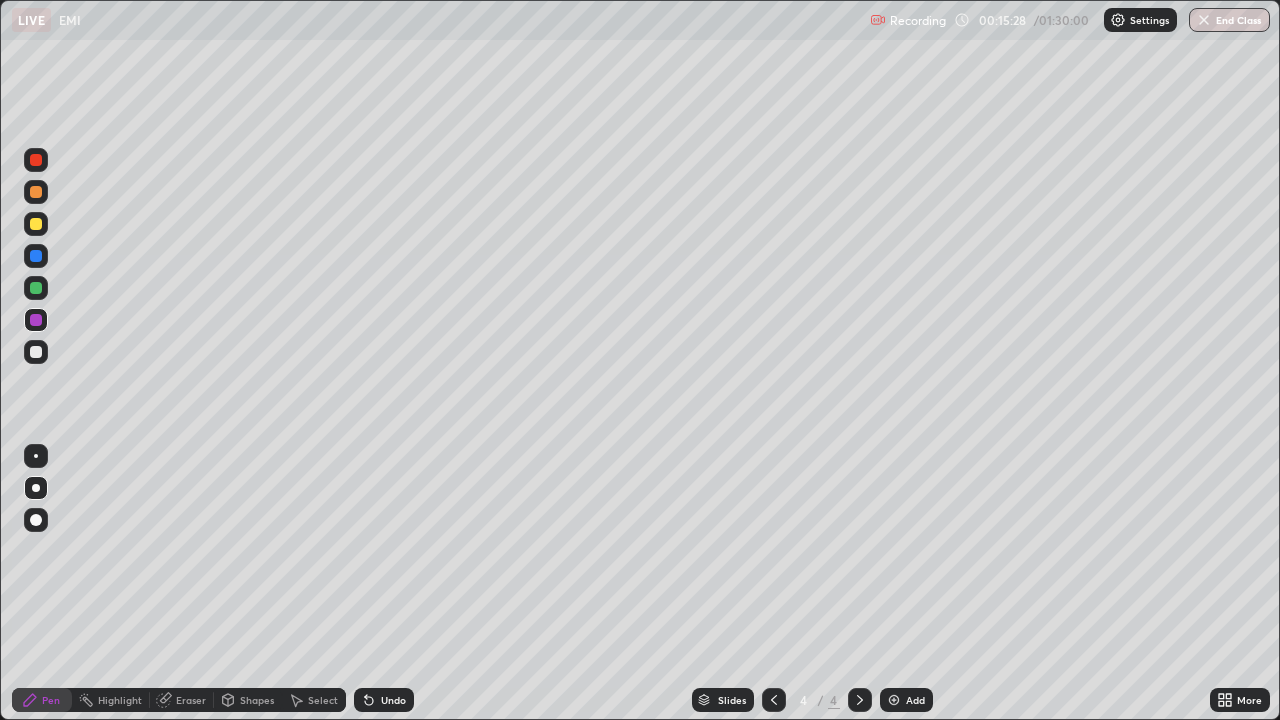click at bounding box center [36, 256] 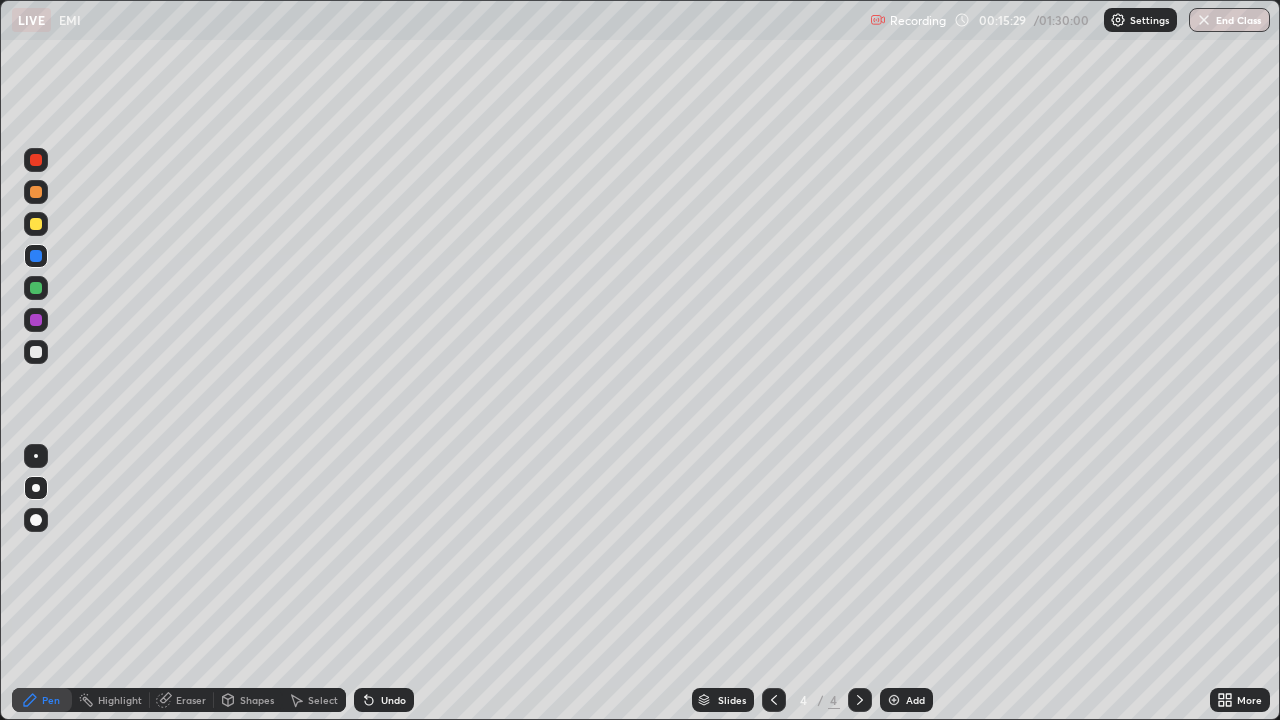 click at bounding box center (36, 160) 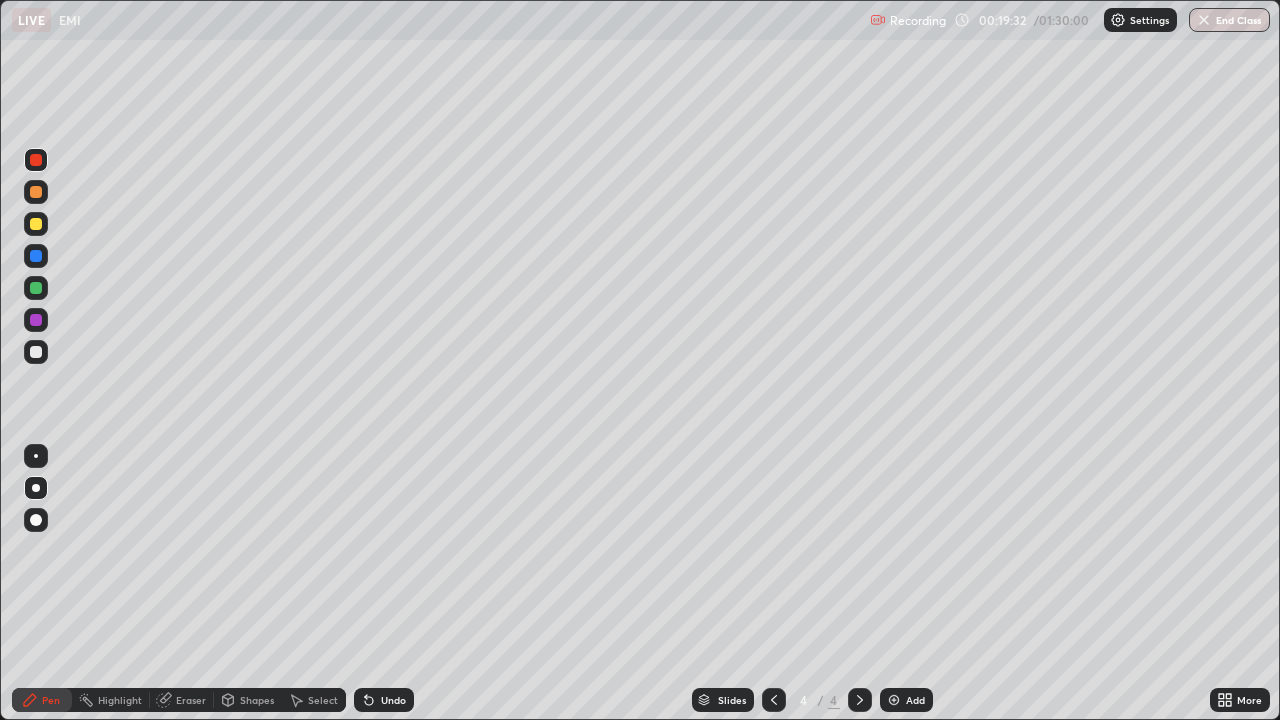click at bounding box center (894, 700) 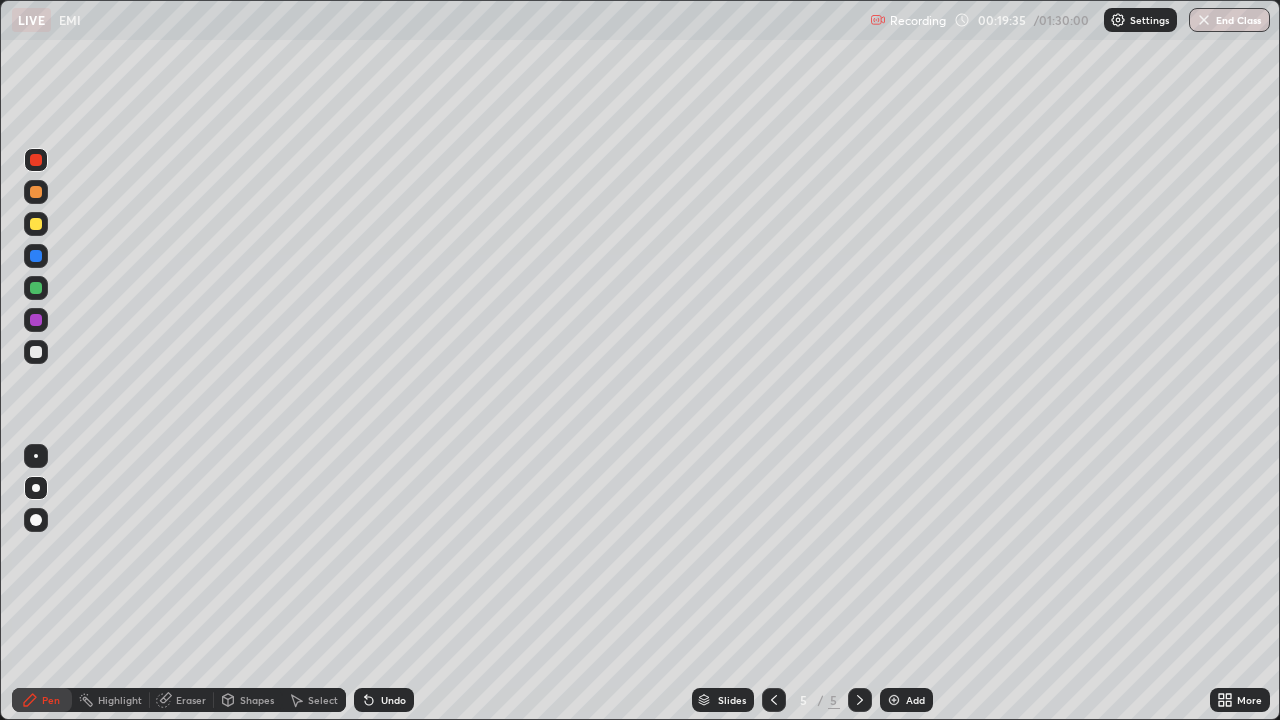 click at bounding box center [36, 352] 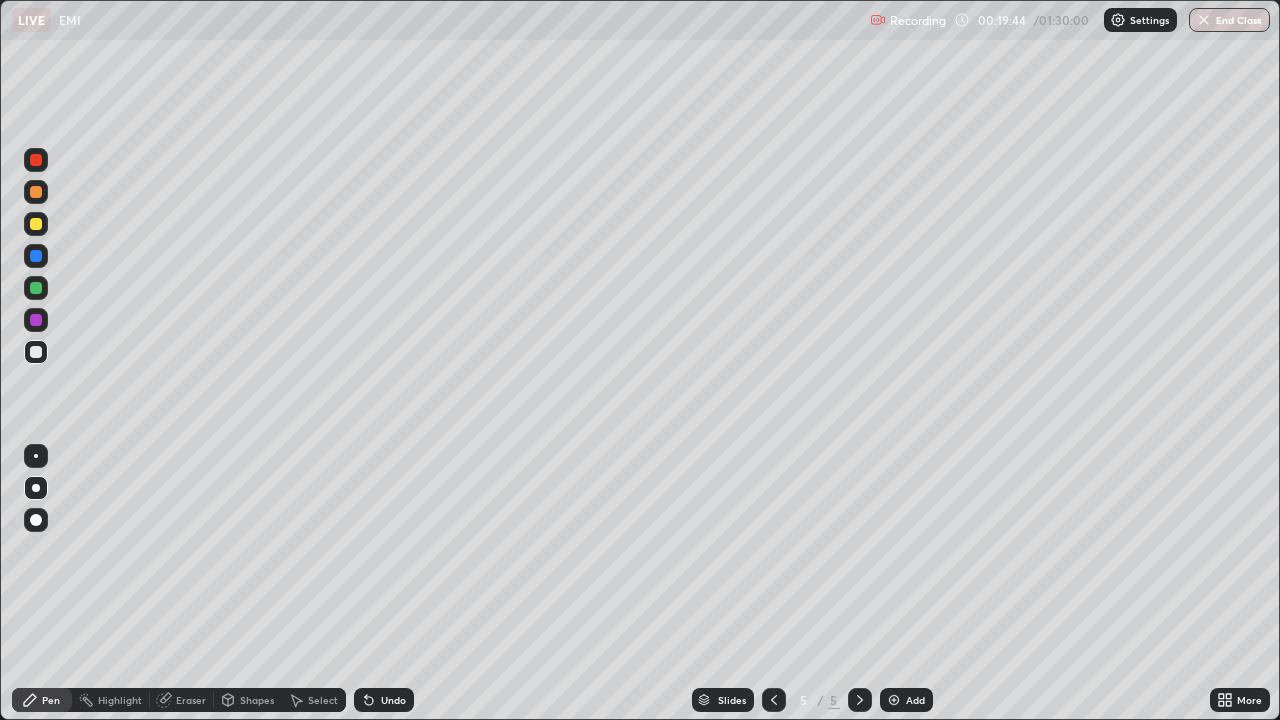 click at bounding box center [36, 288] 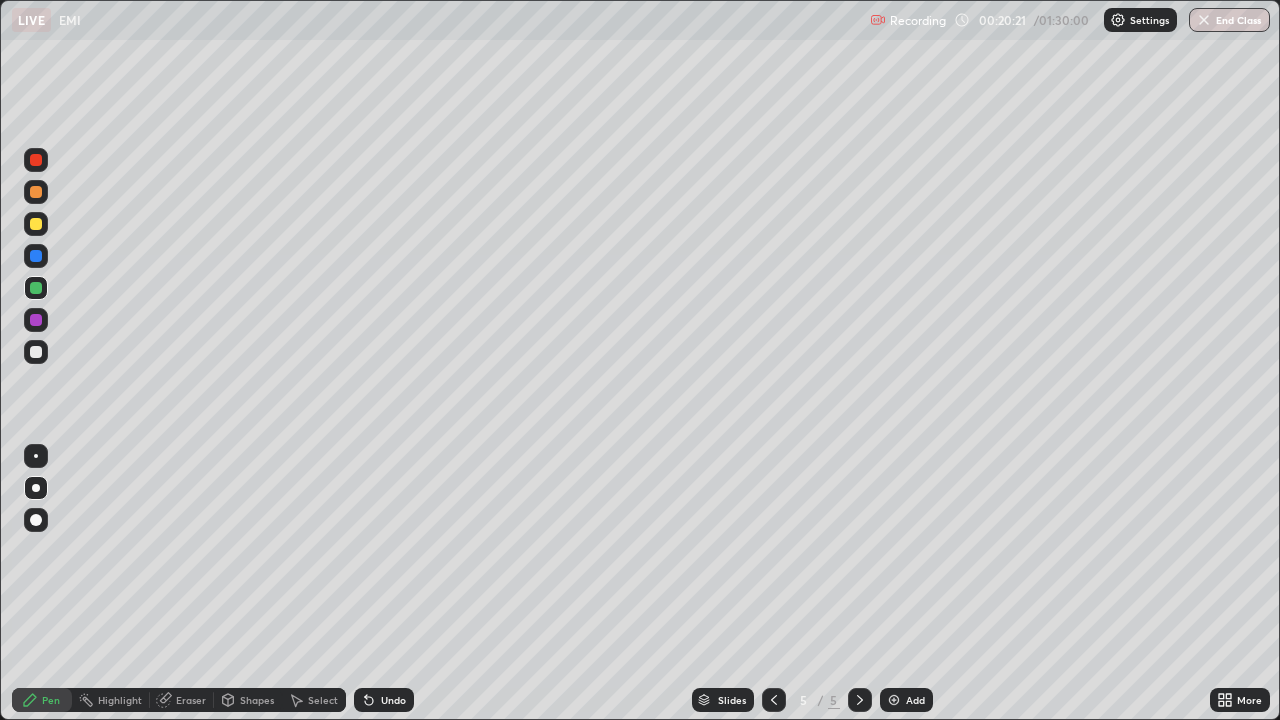 click at bounding box center (36, 320) 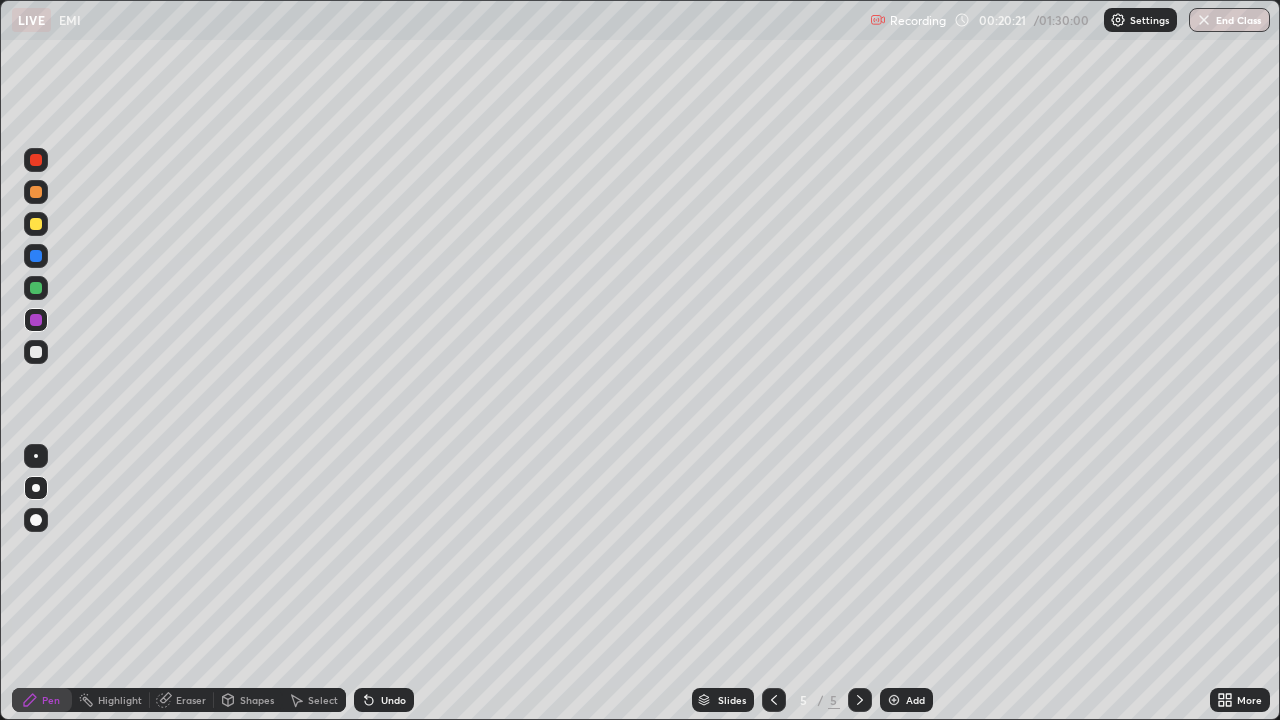 click at bounding box center (36, 256) 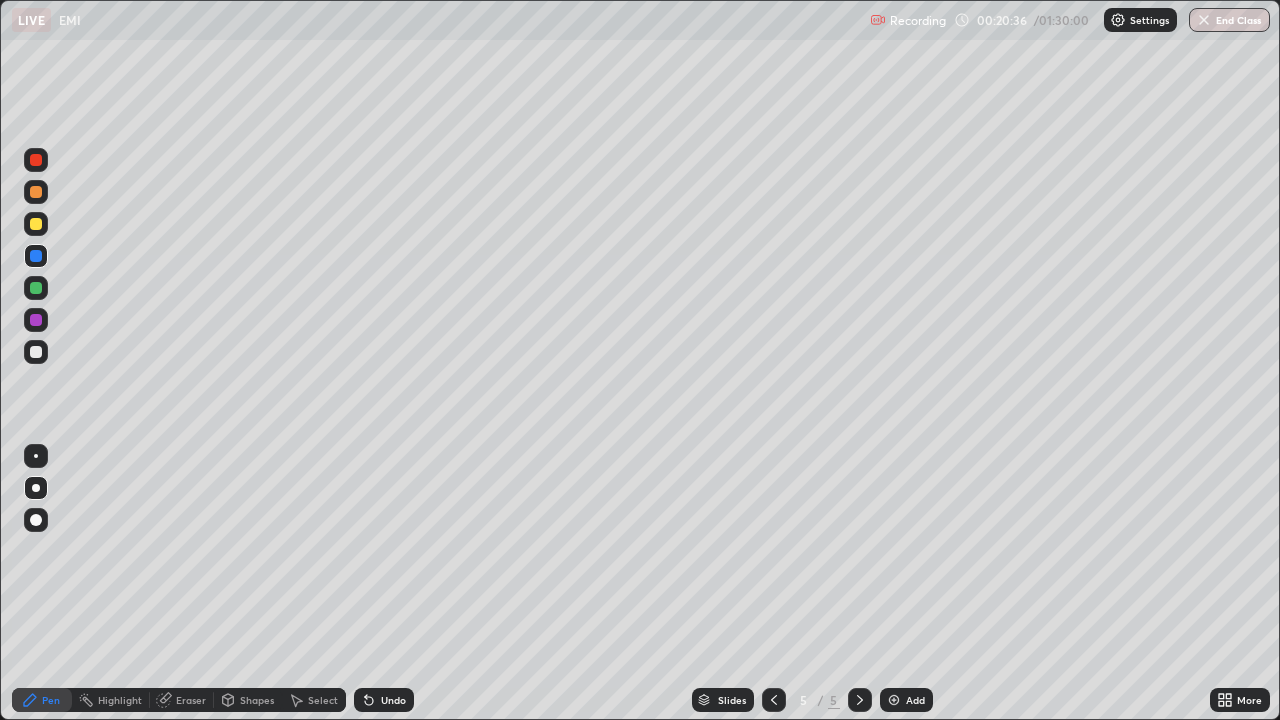 click at bounding box center (36, 288) 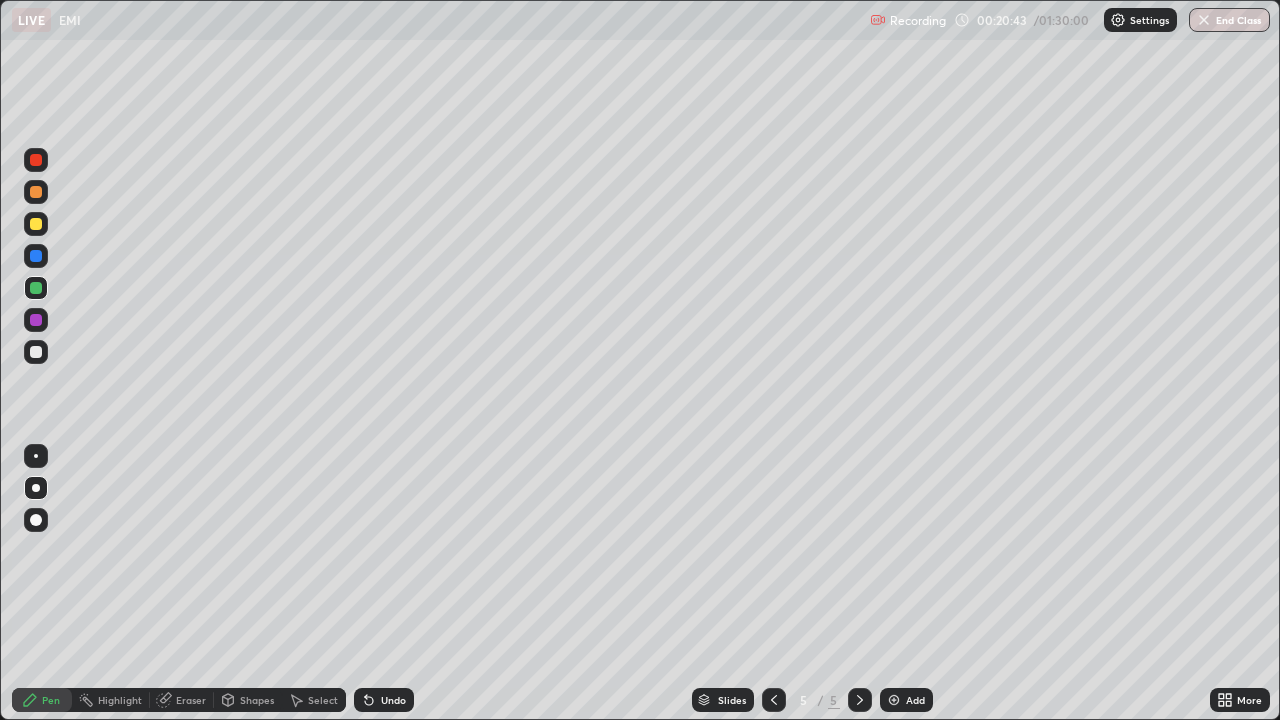 click at bounding box center (36, 352) 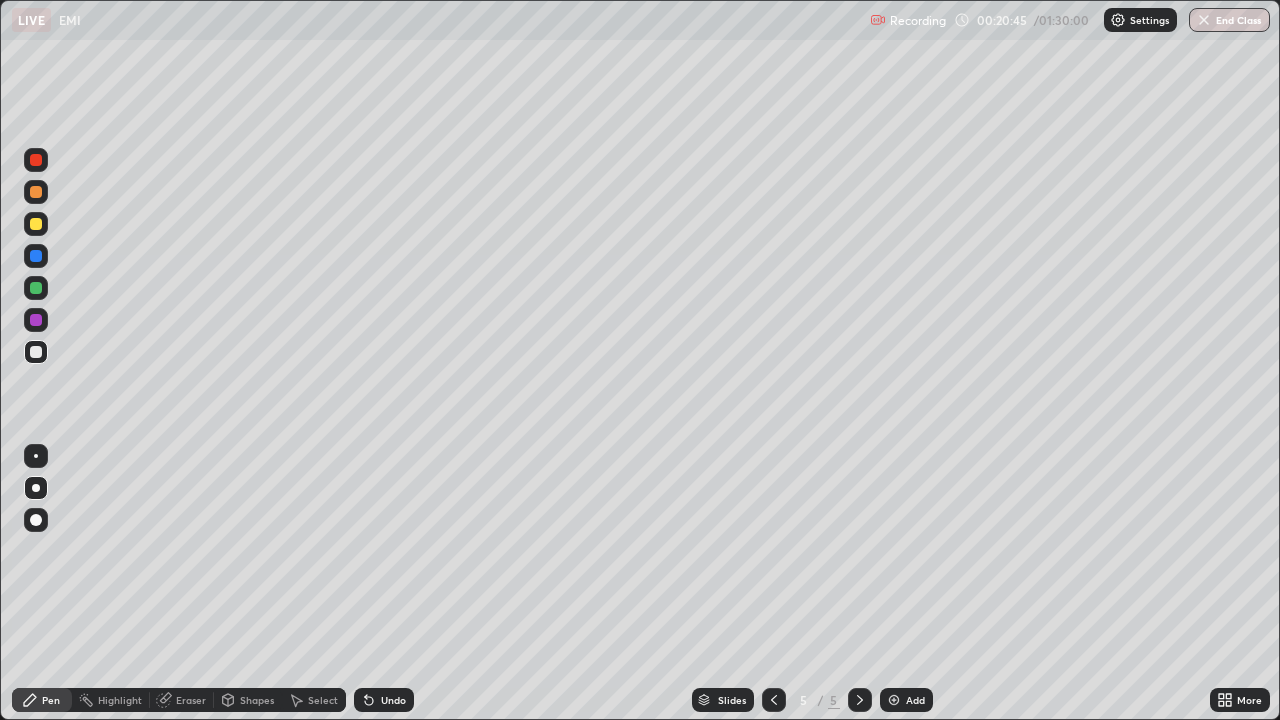 click at bounding box center (36, 256) 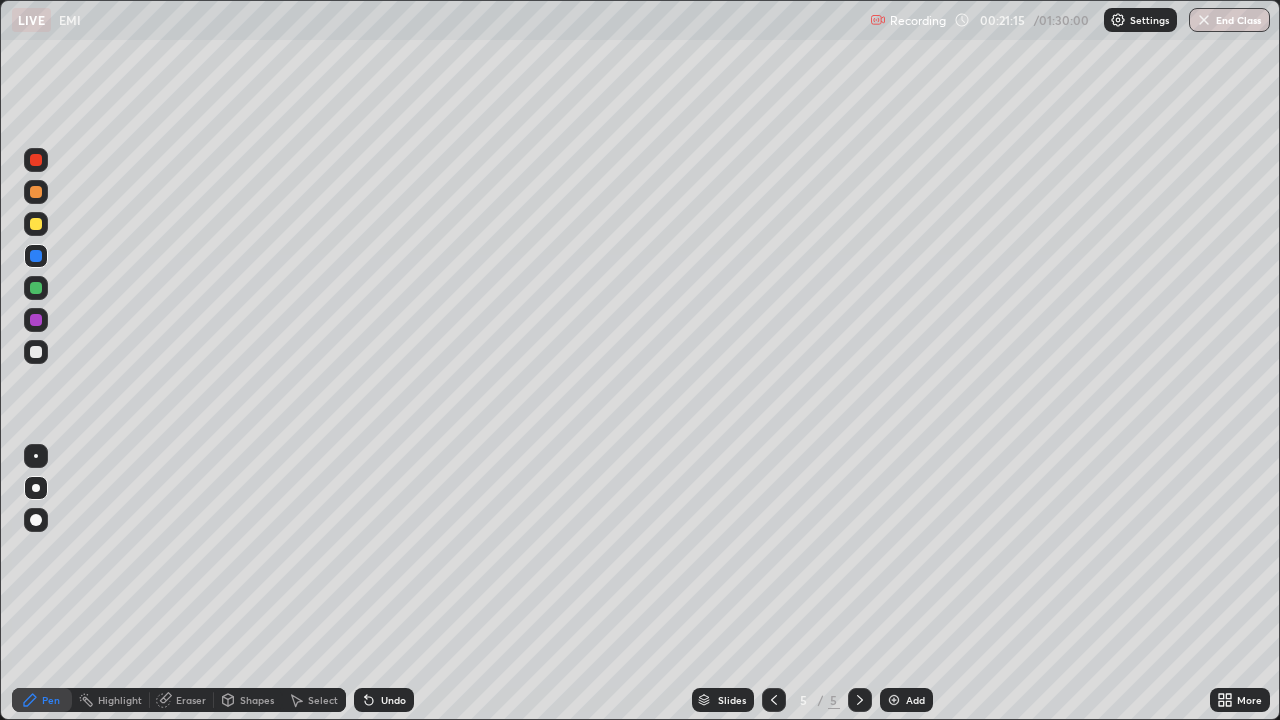click at bounding box center [36, 352] 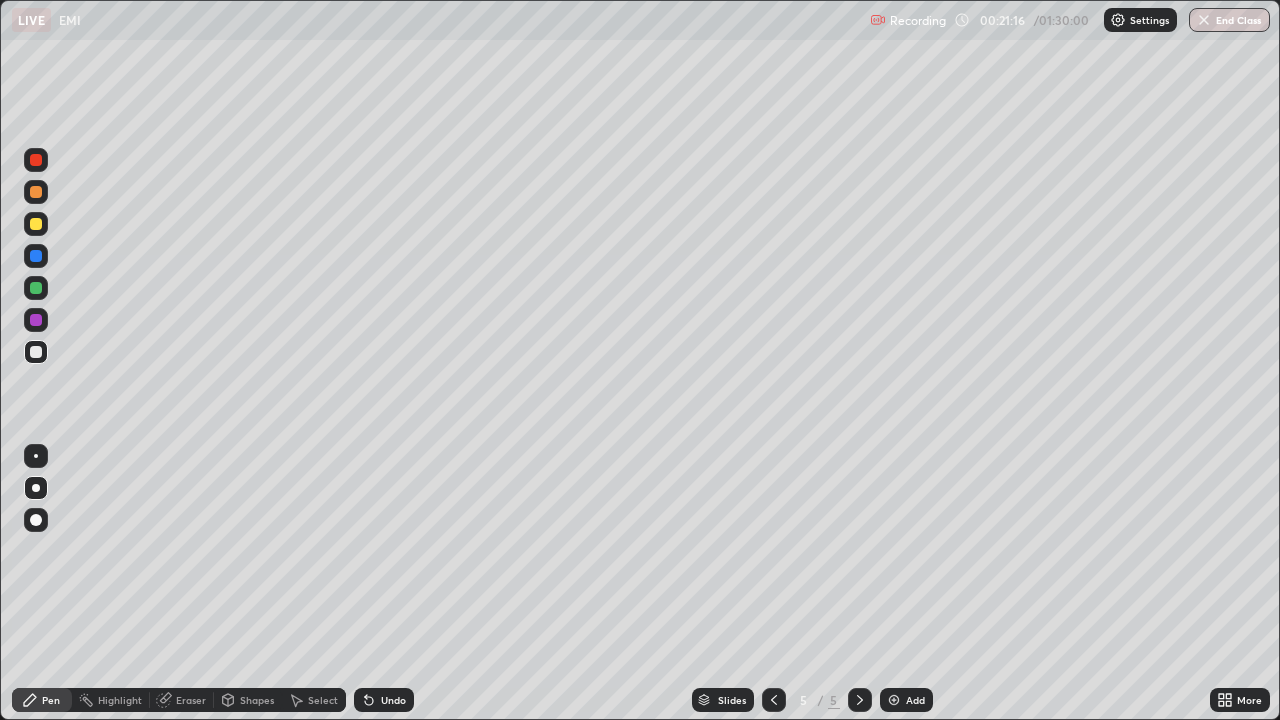 click 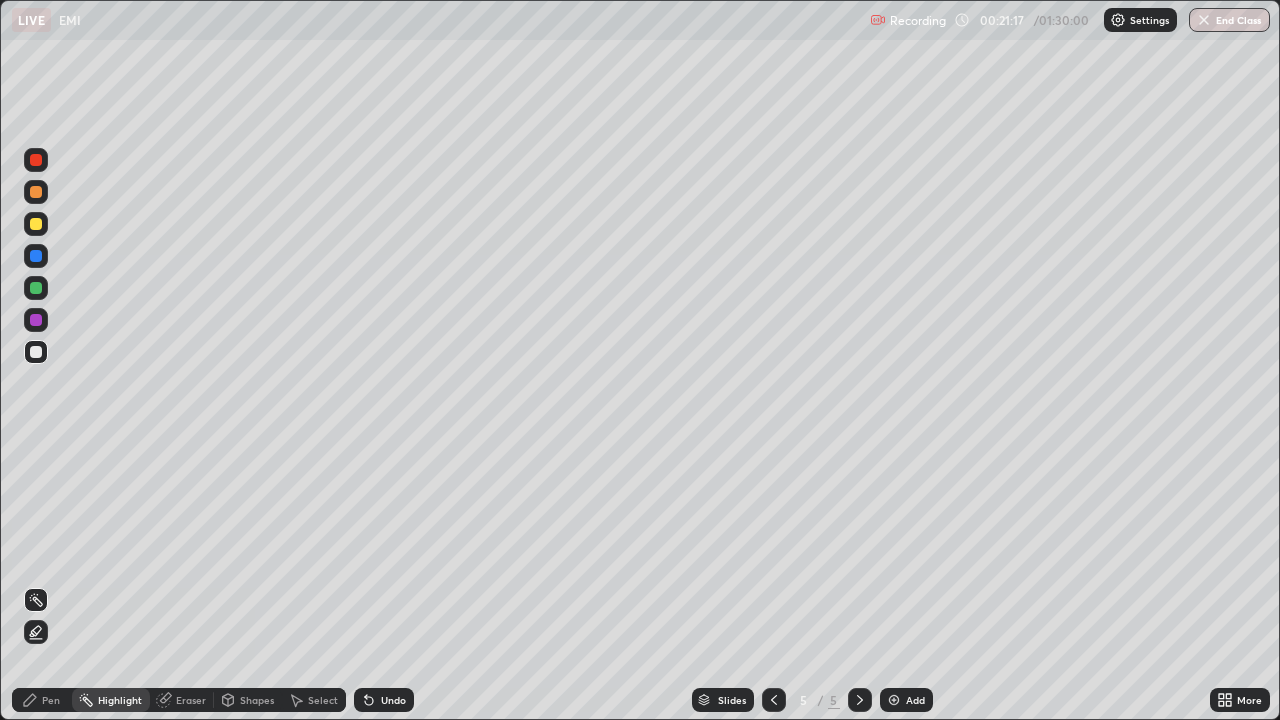 click at bounding box center (36, 224) 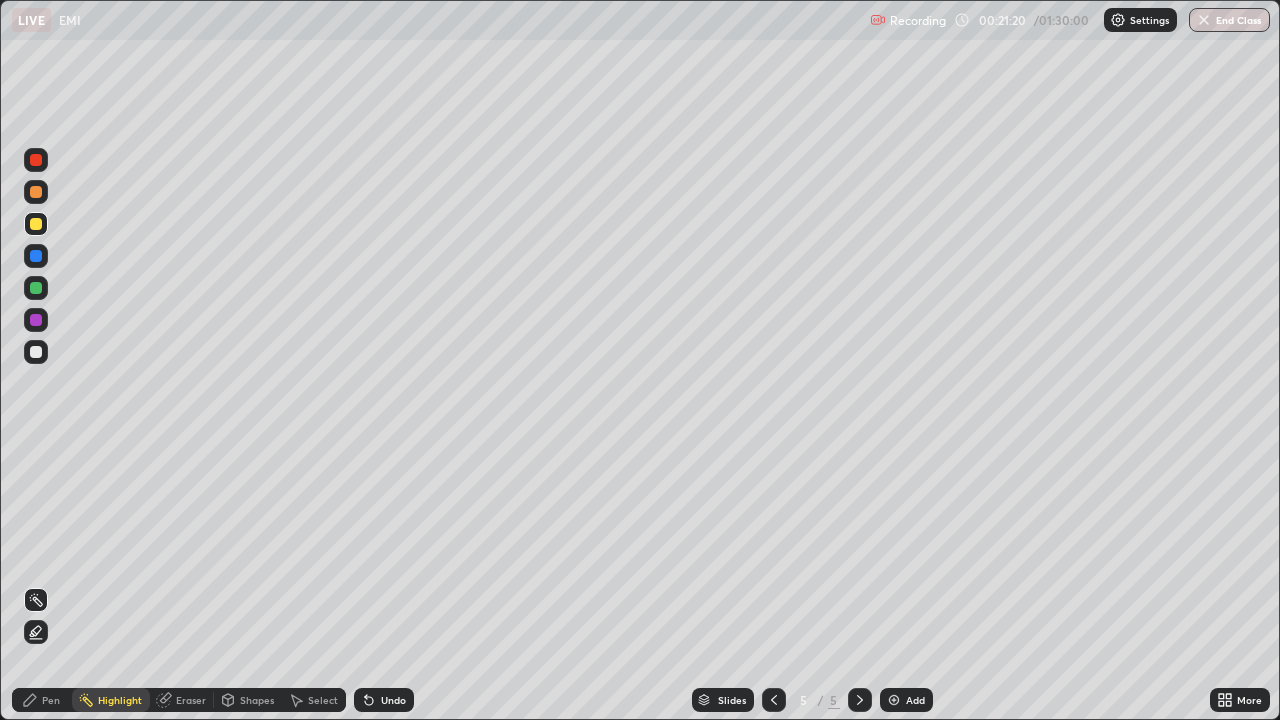 click on "Pen" at bounding box center [42, 700] 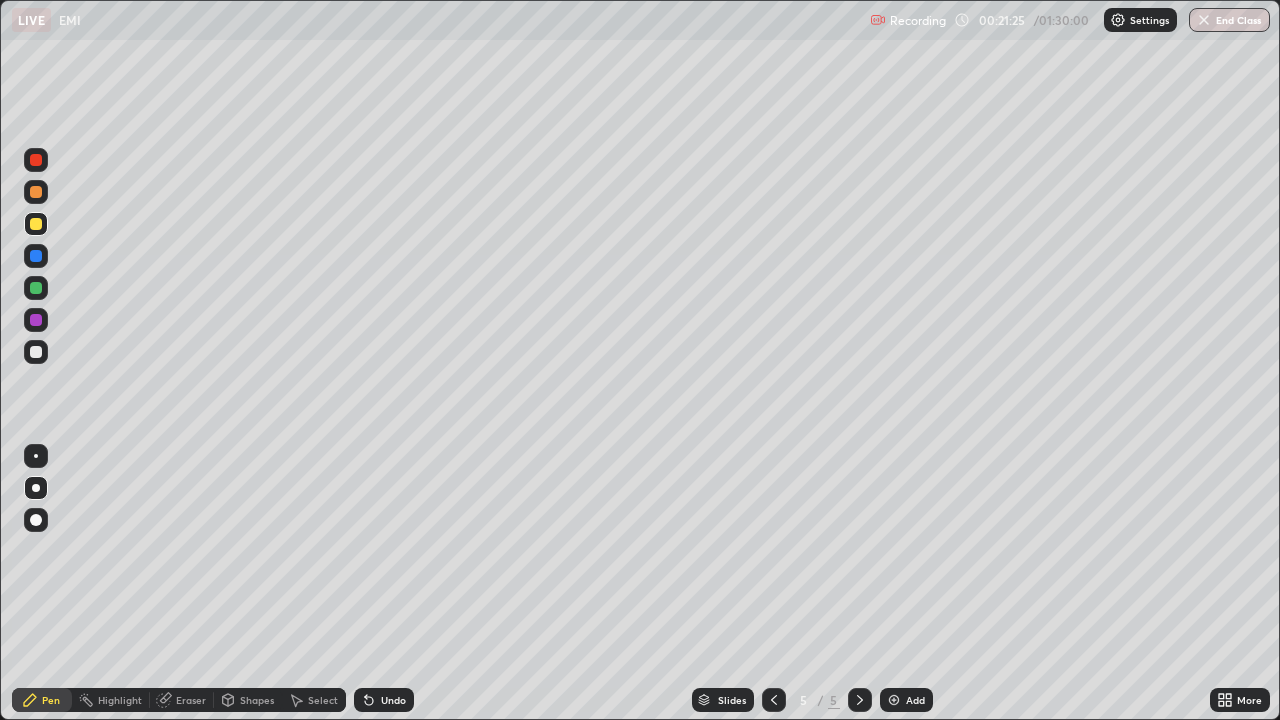 click at bounding box center [36, 320] 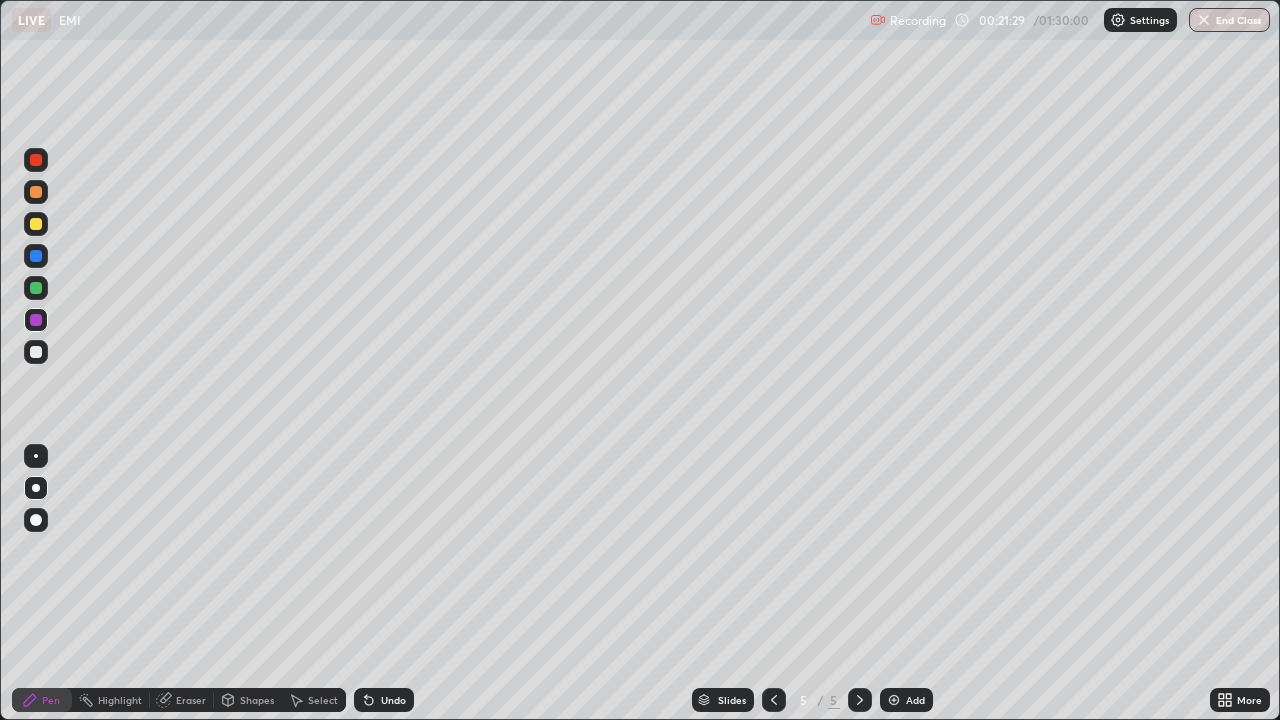 click at bounding box center [36, 320] 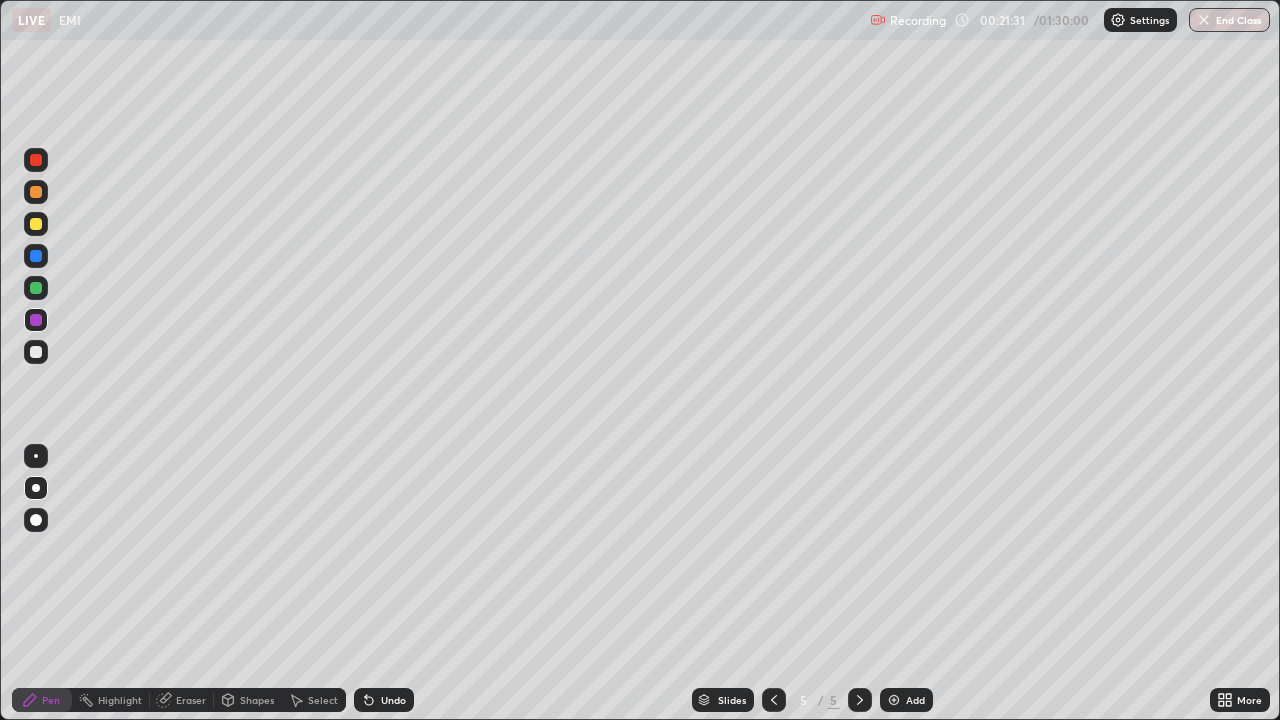 click at bounding box center (36, 256) 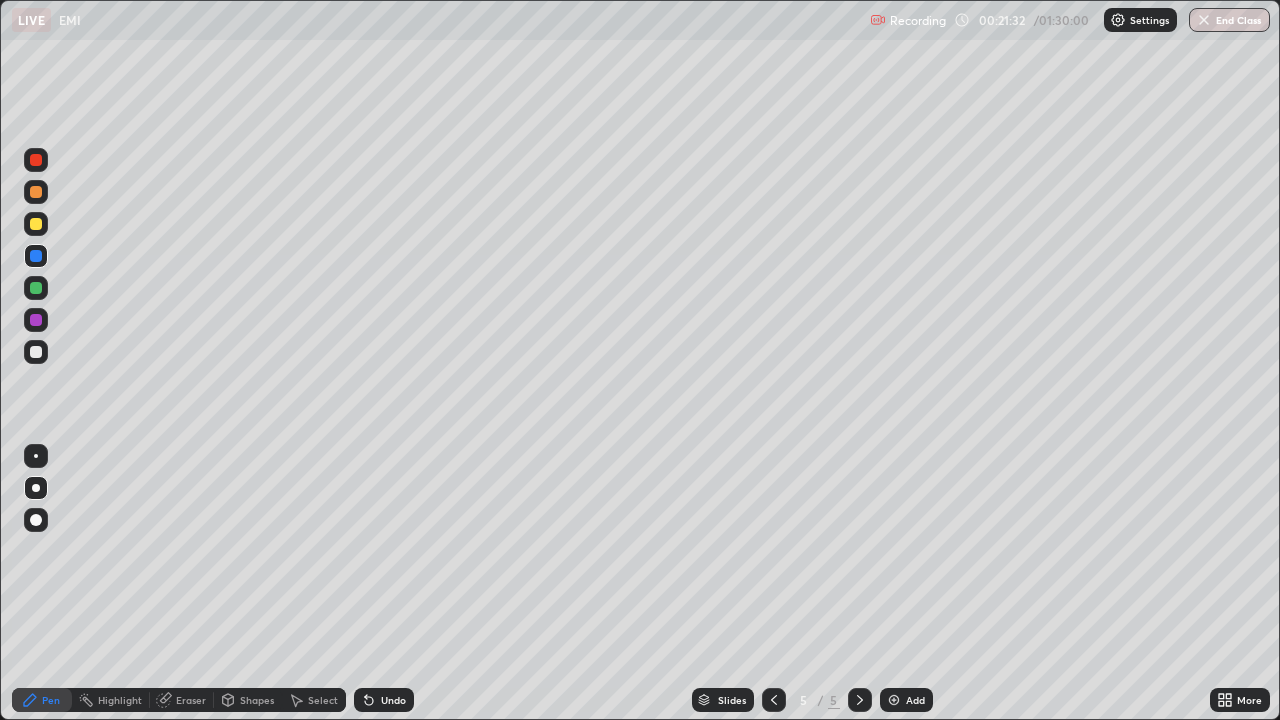 click at bounding box center (36, 224) 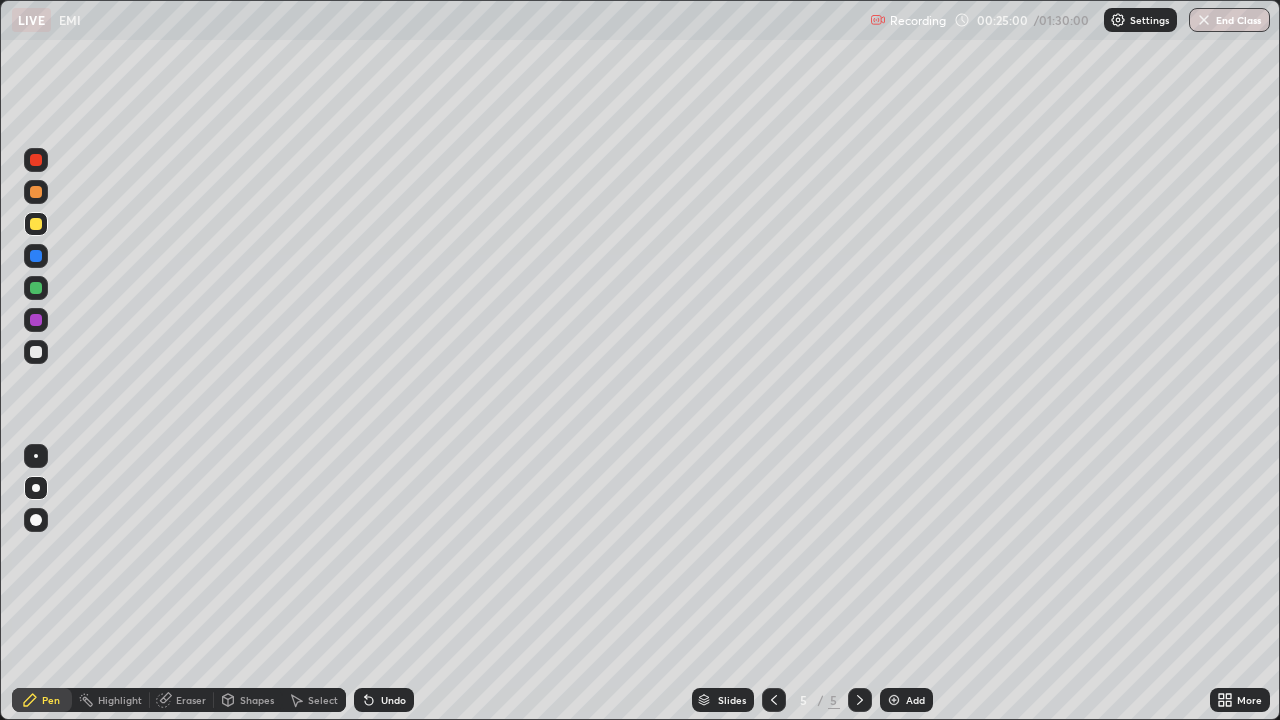 click on "Add" at bounding box center [906, 700] 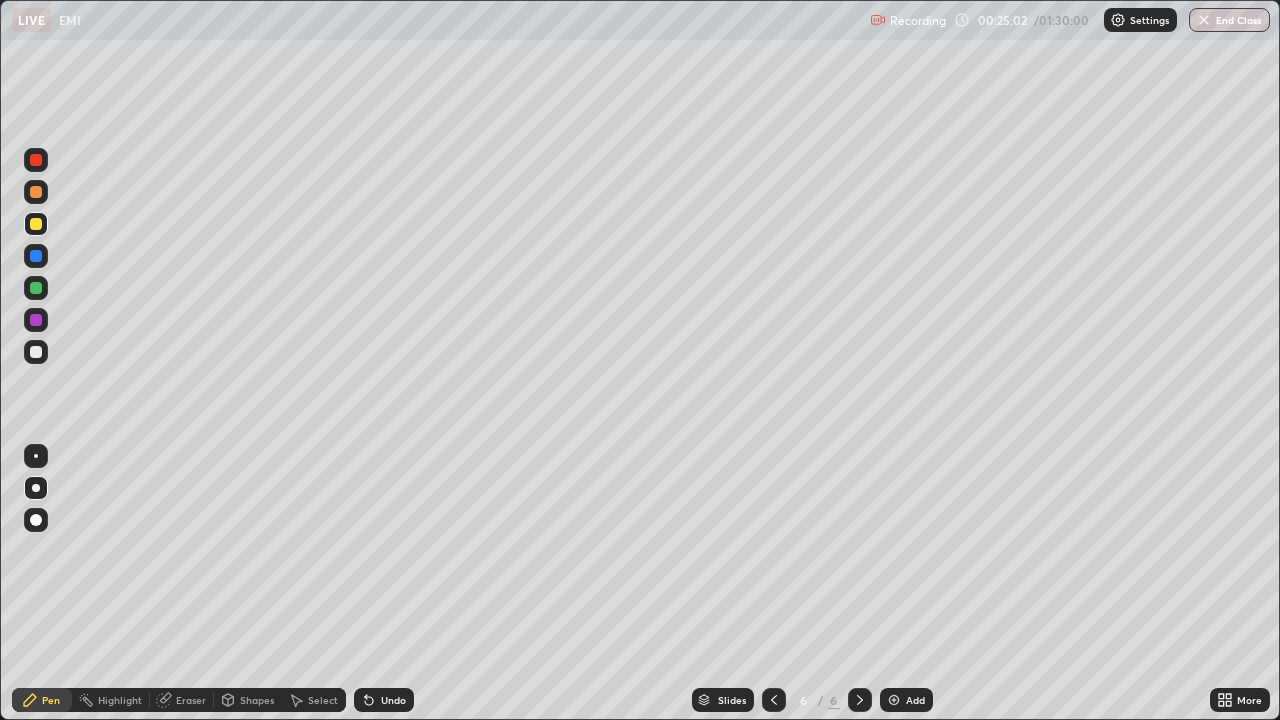 click on "Shapes" at bounding box center [257, 700] 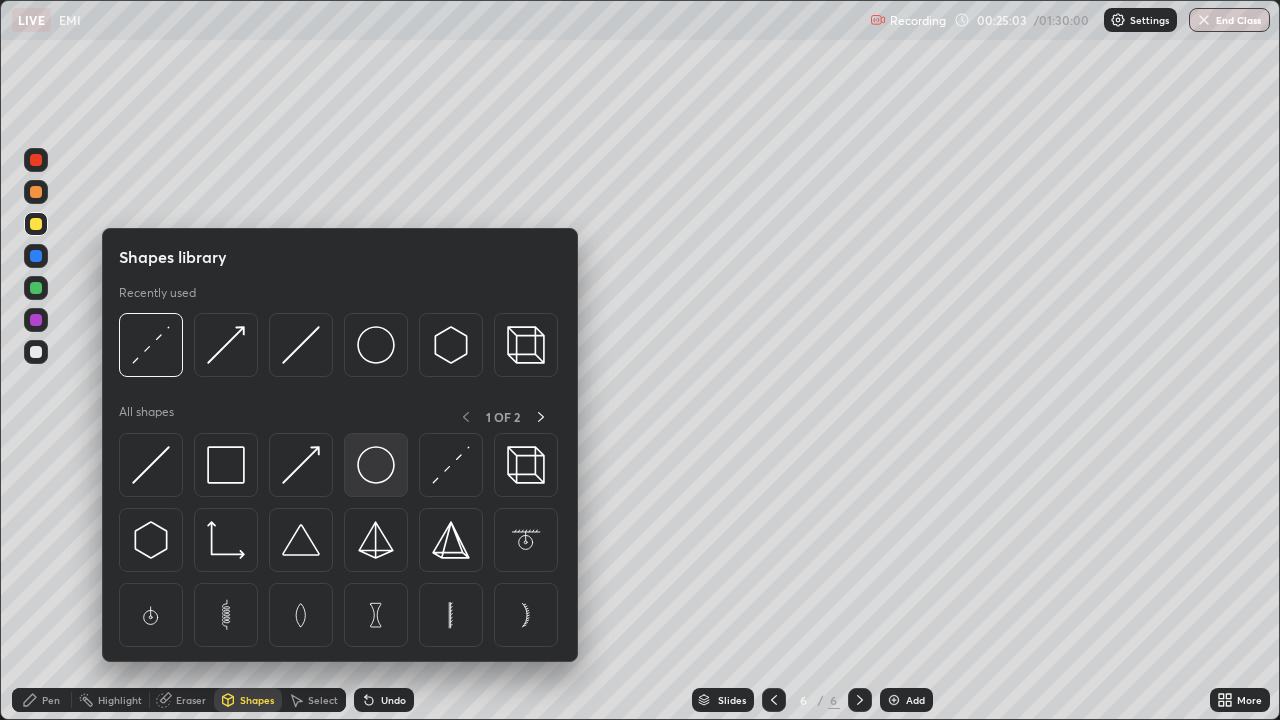 click at bounding box center [376, 465] 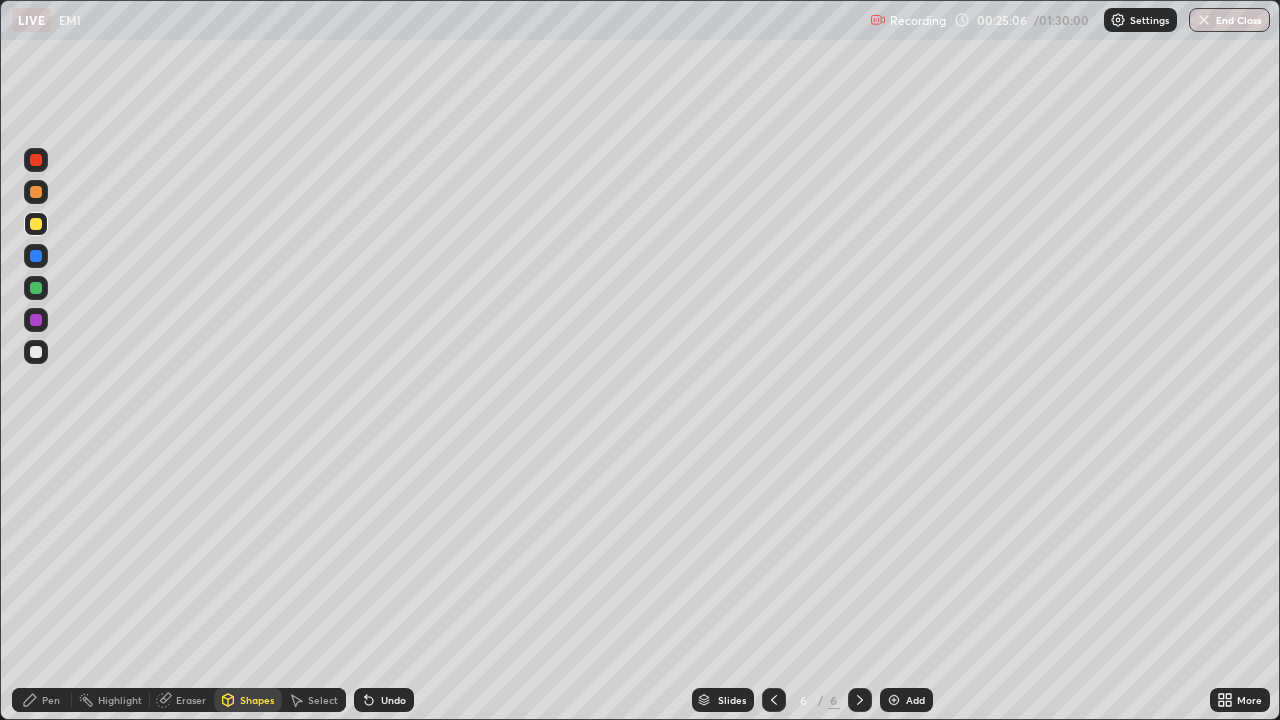 click on "Pen" at bounding box center (51, 700) 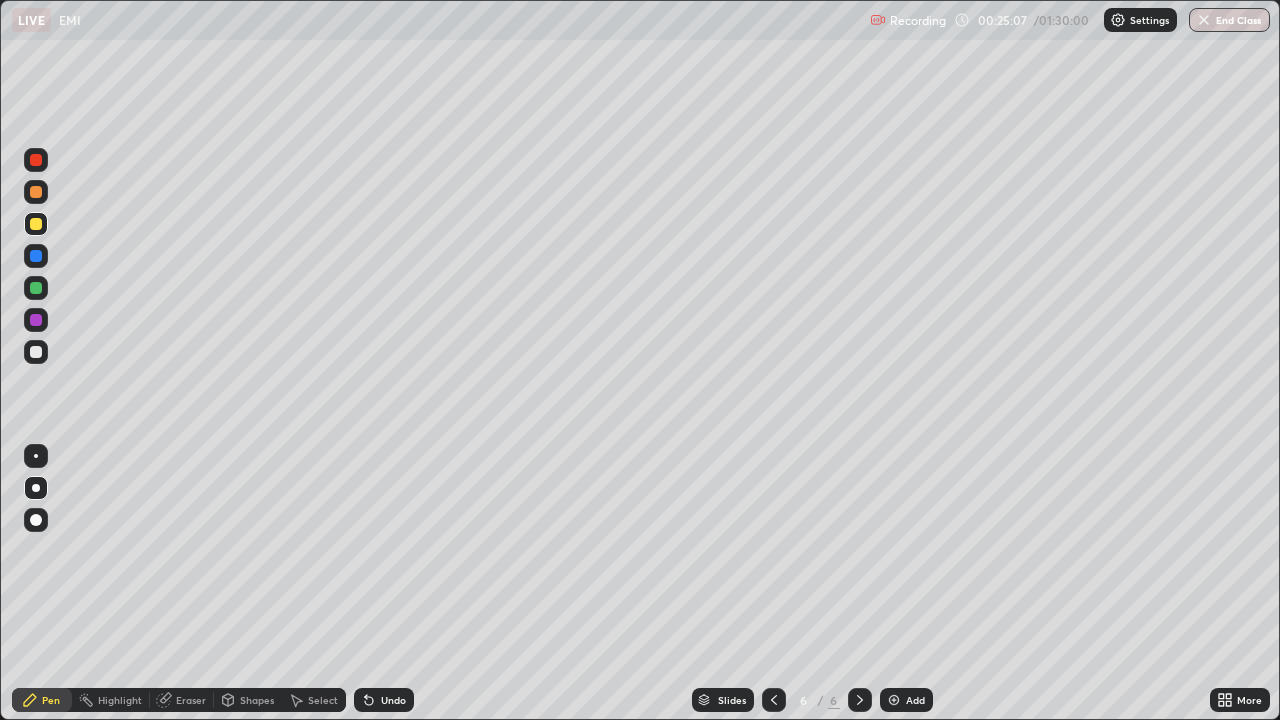 click at bounding box center [36, 456] 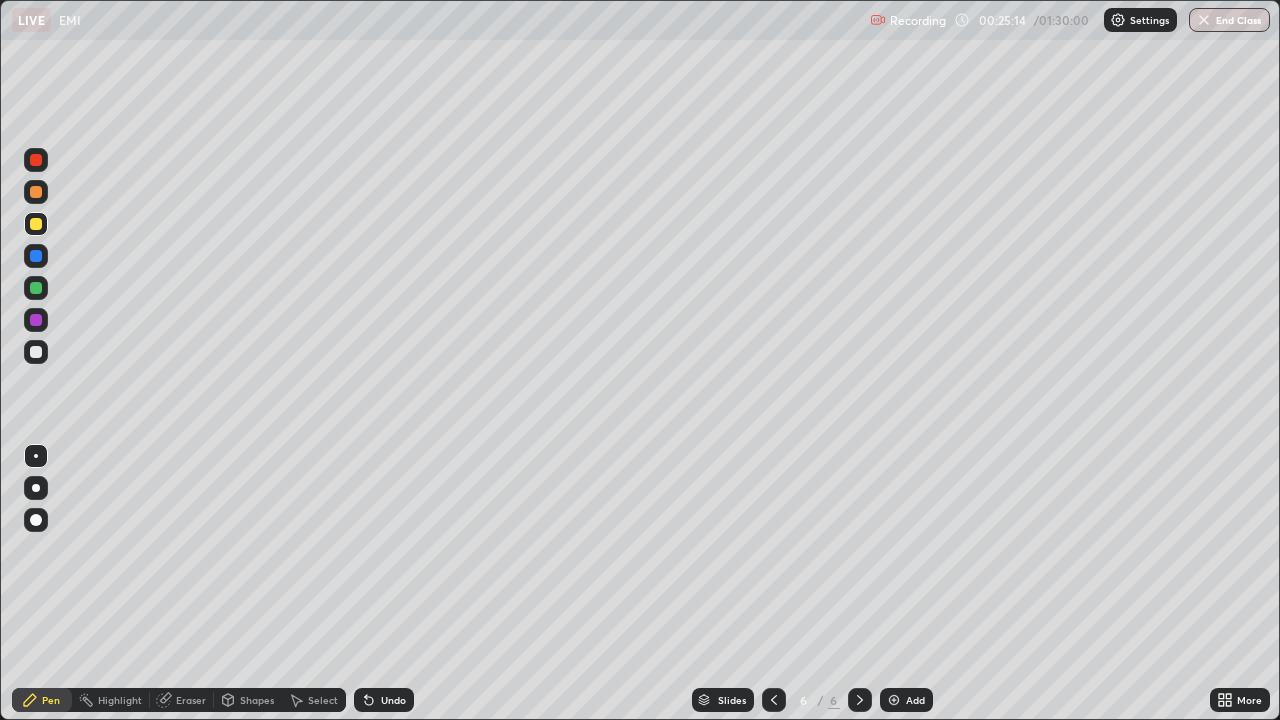 click at bounding box center (36, 320) 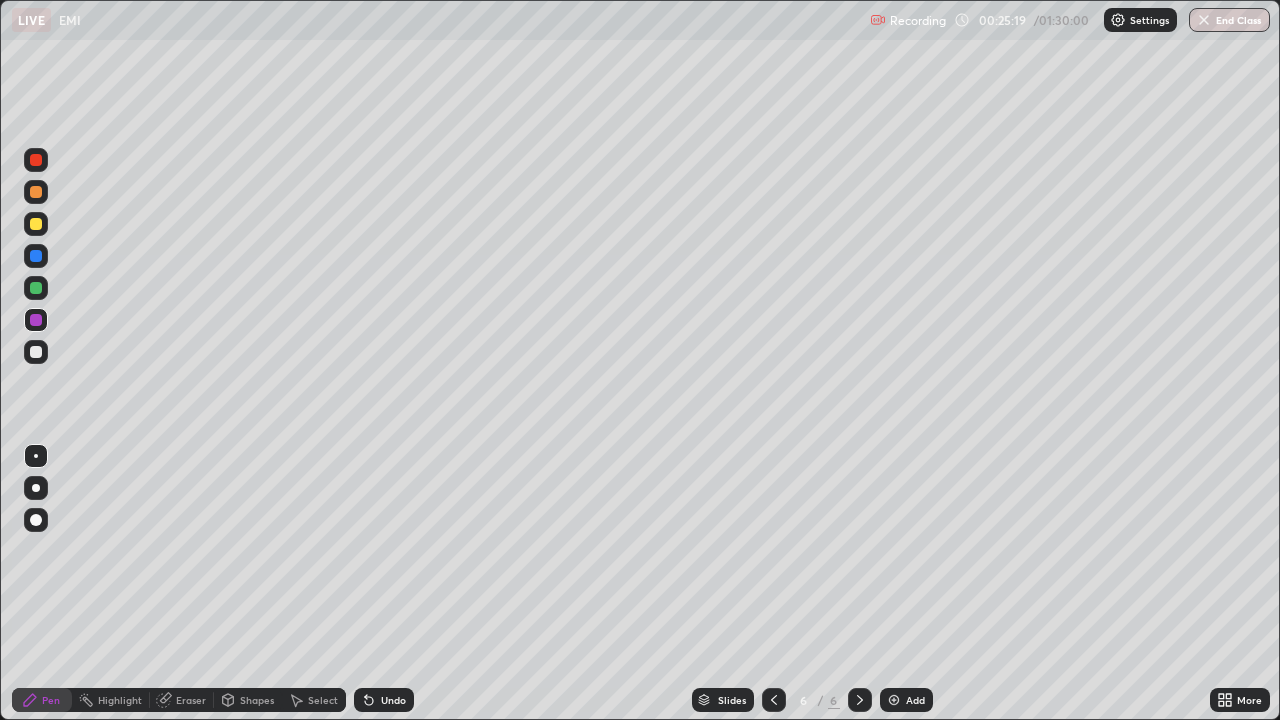 click at bounding box center [36, 224] 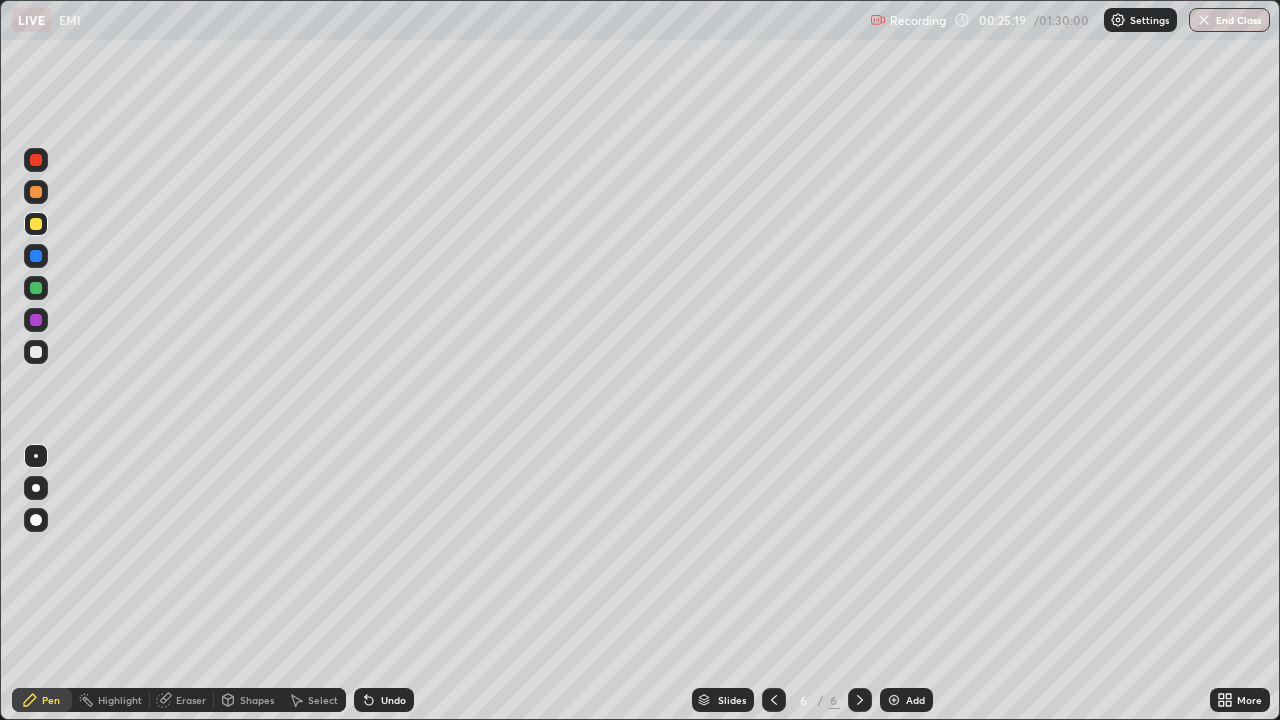click at bounding box center (36, 520) 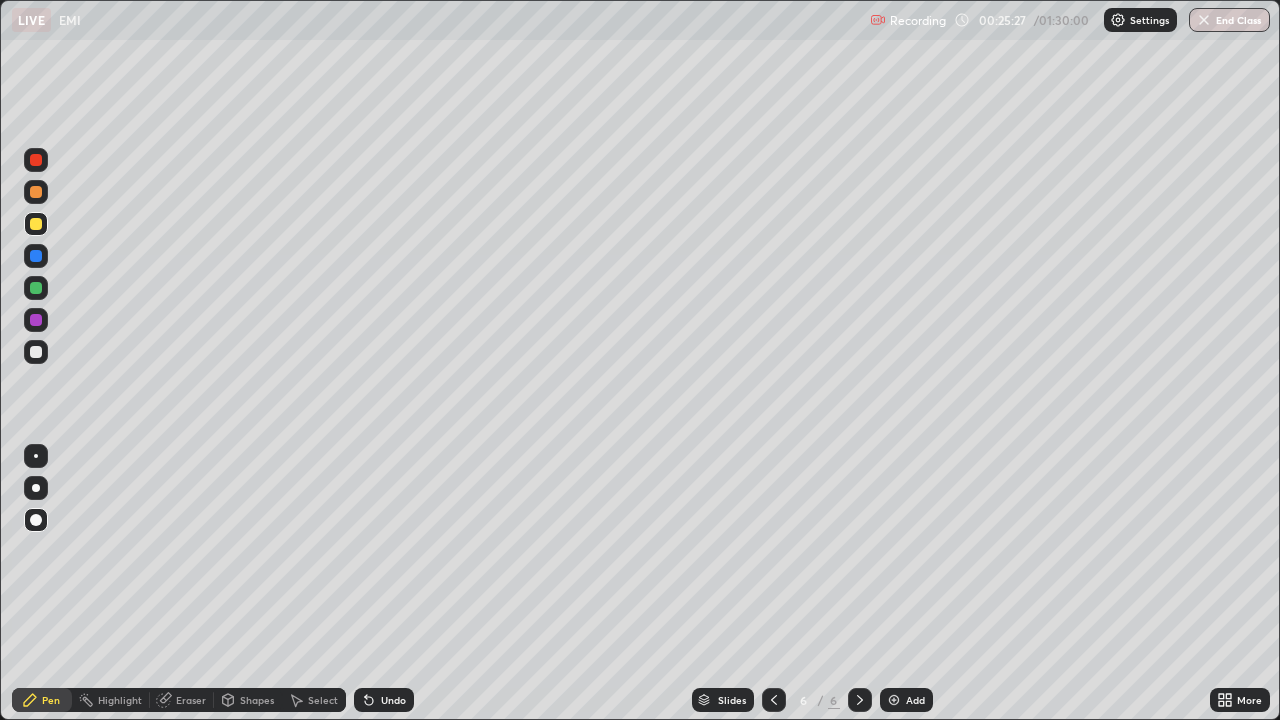 click at bounding box center (36, 456) 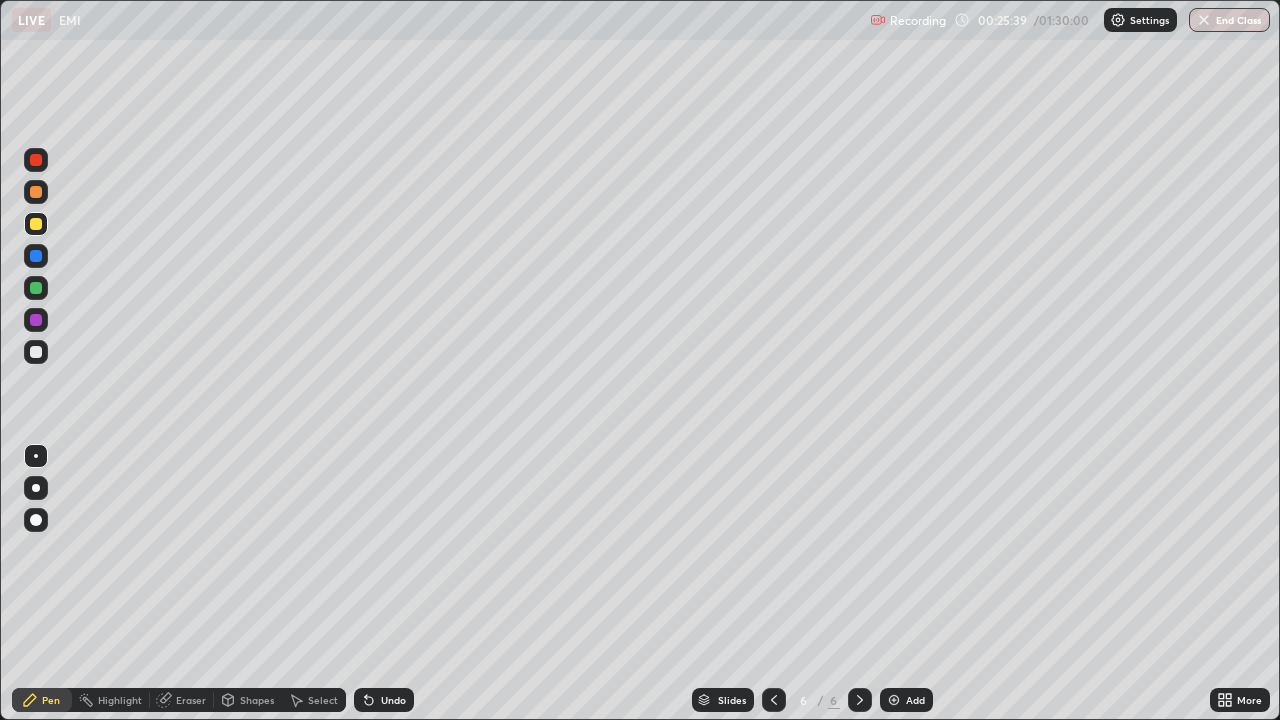 click at bounding box center [36, 256] 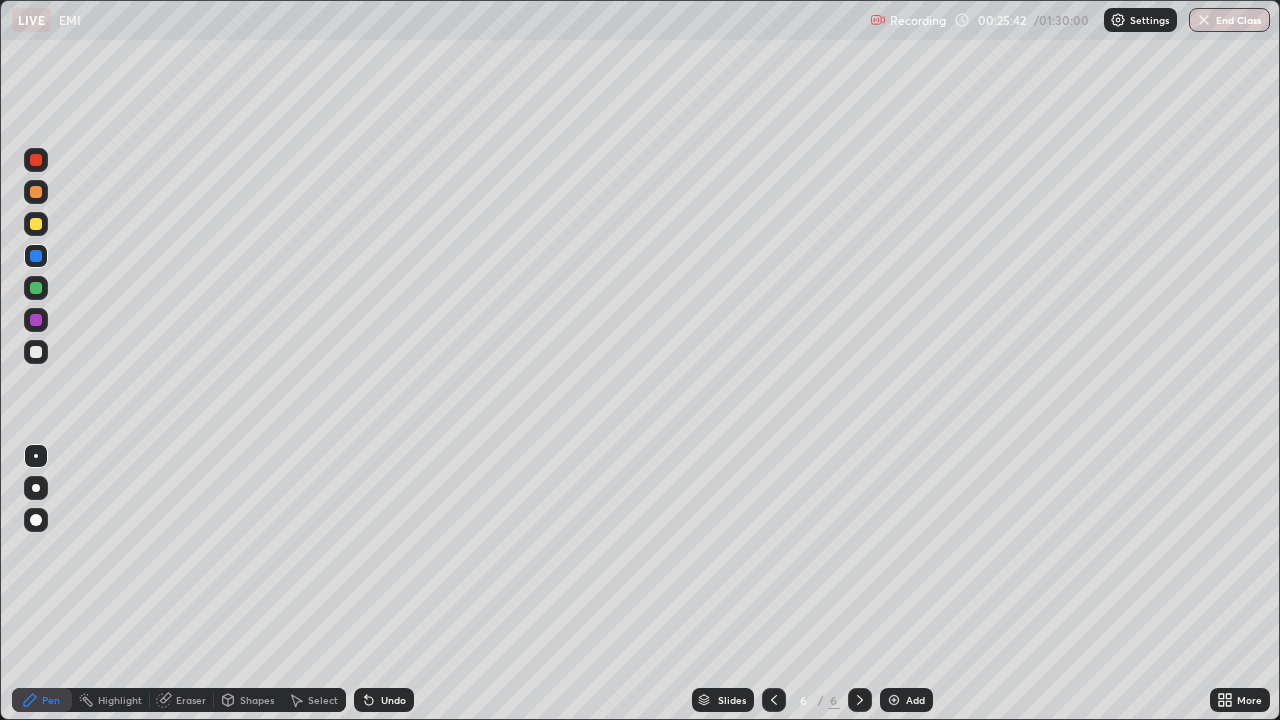 click at bounding box center [36, 256] 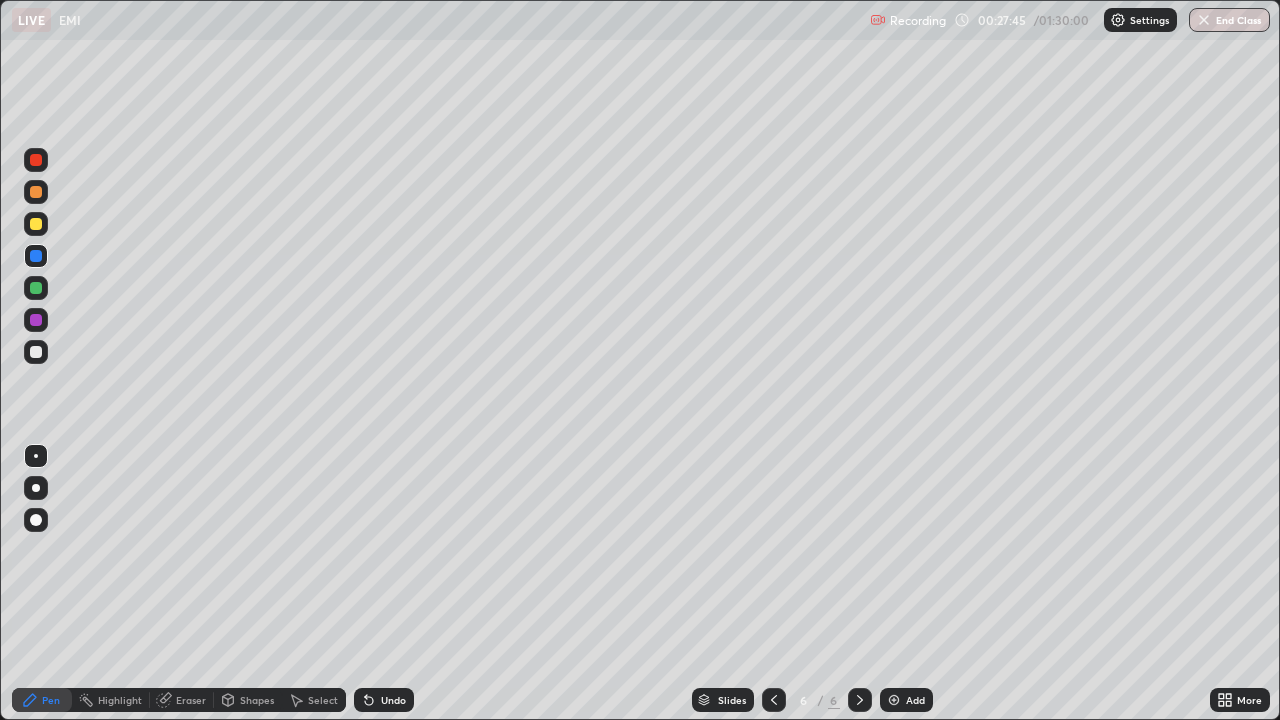 click at bounding box center [36, 288] 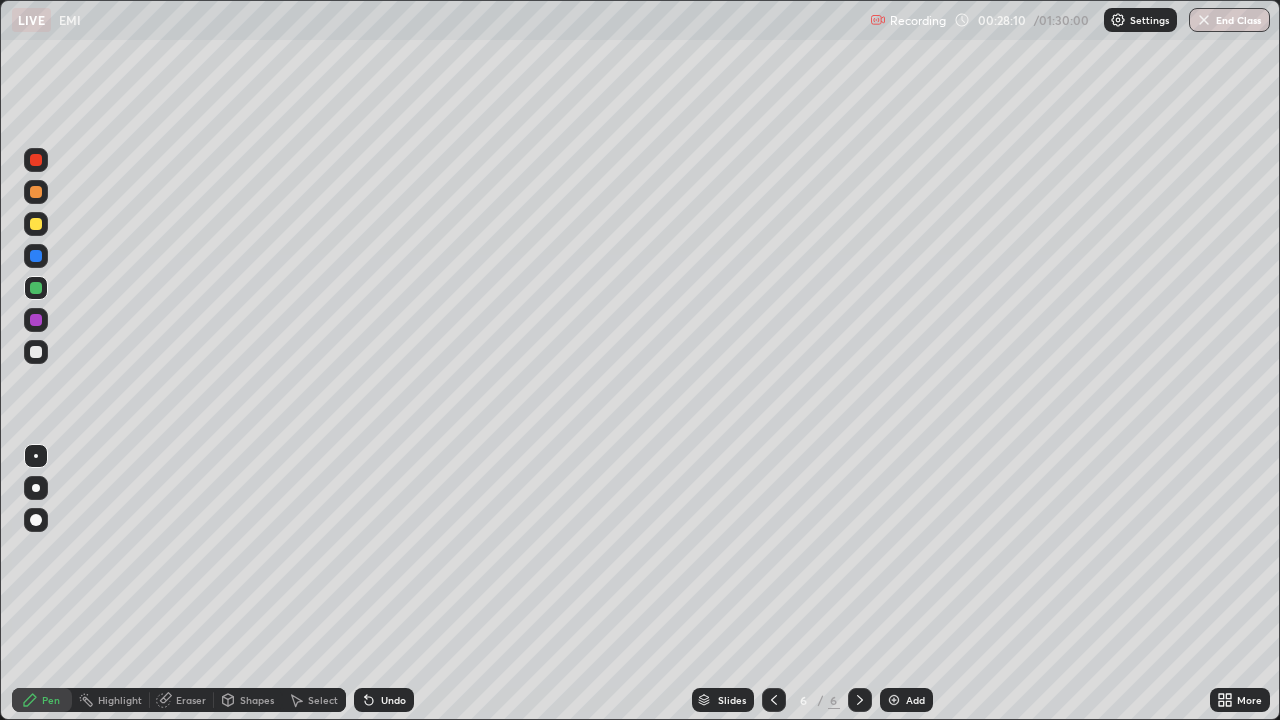 click at bounding box center (36, 320) 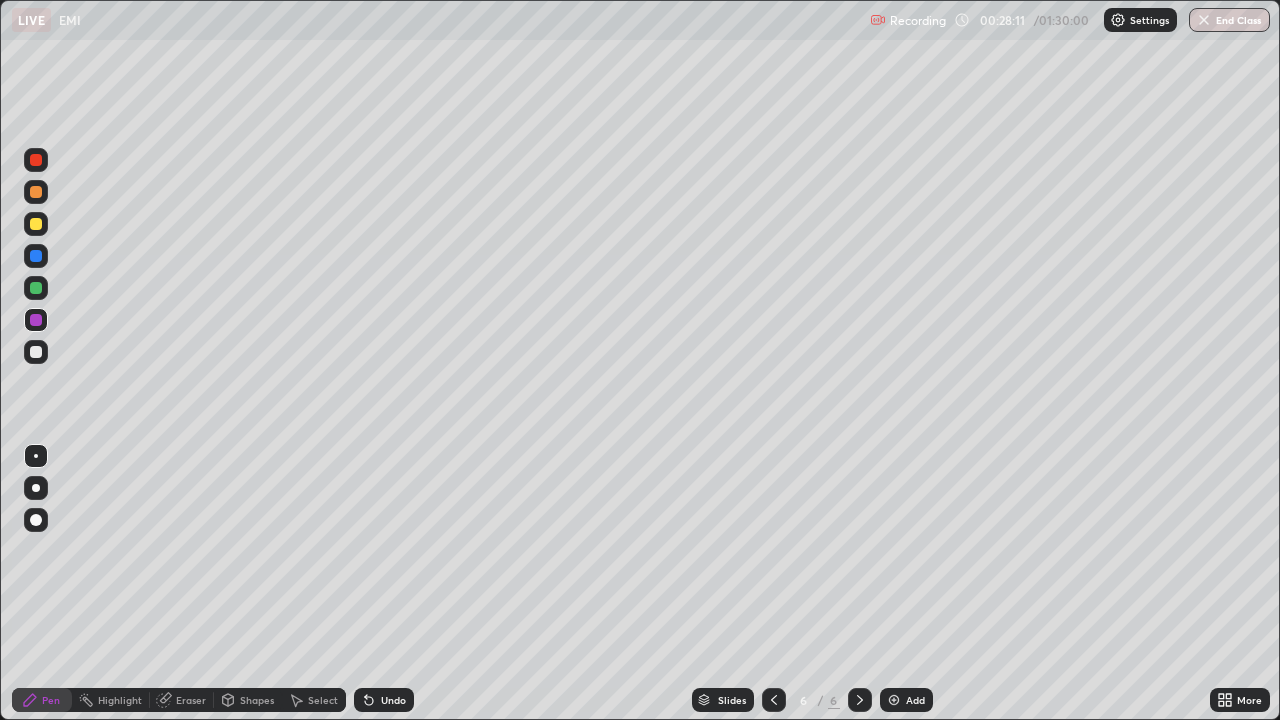 click at bounding box center [36, 256] 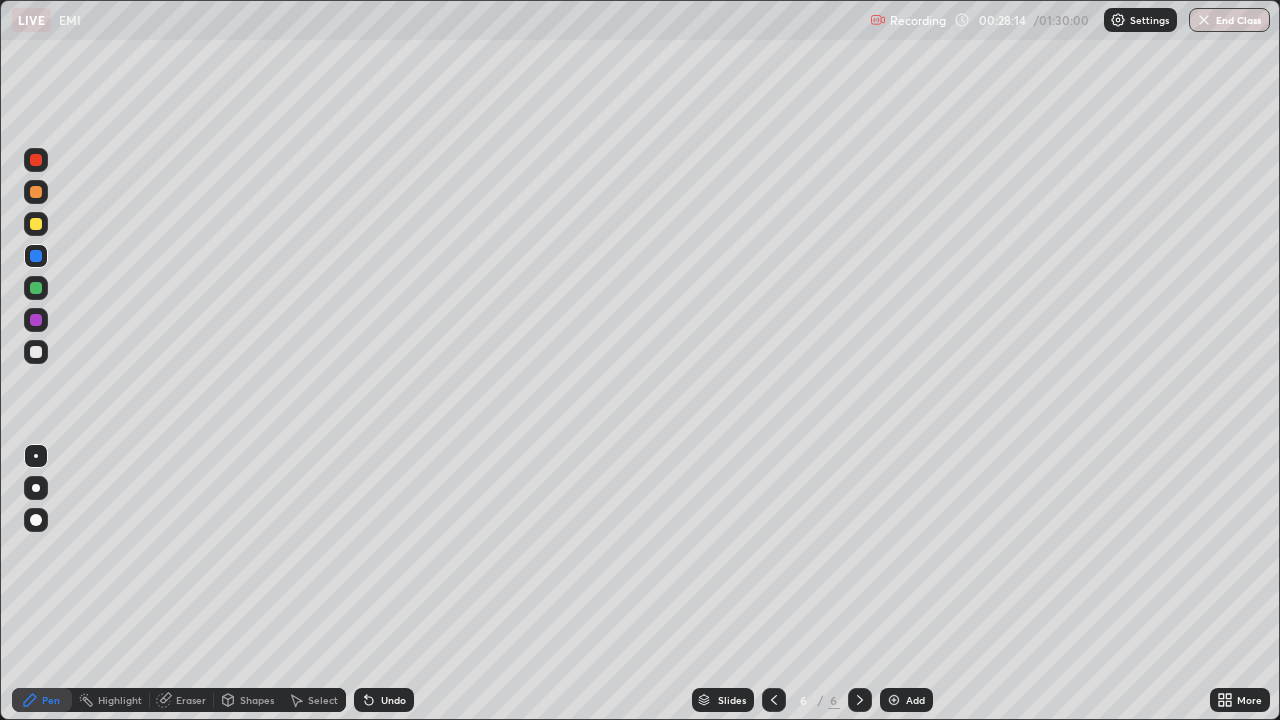 click at bounding box center (36, 224) 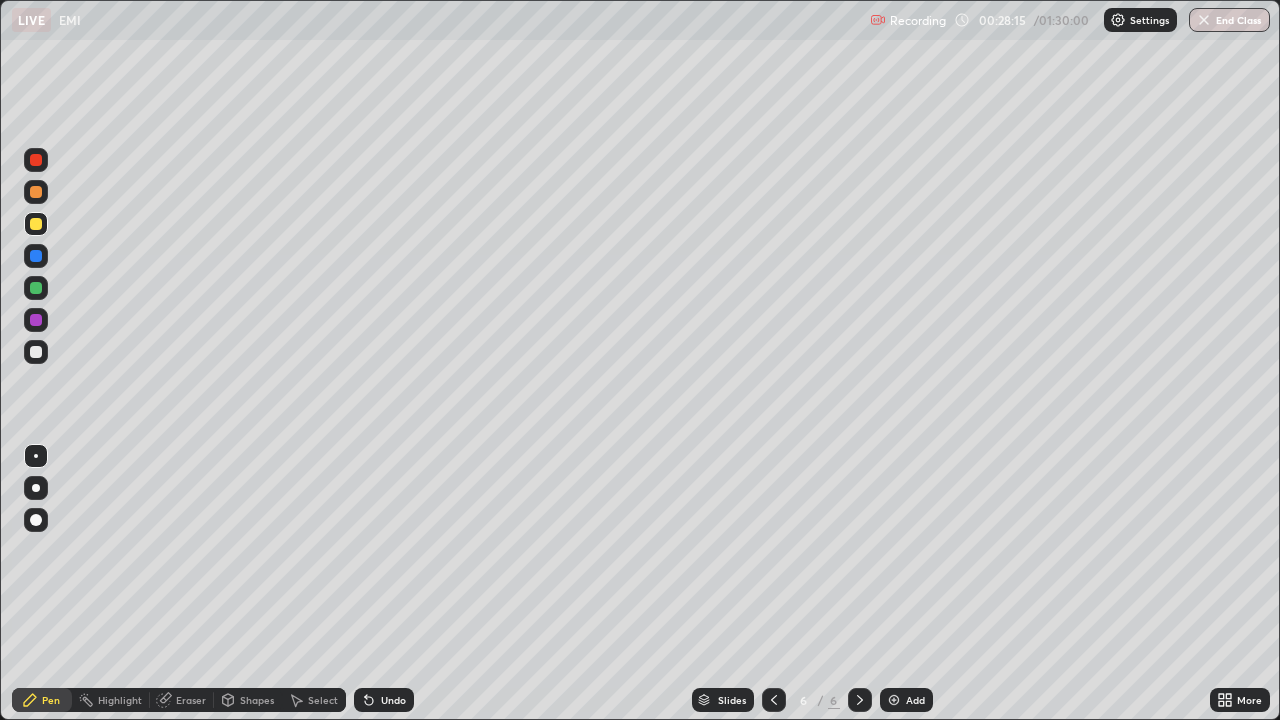 click at bounding box center [36, 160] 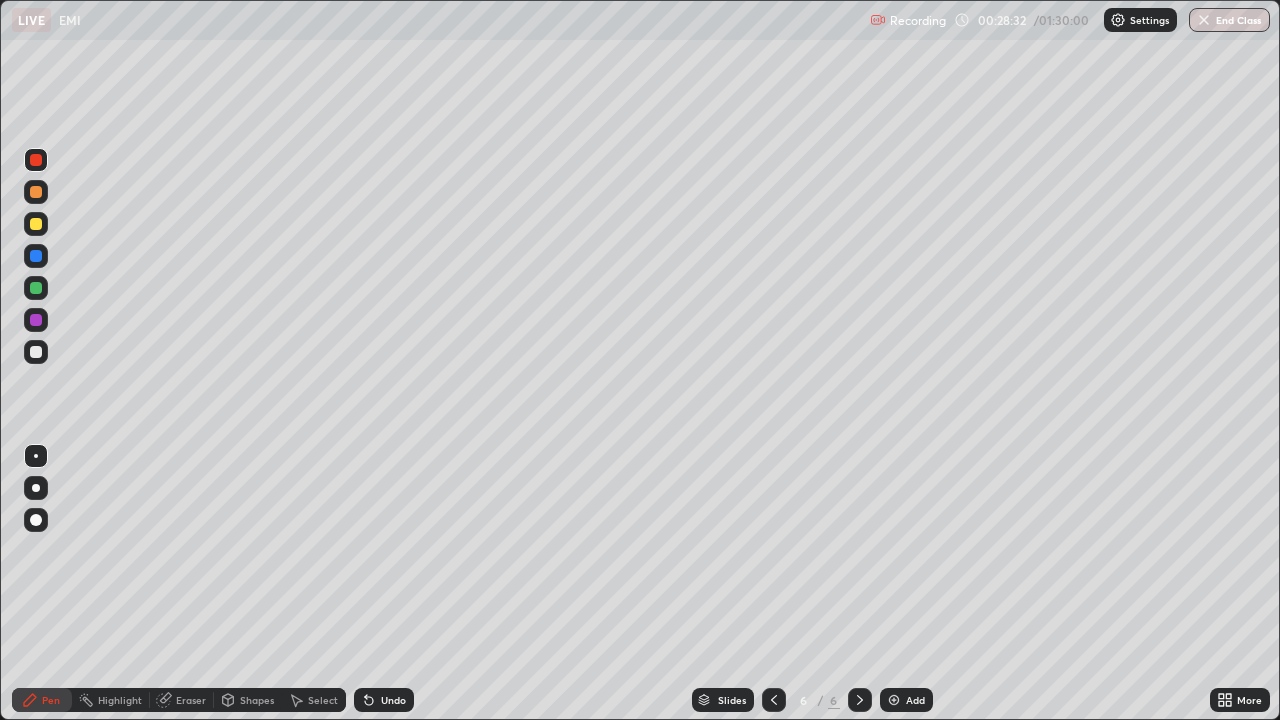 click on "Highlight" at bounding box center (120, 700) 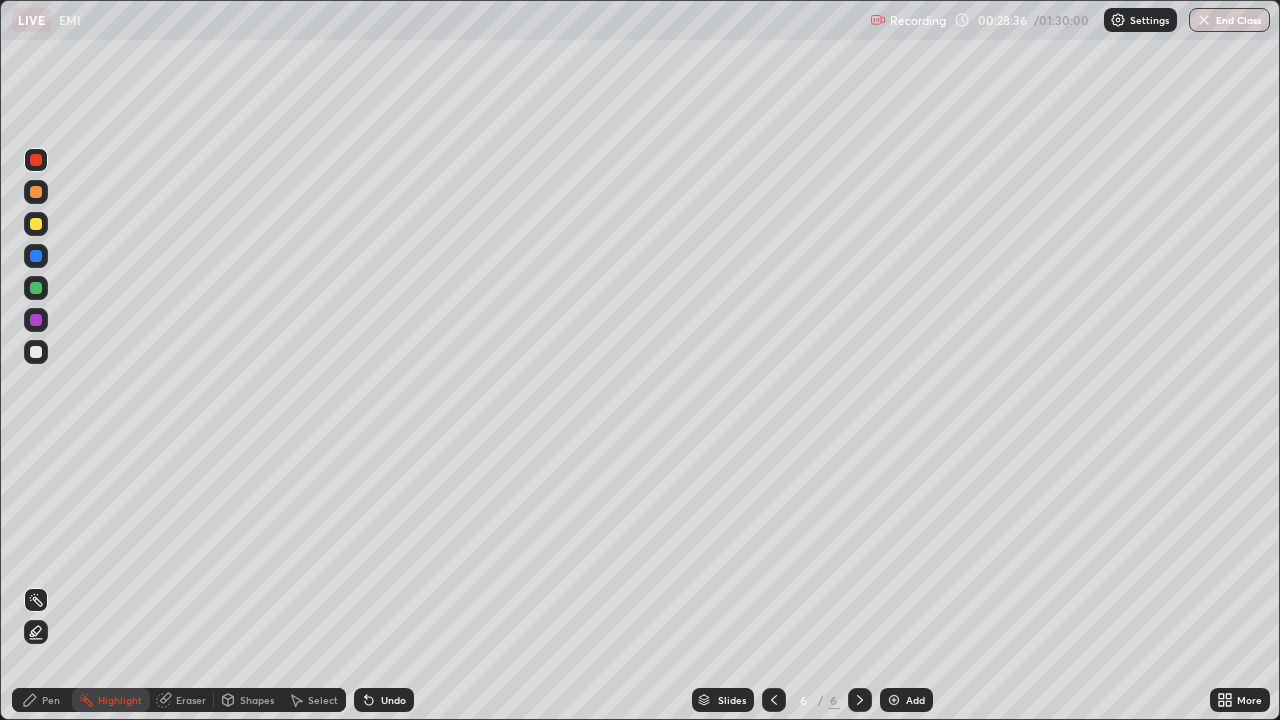 click on "Pen" at bounding box center [51, 700] 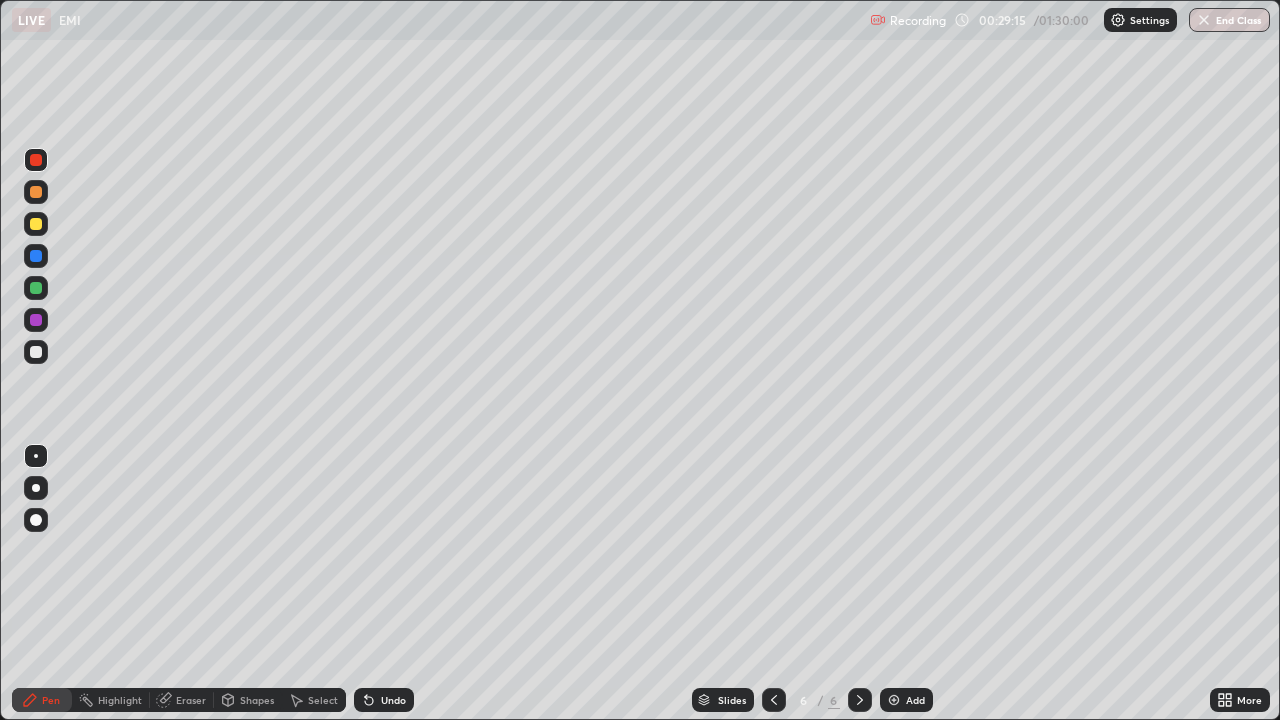 click at bounding box center [36, 352] 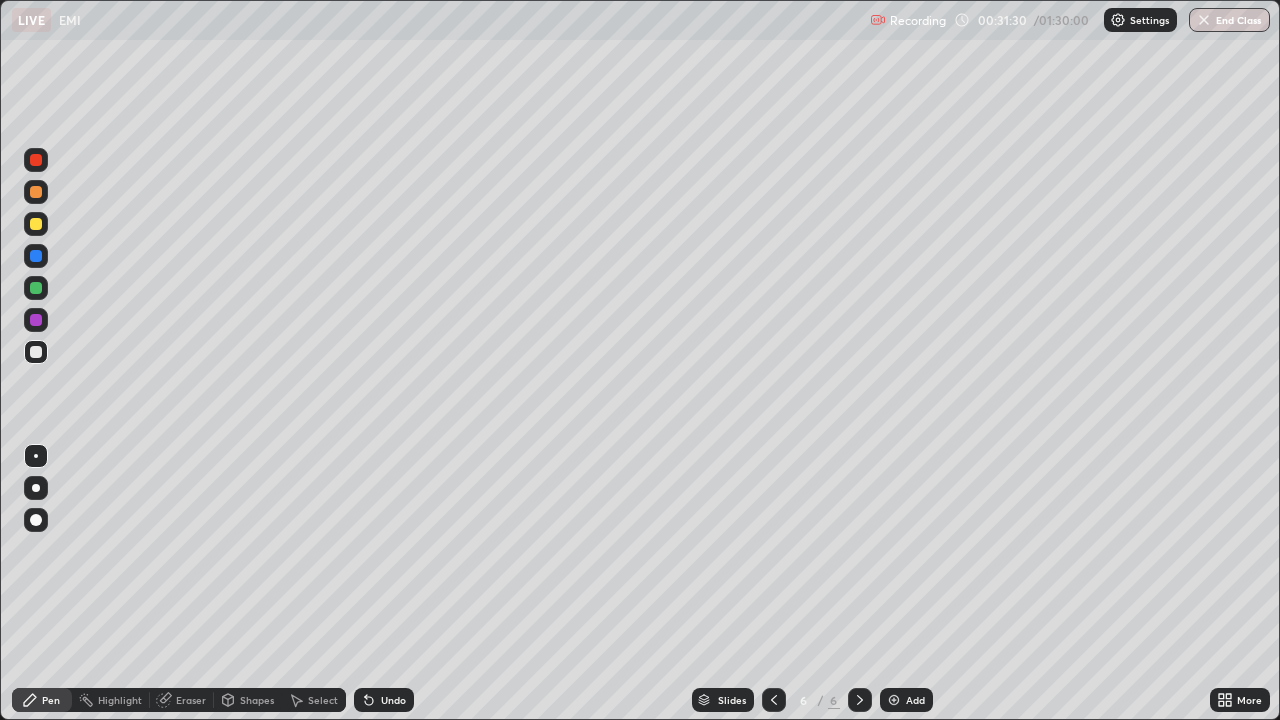 click on "Add" at bounding box center [915, 700] 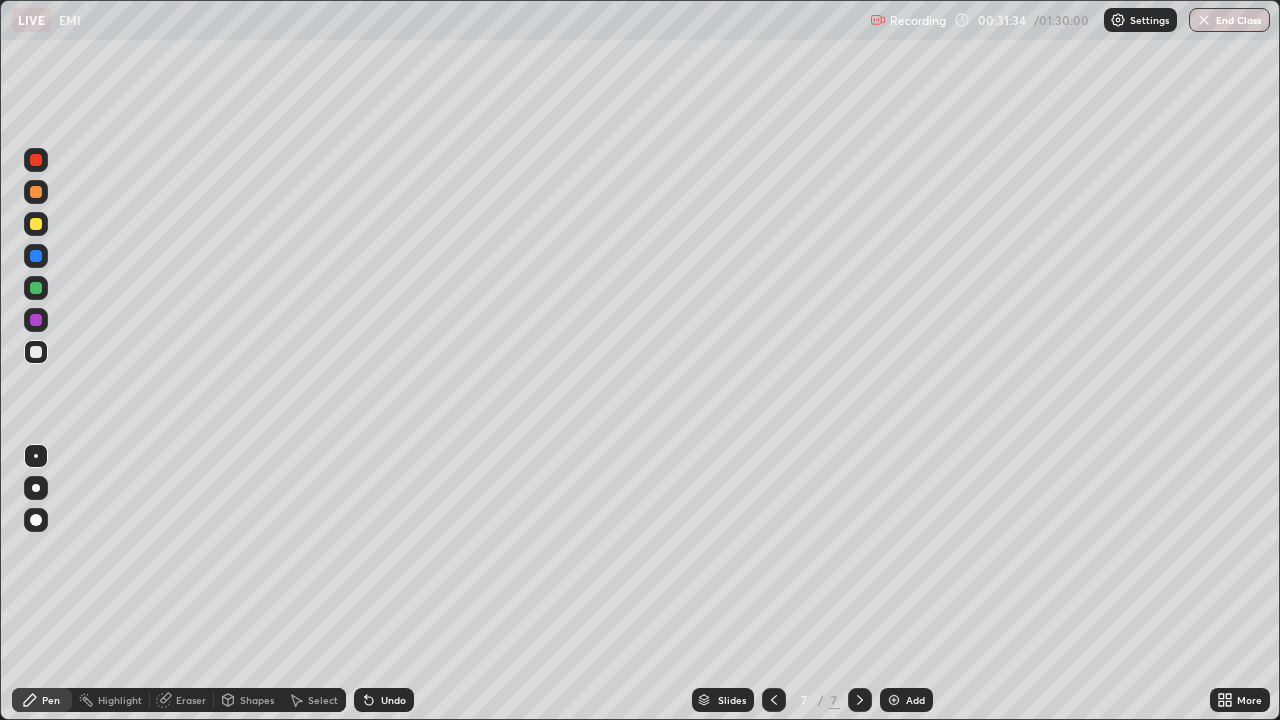 click at bounding box center (36, 288) 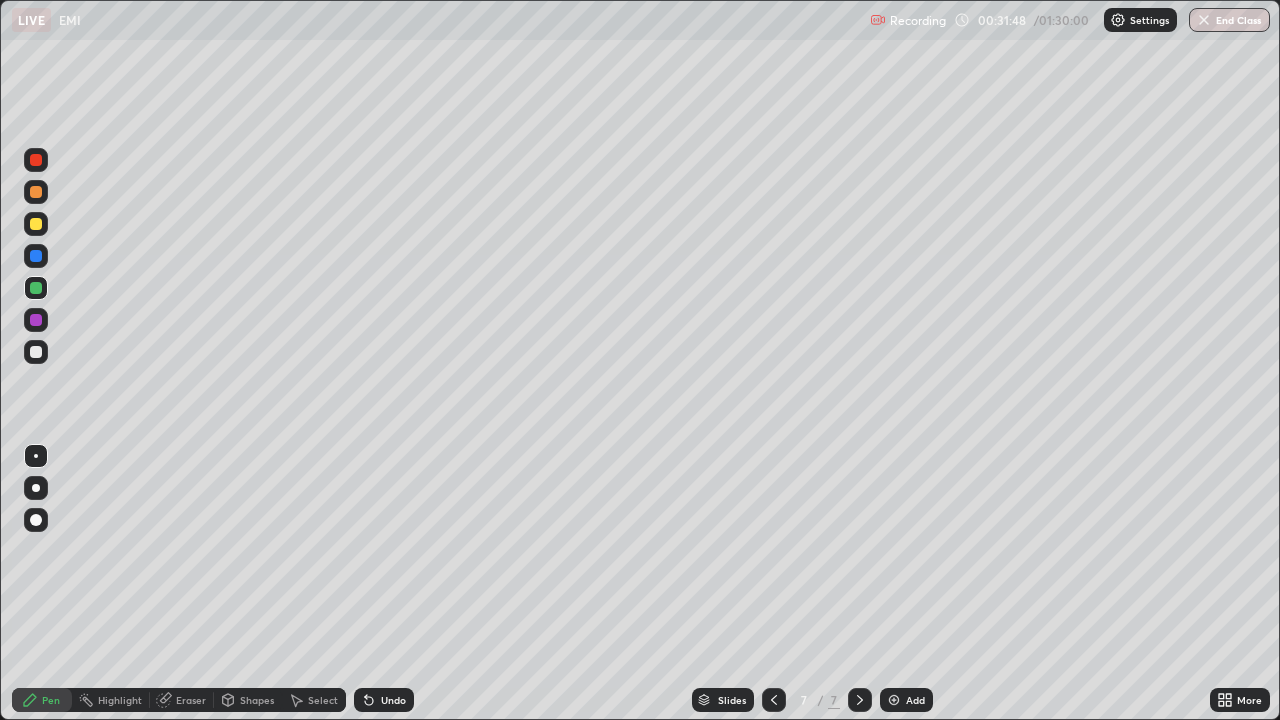 click at bounding box center (36, 224) 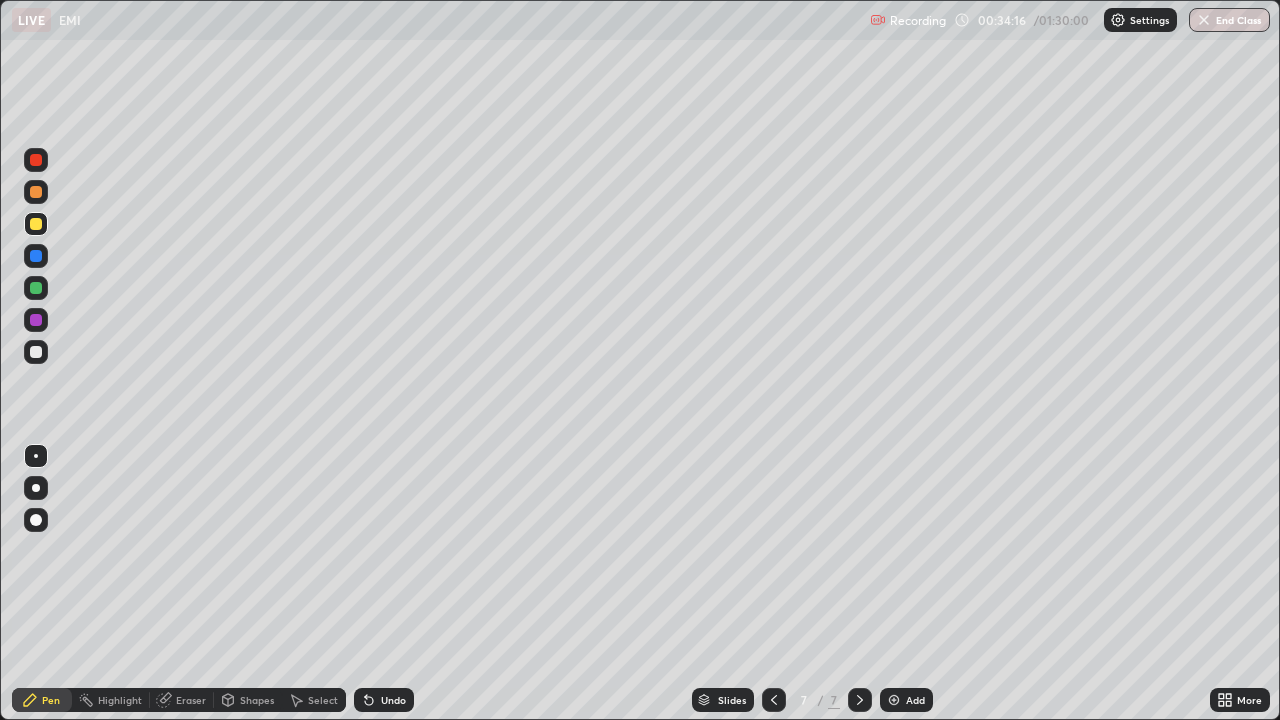 click on "Eraser" at bounding box center (182, 700) 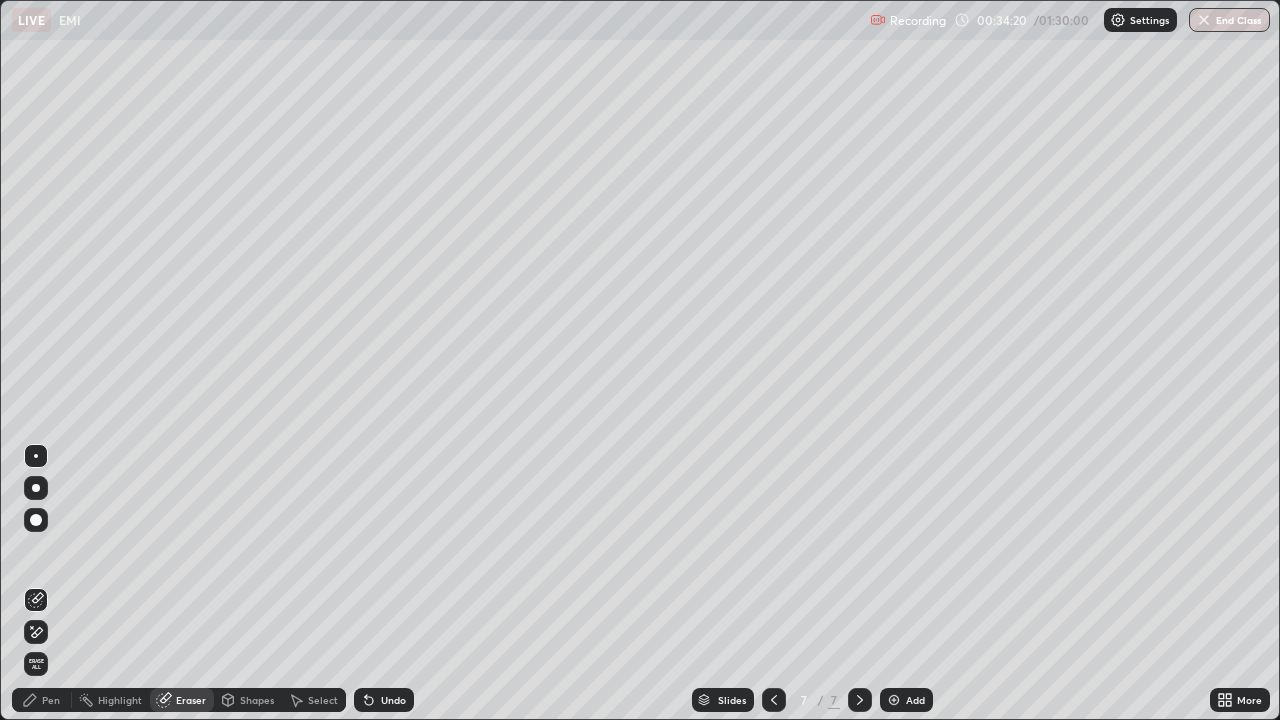 click on "Pen" at bounding box center (51, 700) 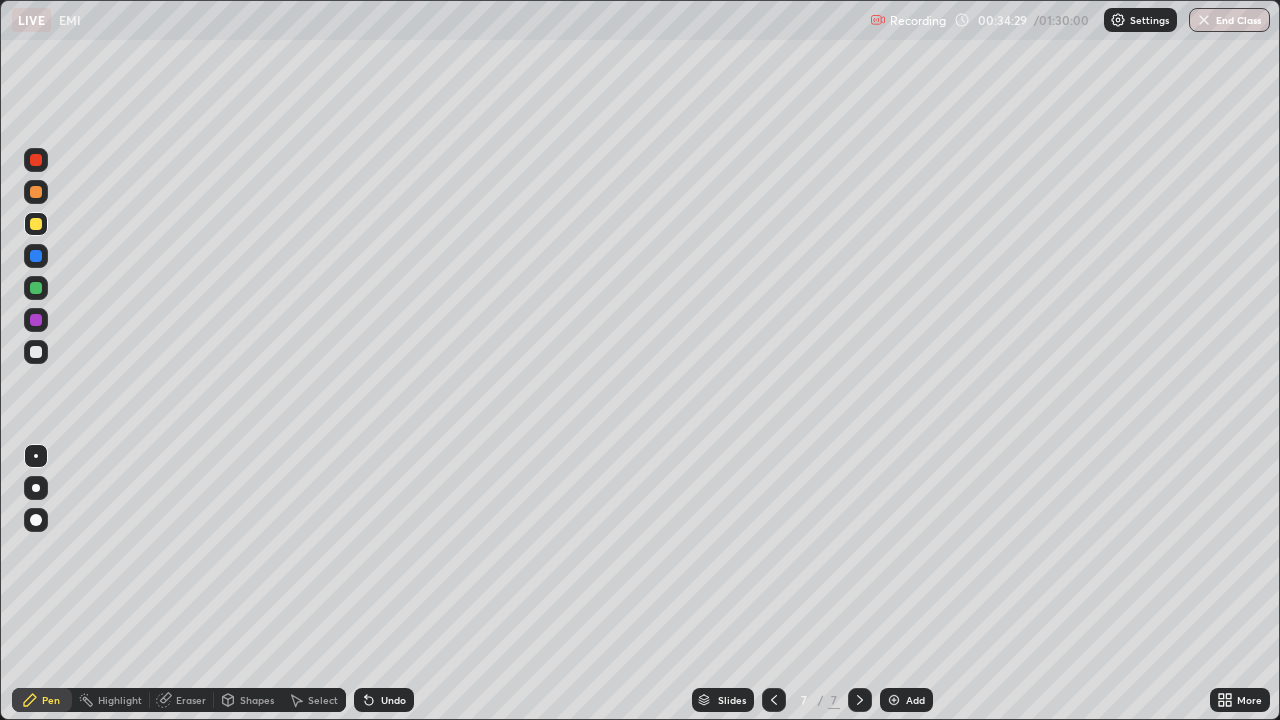 click on "Undo" at bounding box center (393, 700) 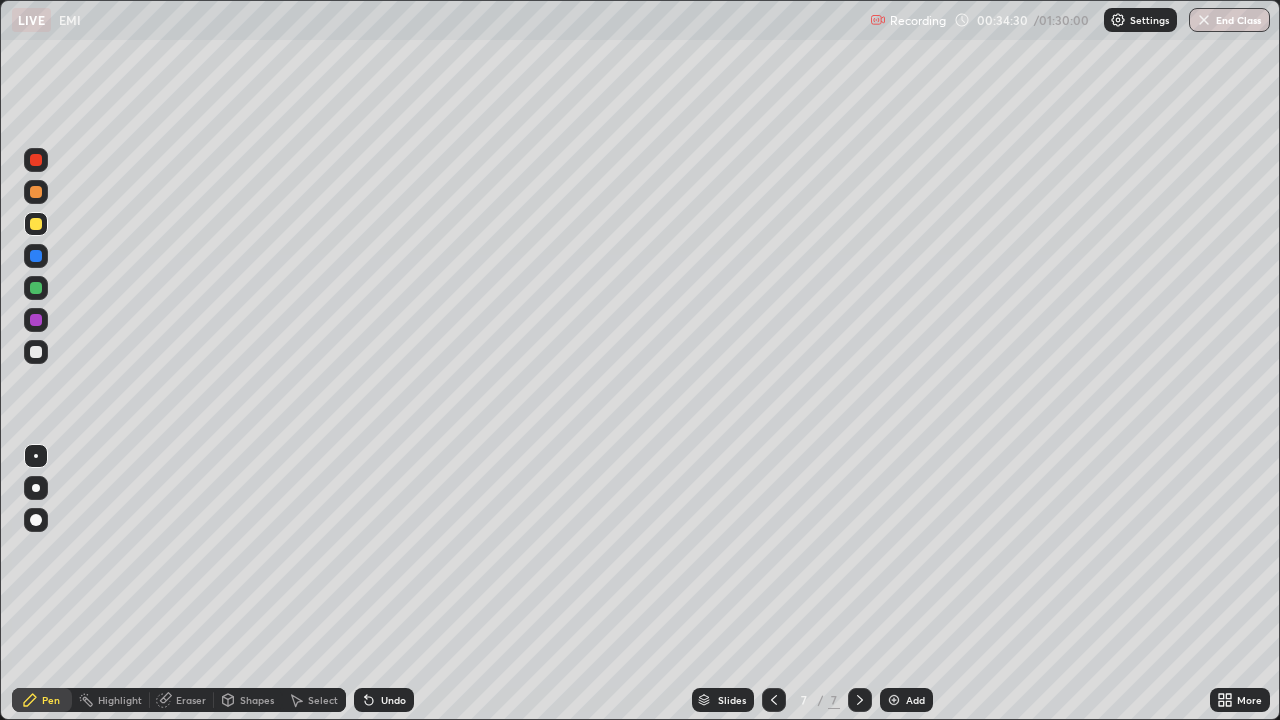 click on "Undo" at bounding box center (384, 700) 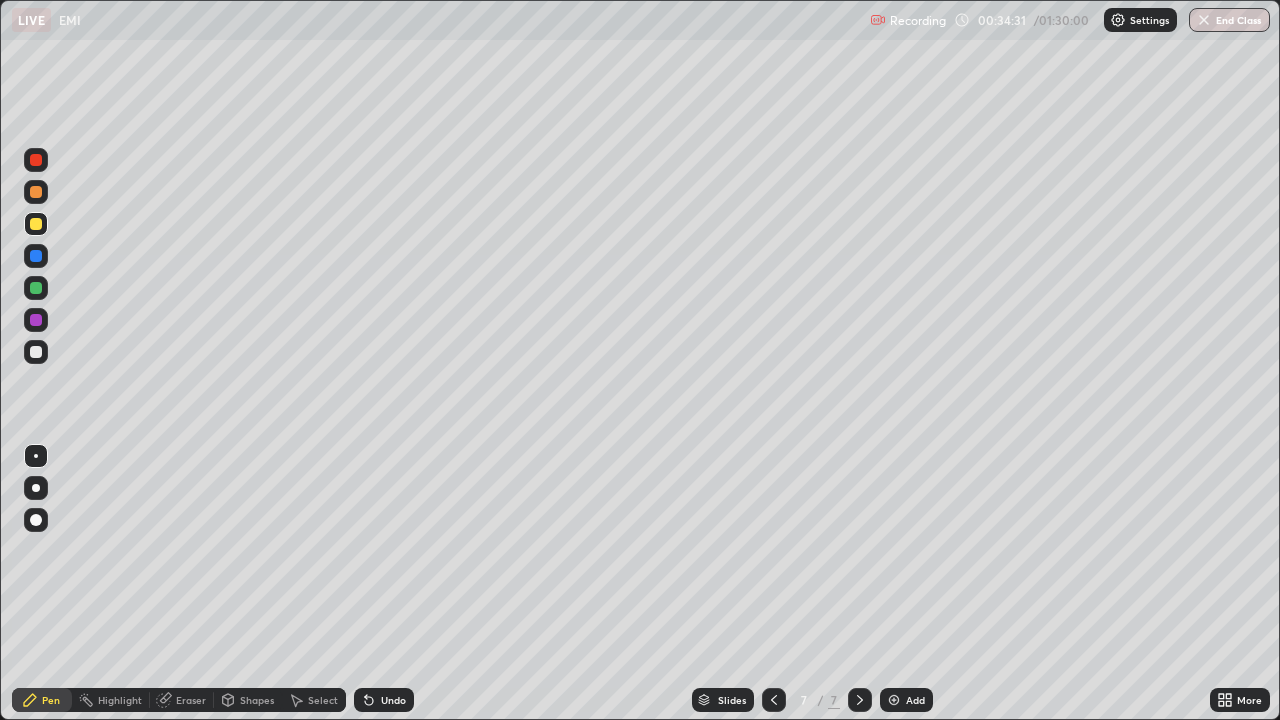 click on "Undo" at bounding box center (393, 700) 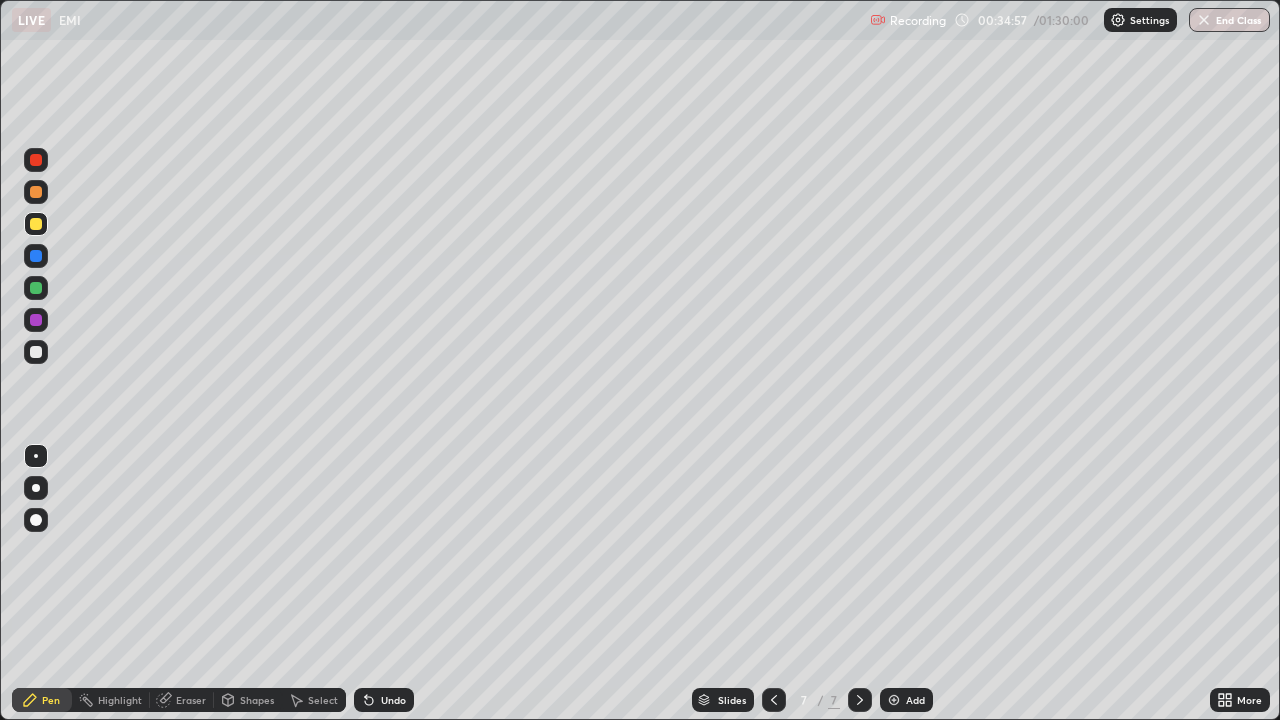 click on "Eraser" at bounding box center [191, 700] 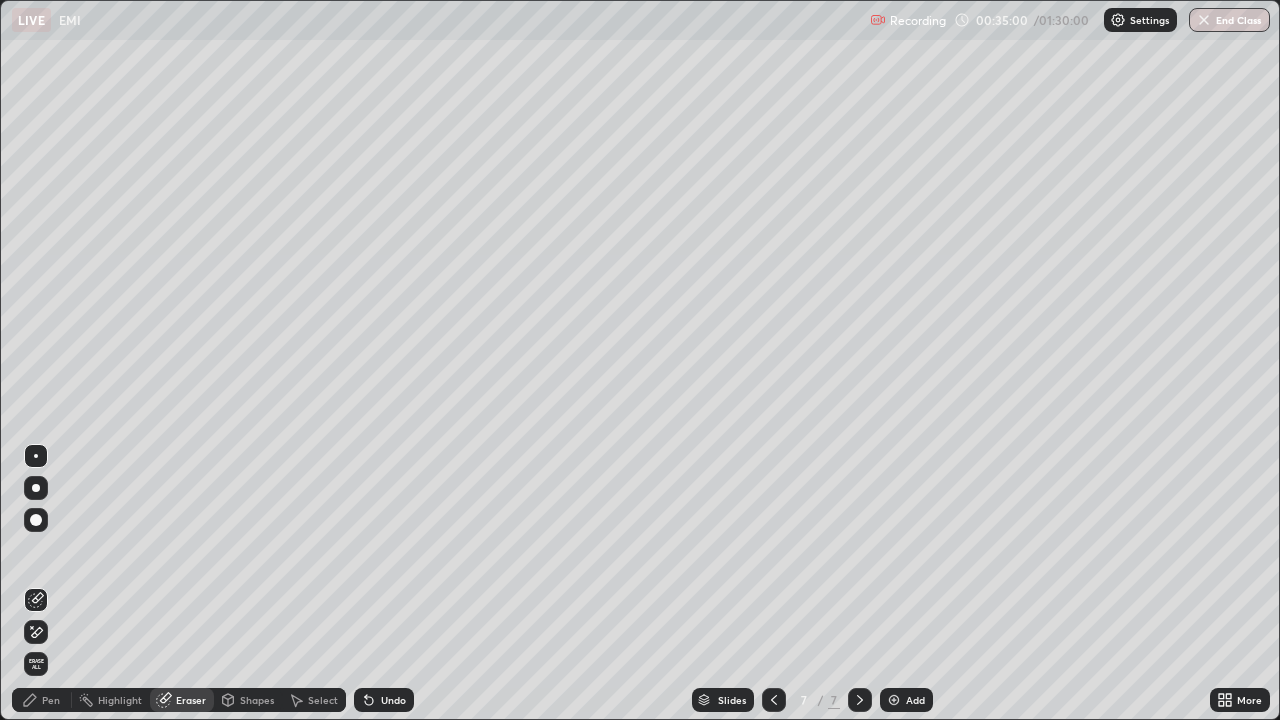 click on "Pen" at bounding box center [42, 700] 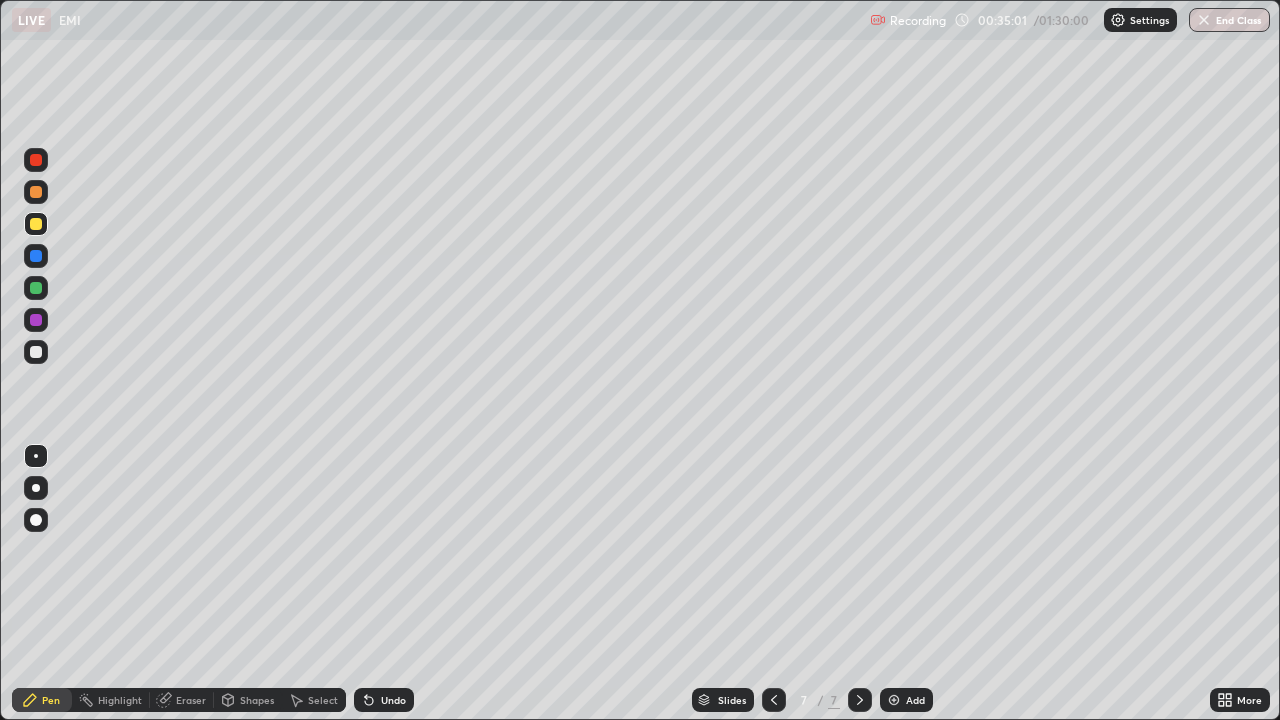 click at bounding box center [36, 320] 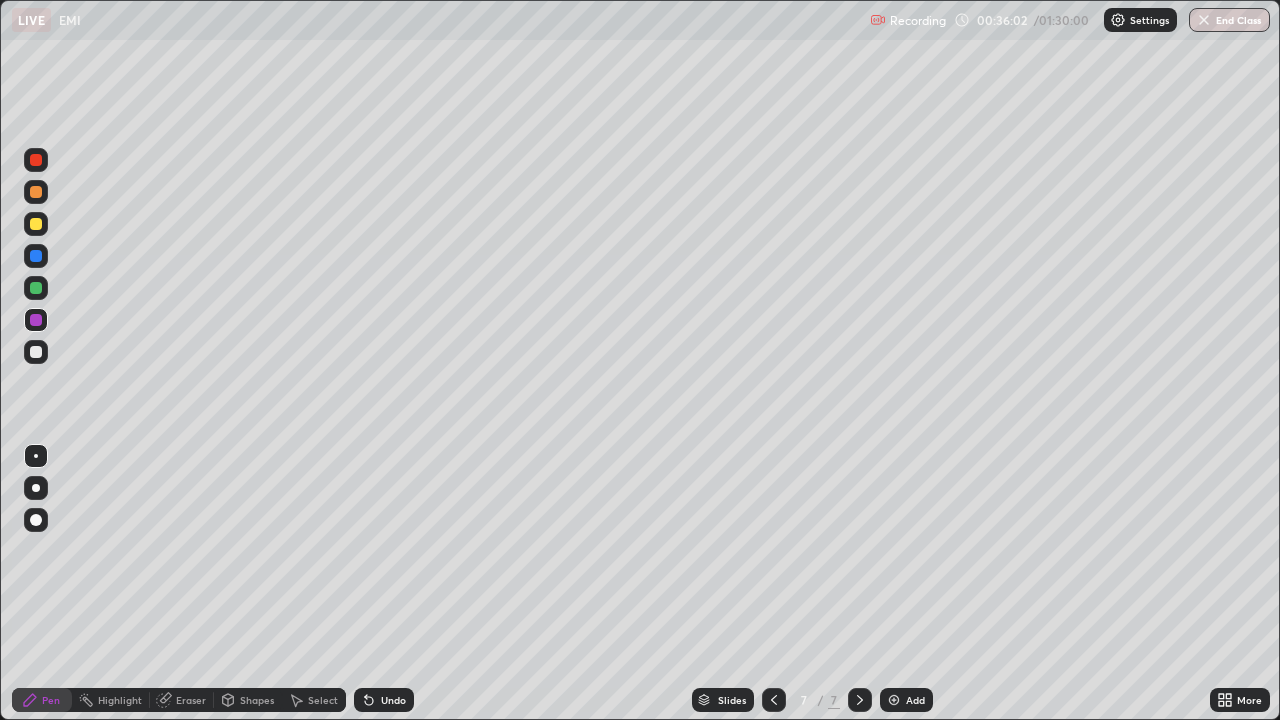 click at bounding box center (36, 288) 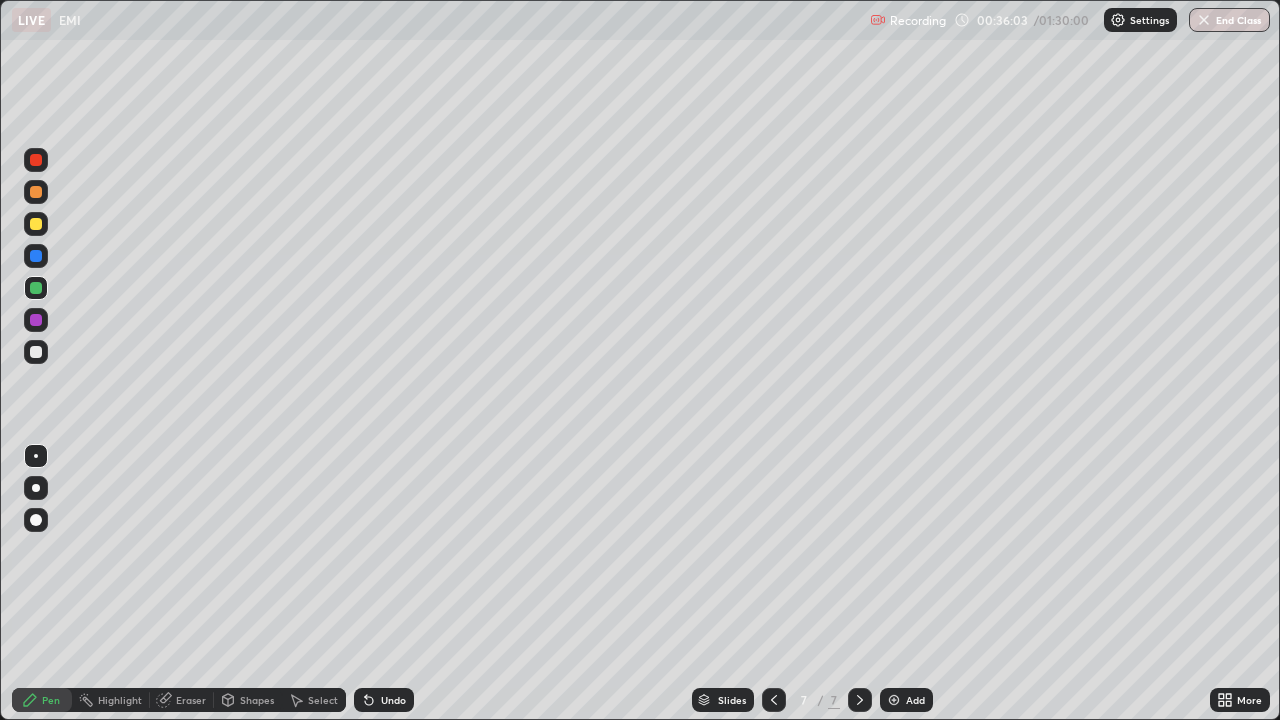 click at bounding box center (36, 224) 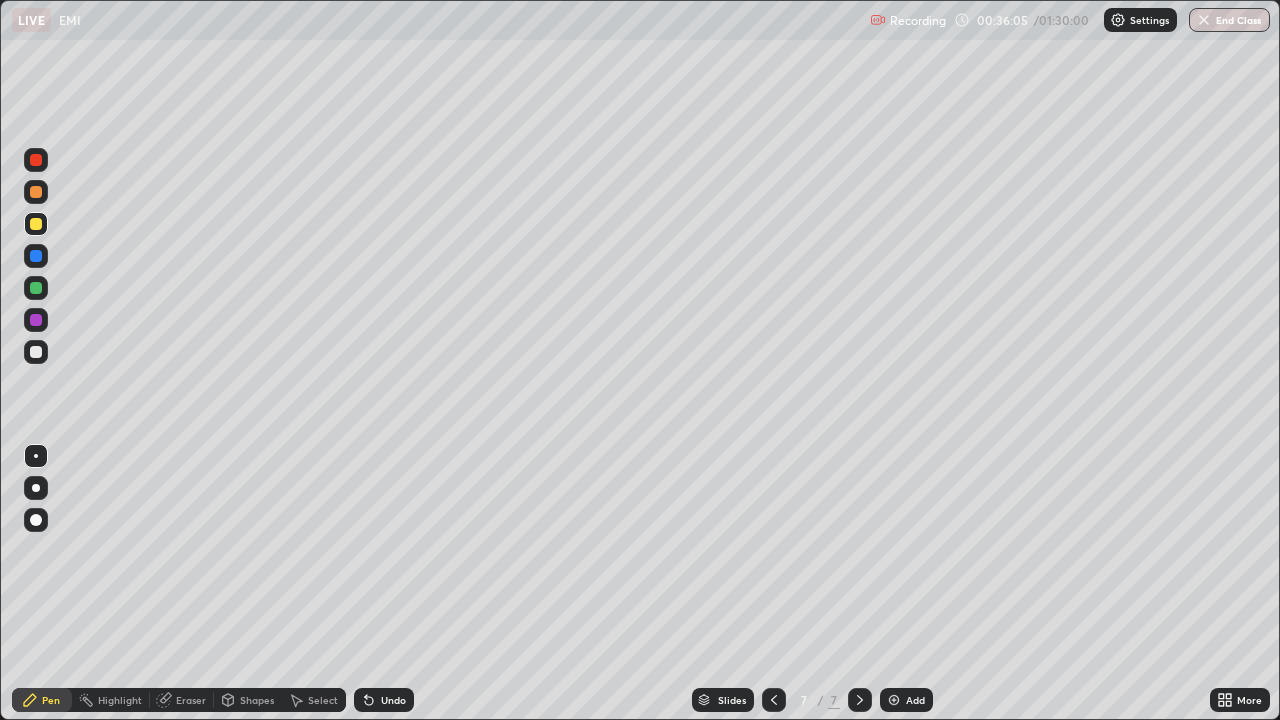 click at bounding box center (36, 192) 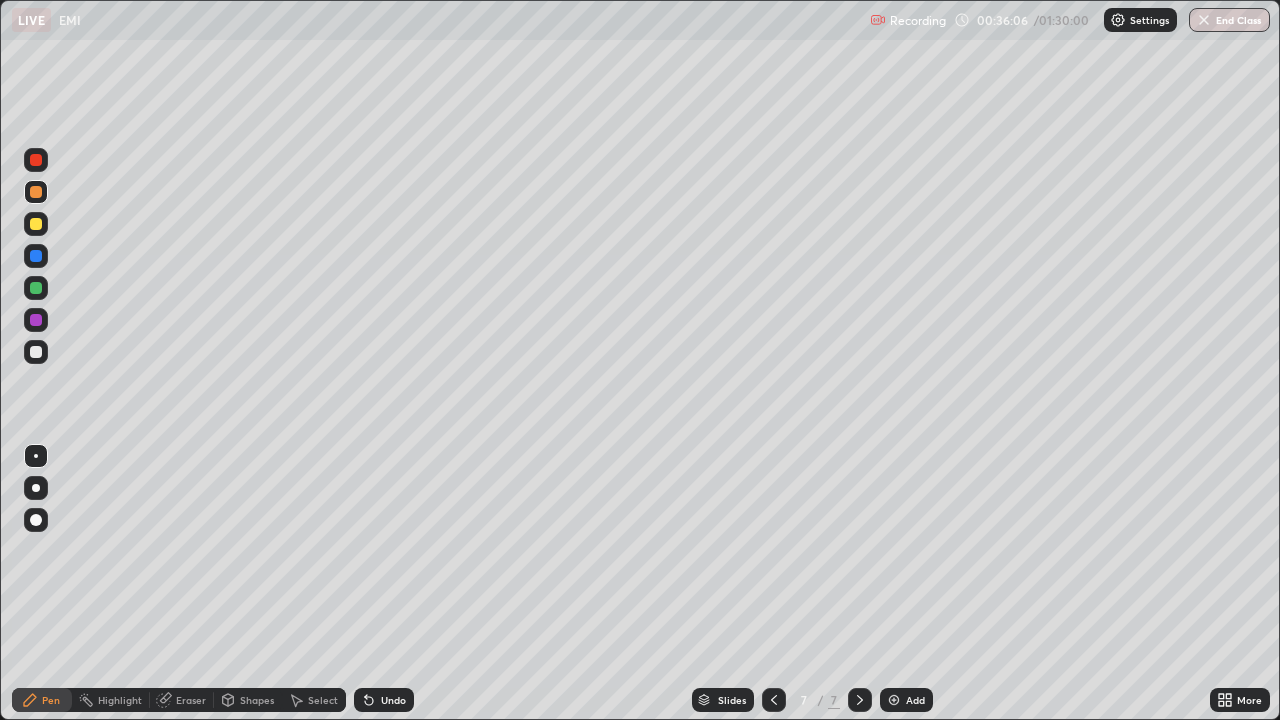click on "Eraser" at bounding box center (182, 700) 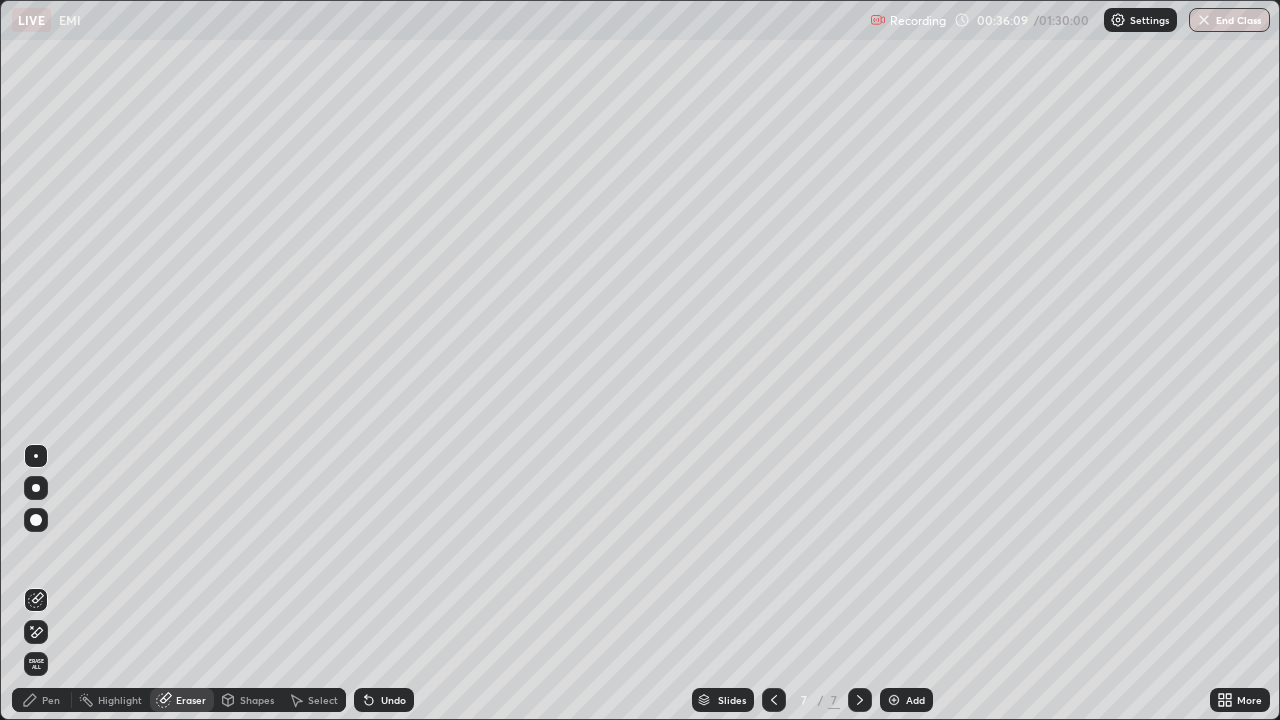click on "Pen" at bounding box center (51, 700) 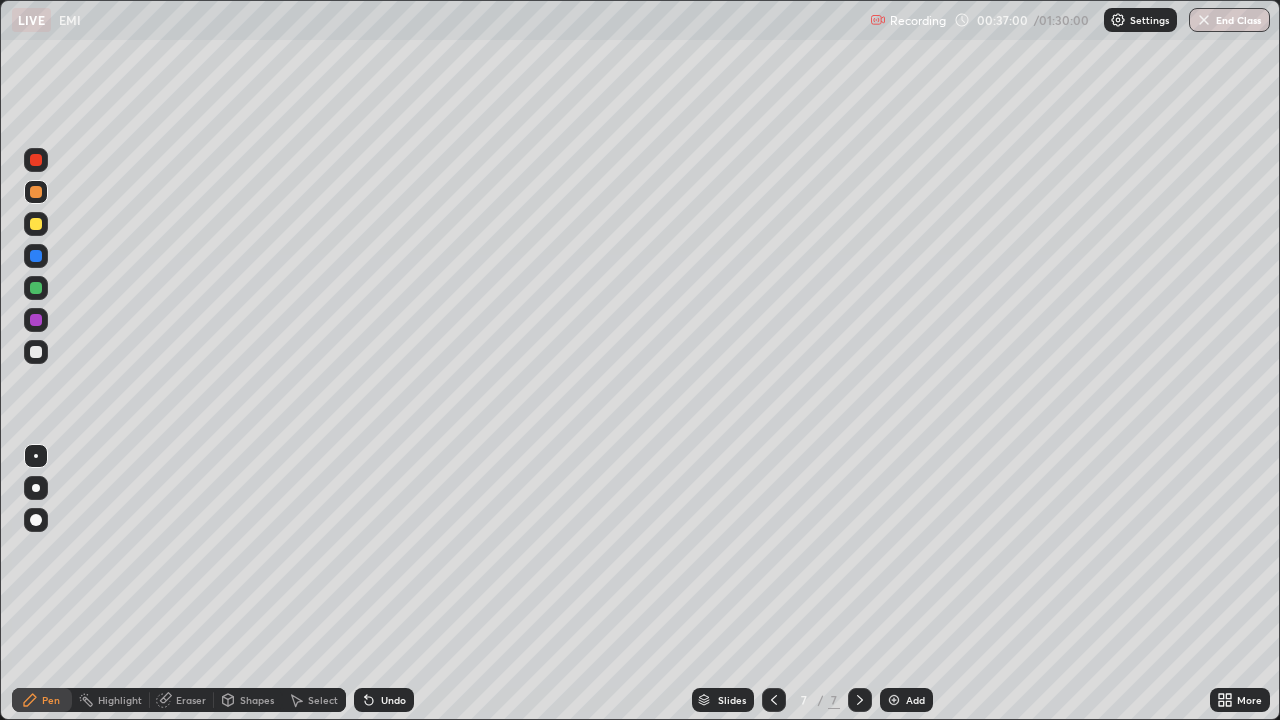 click at bounding box center [36, 256] 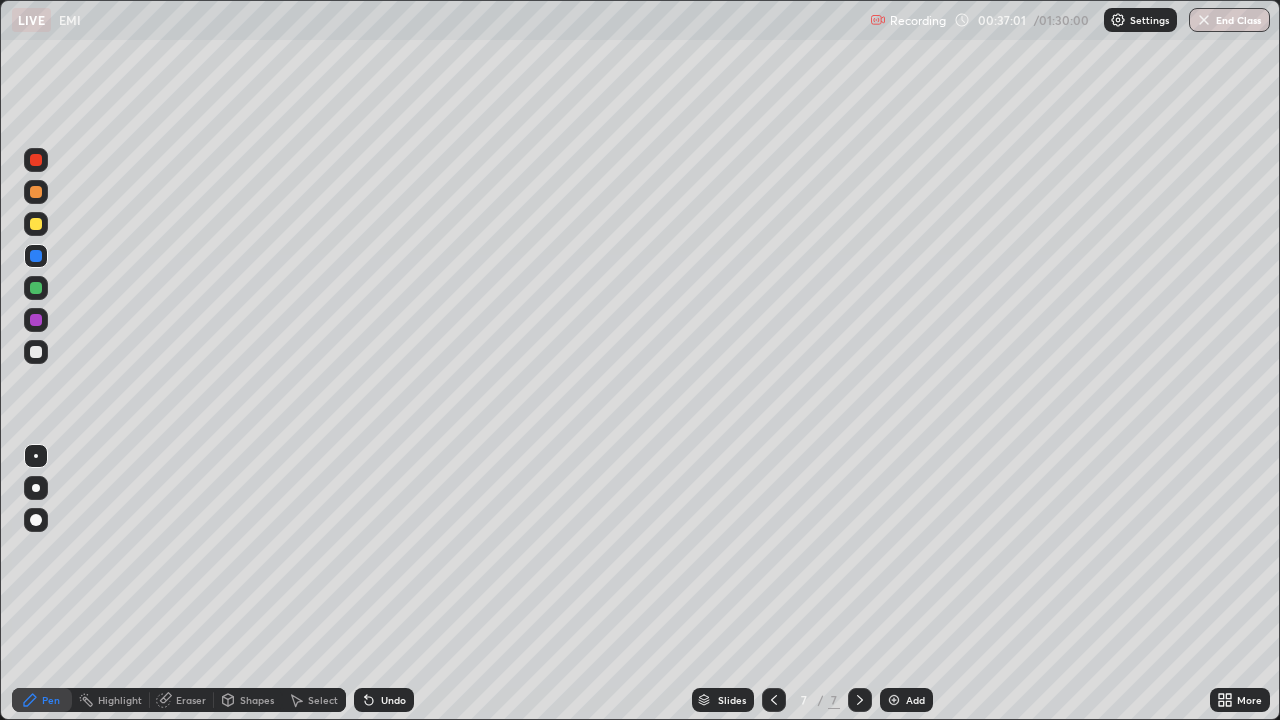 click at bounding box center (36, 288) 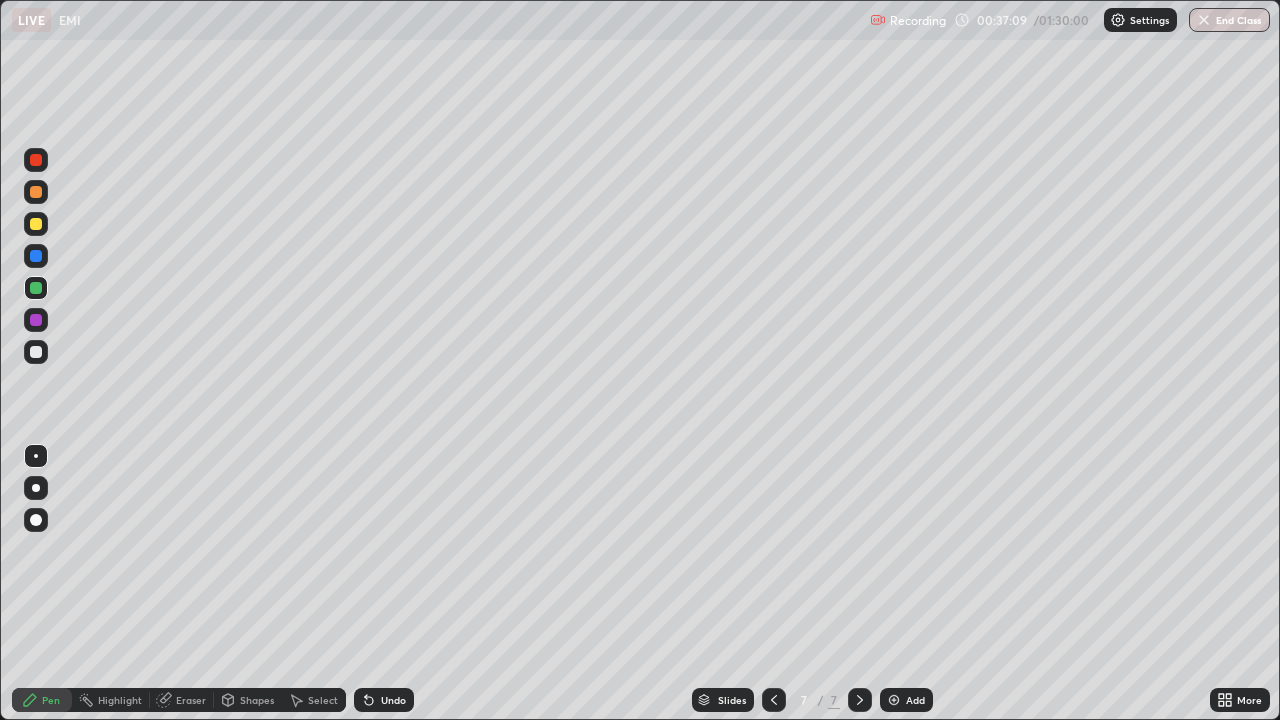 click at bounding box center (36, 224) 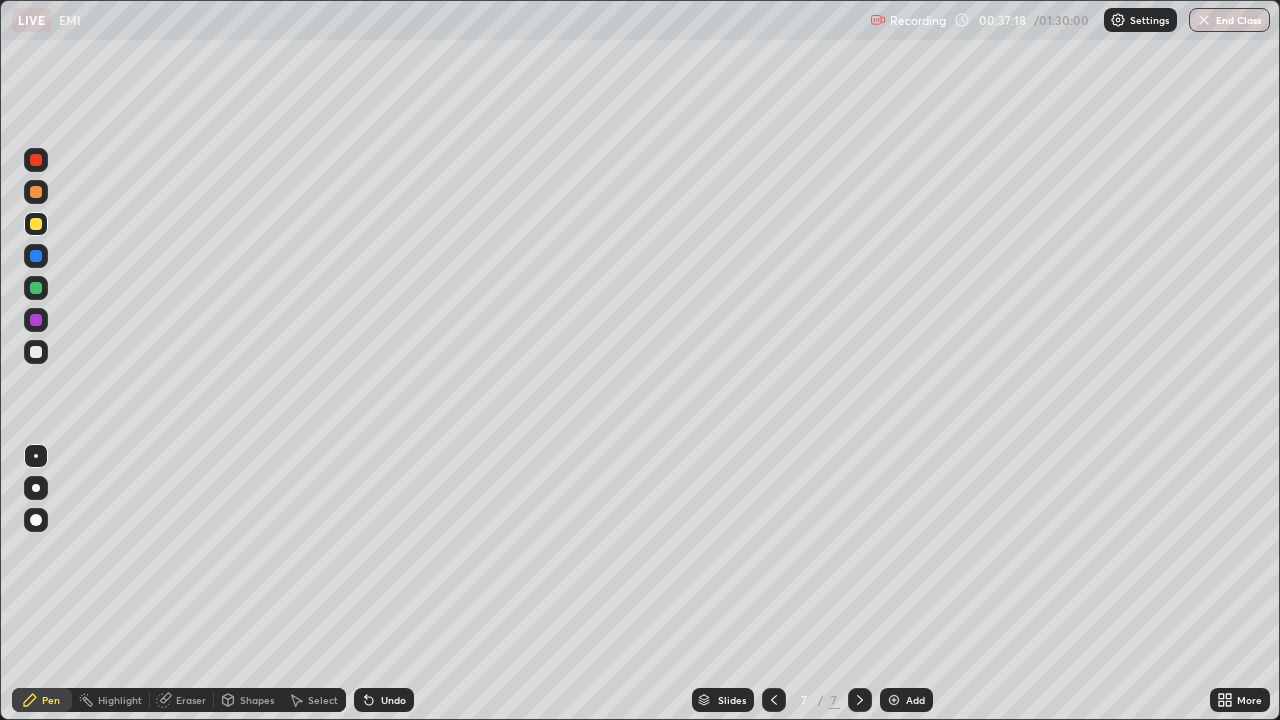 click at bounding box center [36, 288] 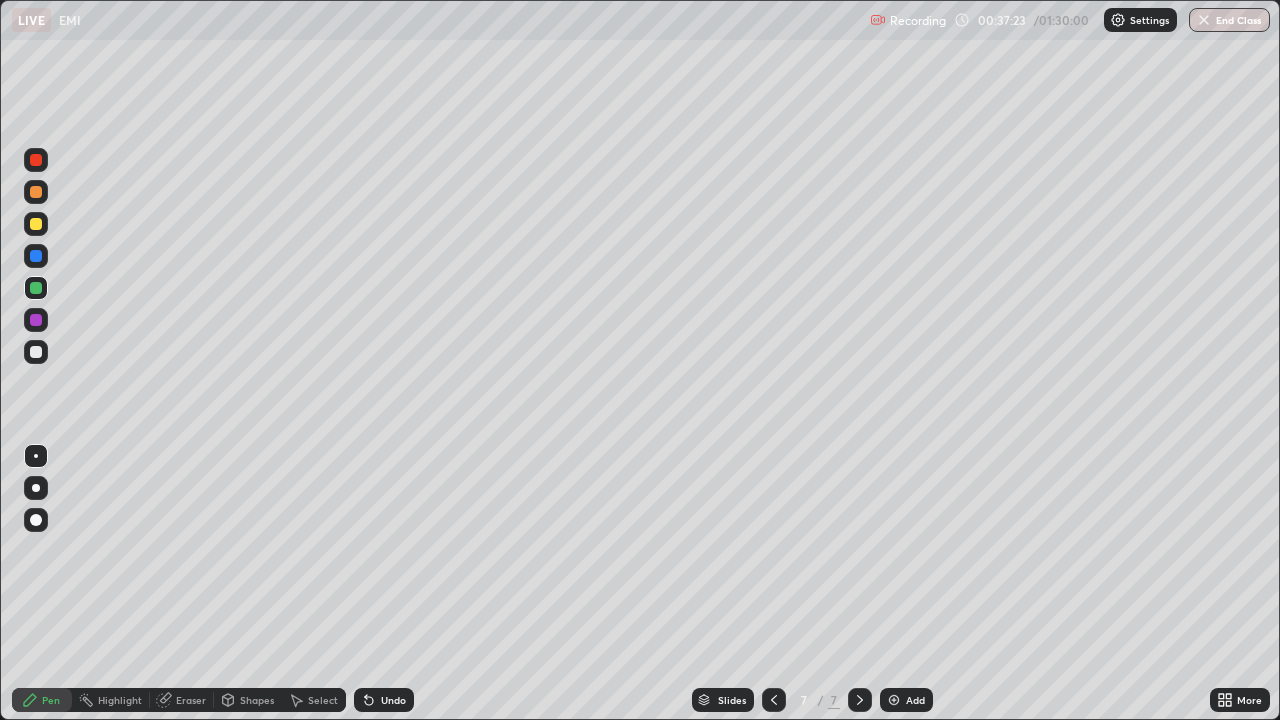 click at bounding box center [36, 192] 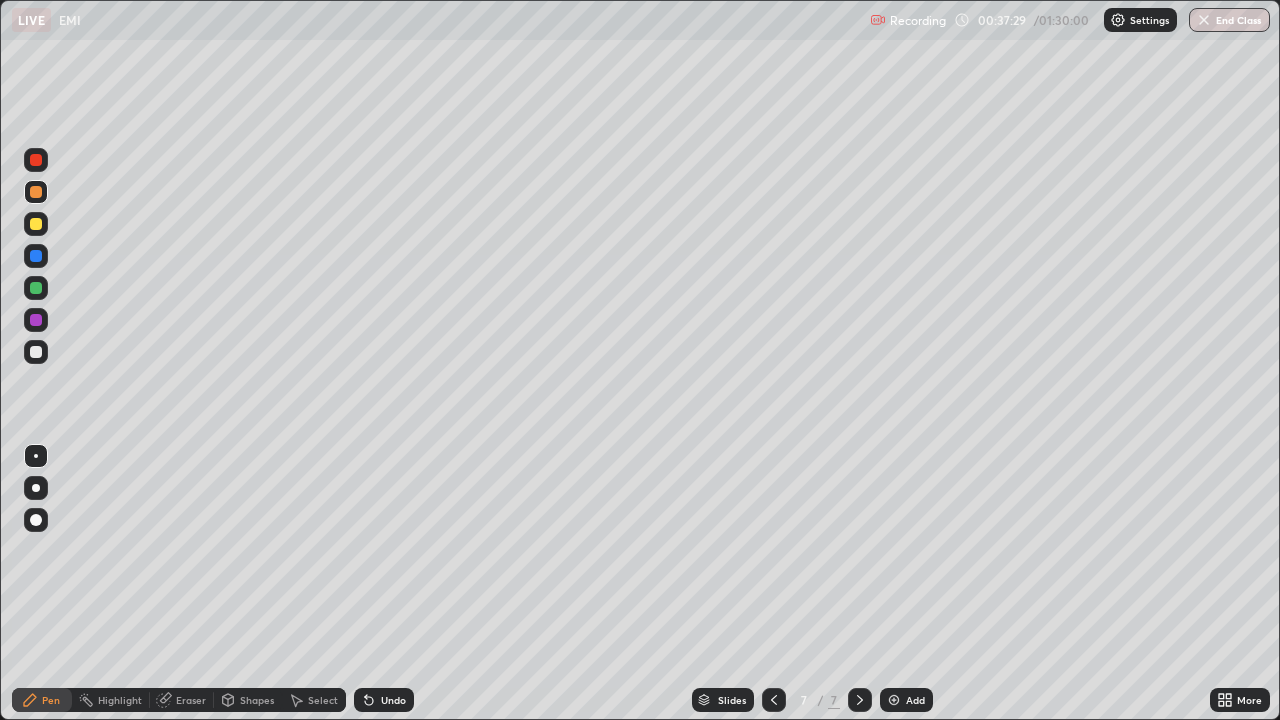 click at bounding box center [36, 320] 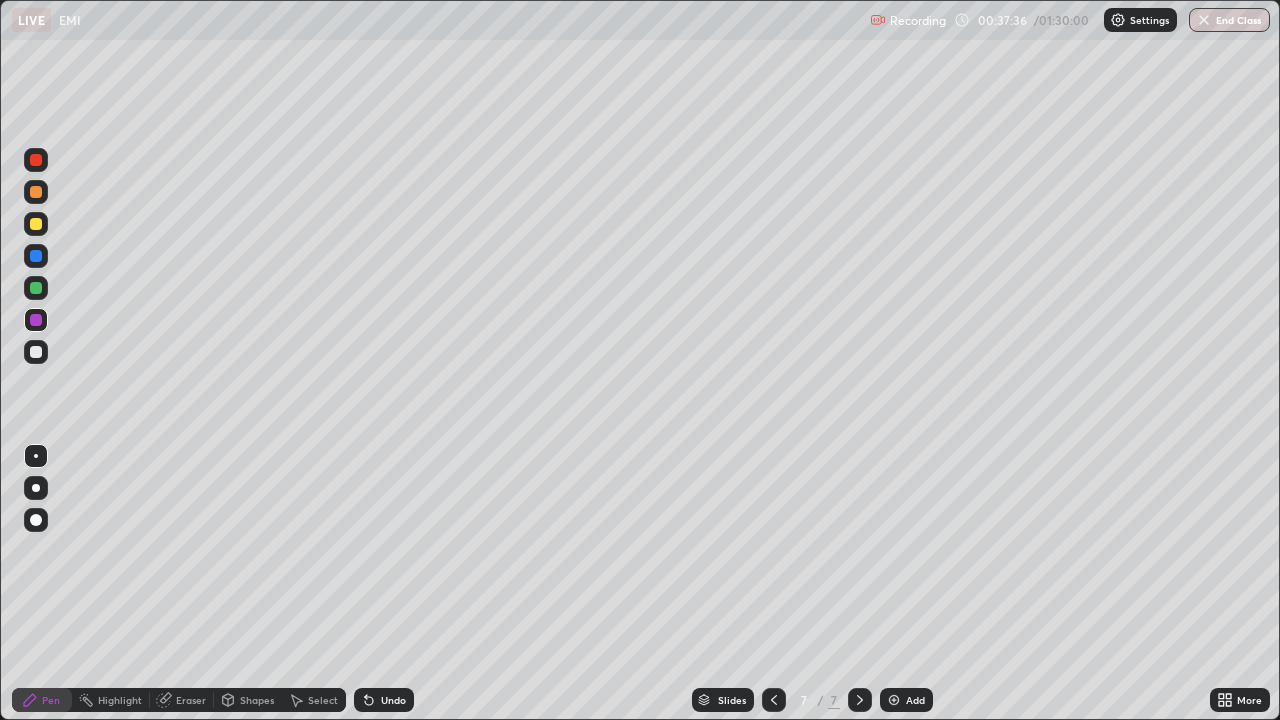 click at bounding box center [36, 192] 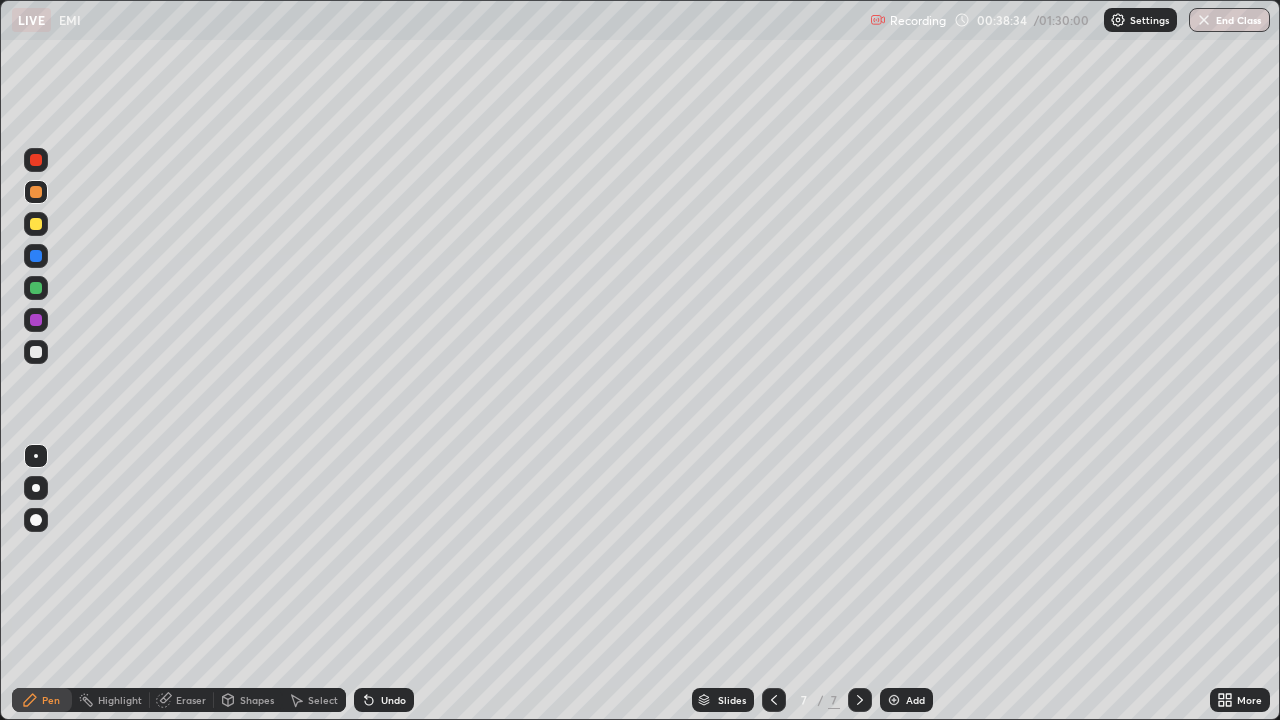 click on "Undo" at bounding box center (384, 700) 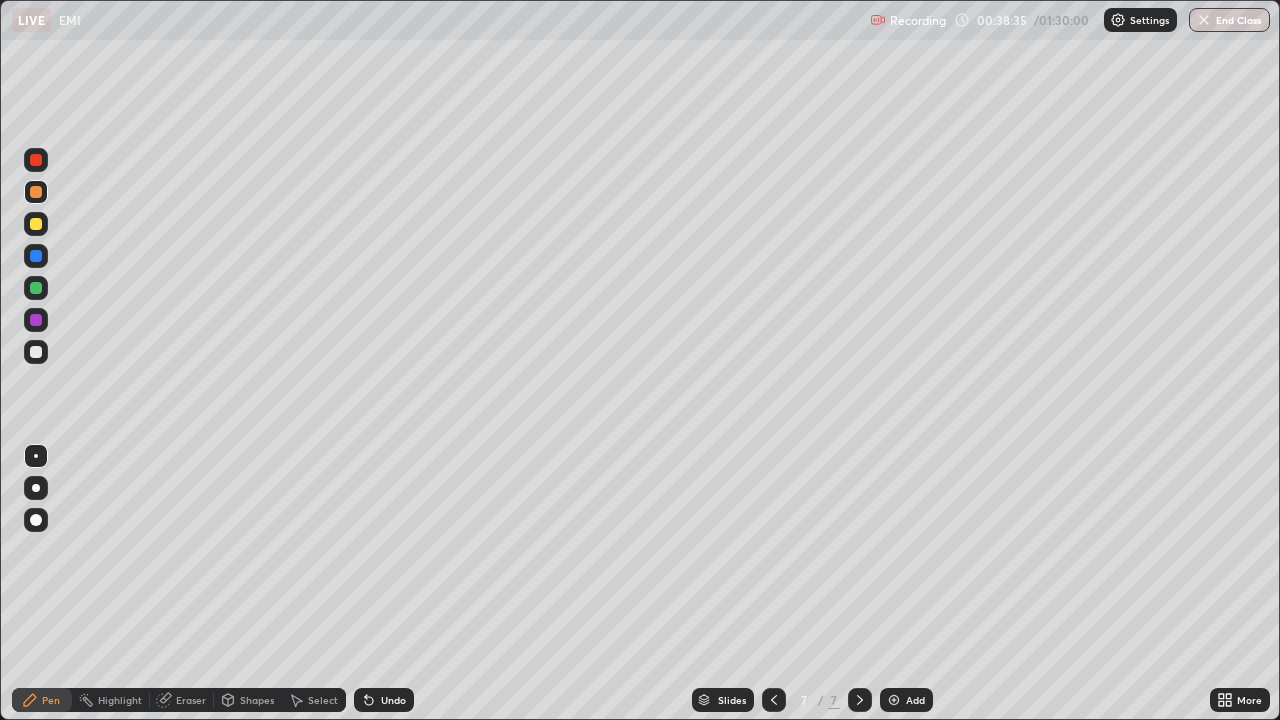 click on "Undo" at bounding box center [393, 700] 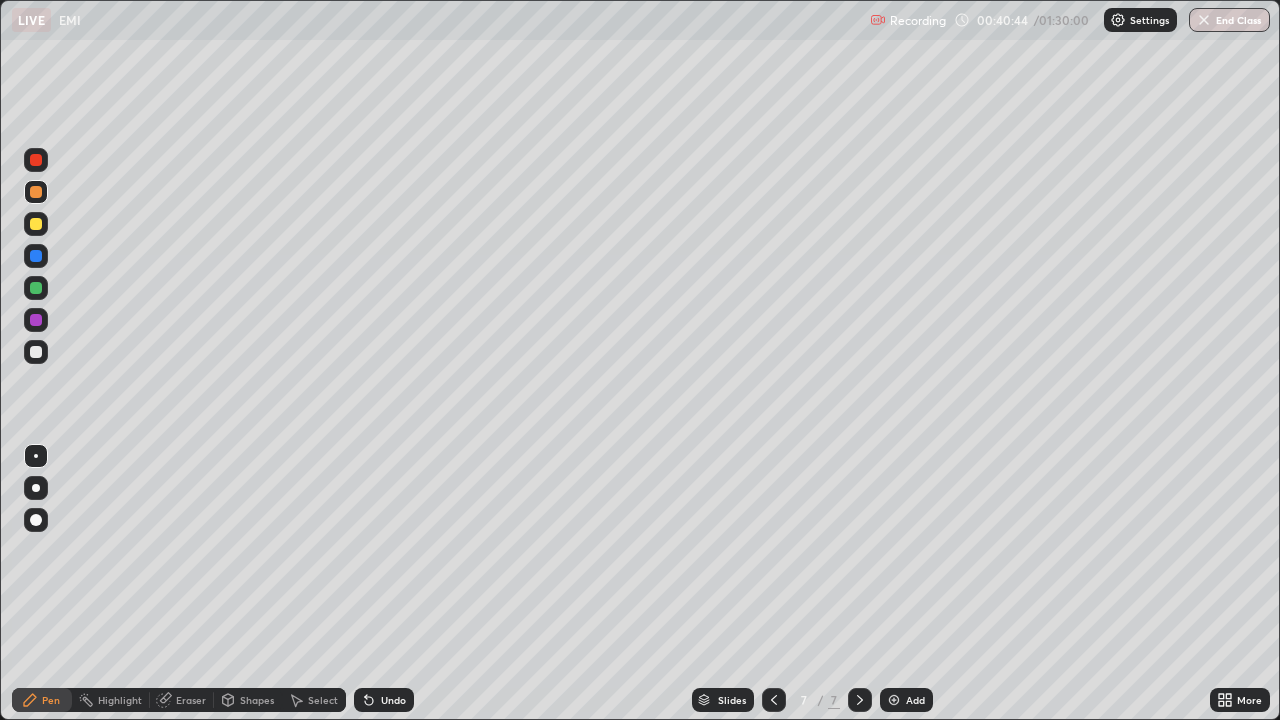 click on "Add" at bounding box center (906, 700) 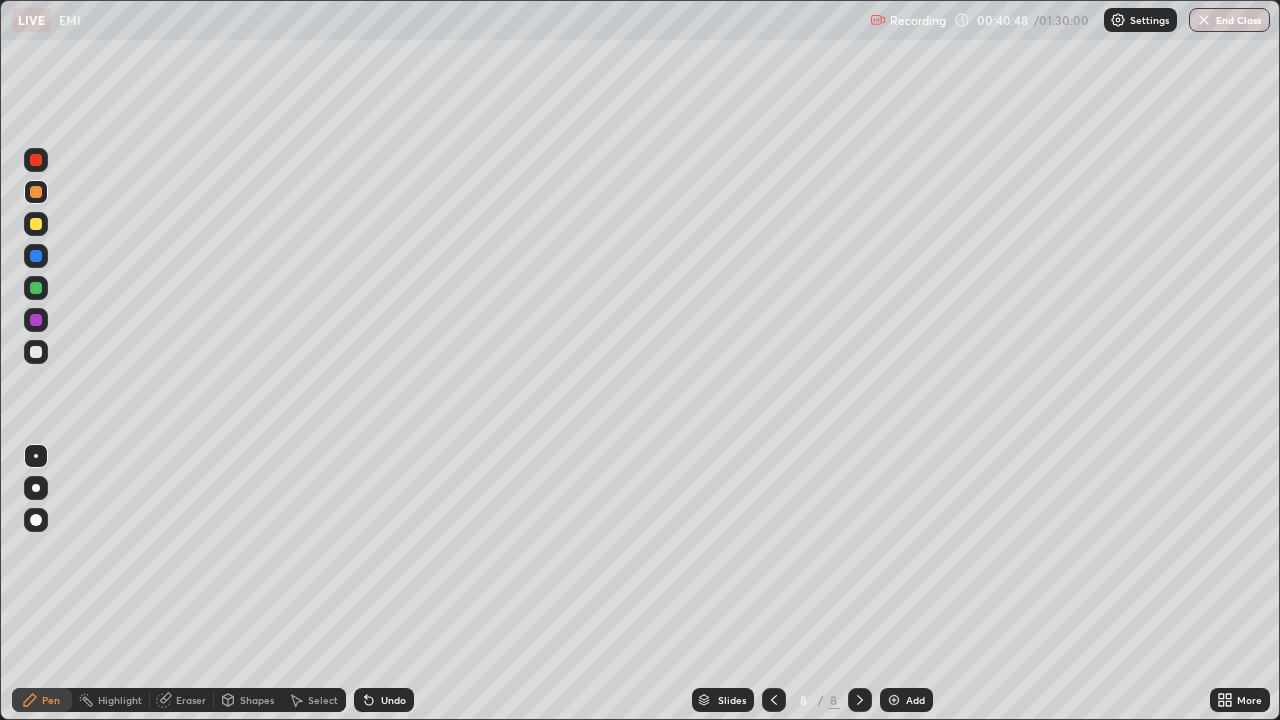 click at bounding box center [36, 224] 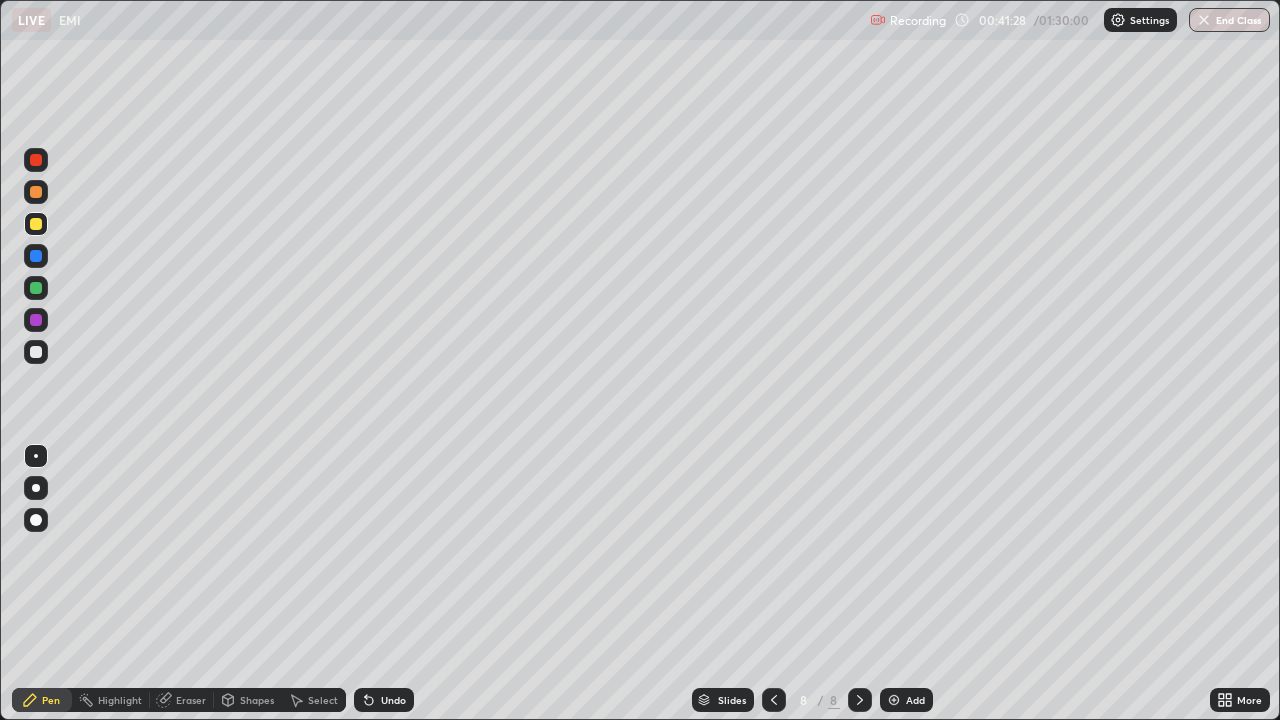 click on "Undo" at bounding box center [384, 700] 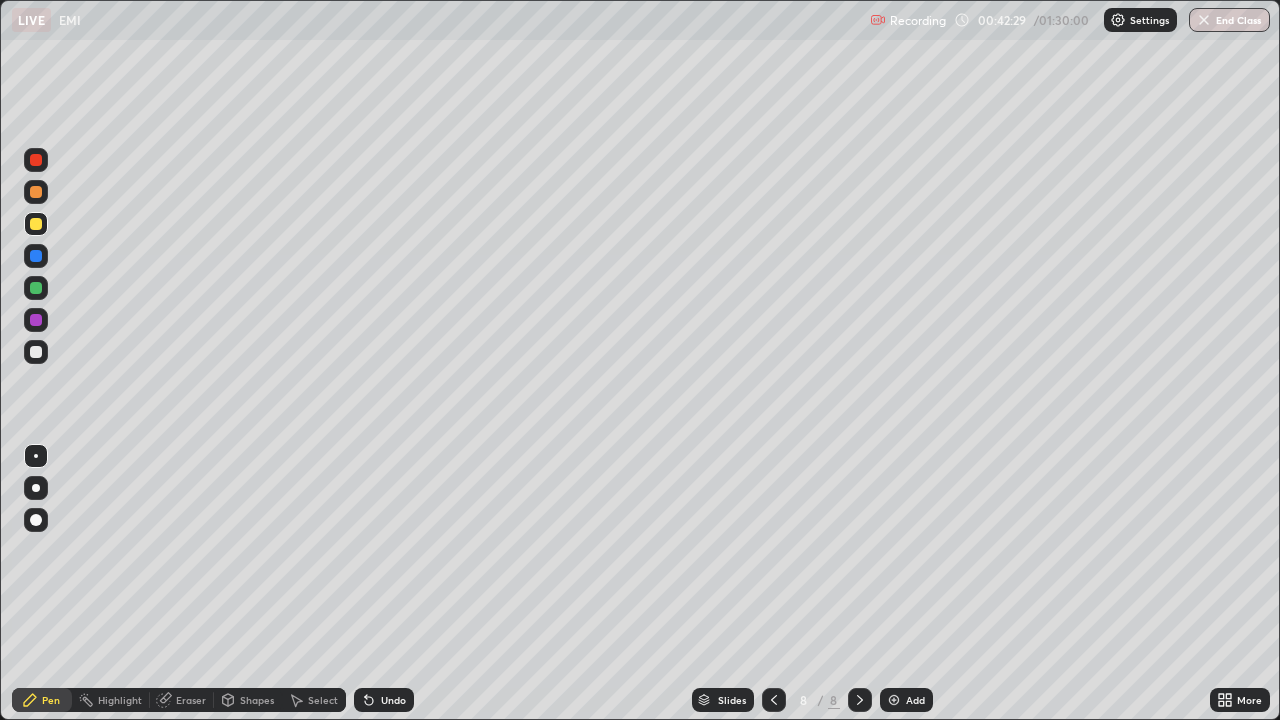 click at bounding box center [36, 320] 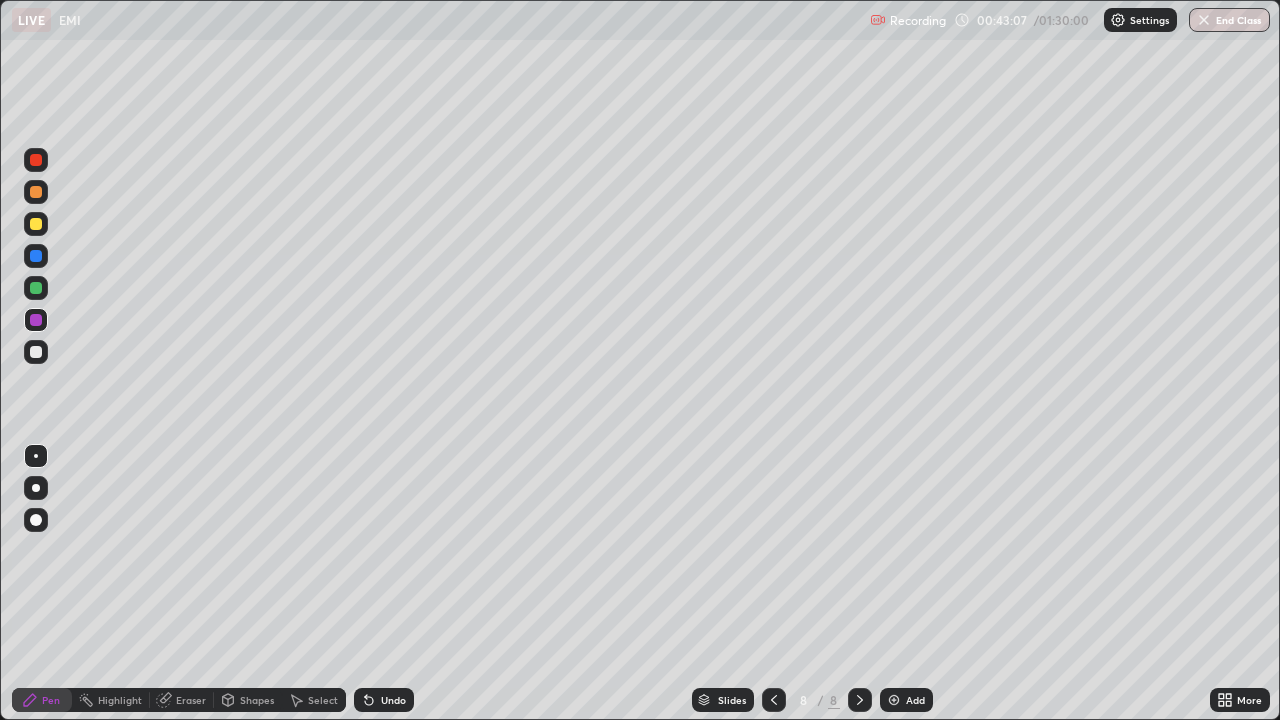 click on "Undo" at bounding box center [384, 700] 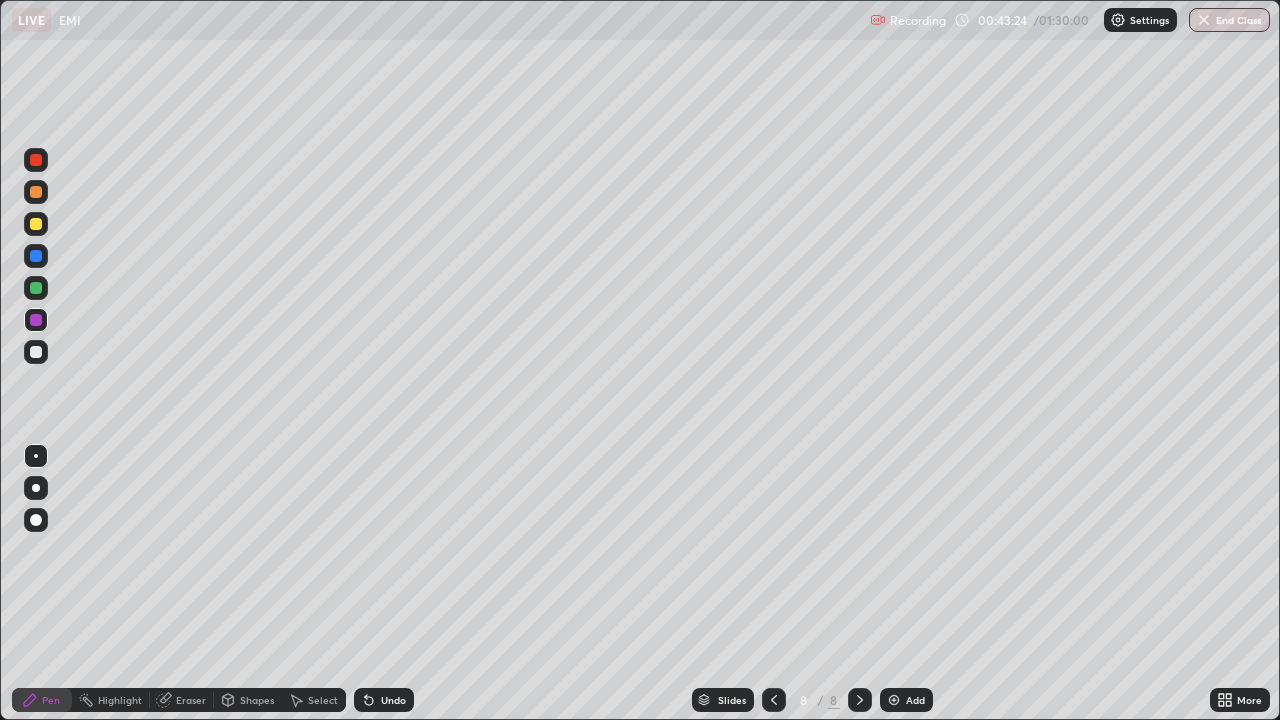 click at bounding box center (36, 288) 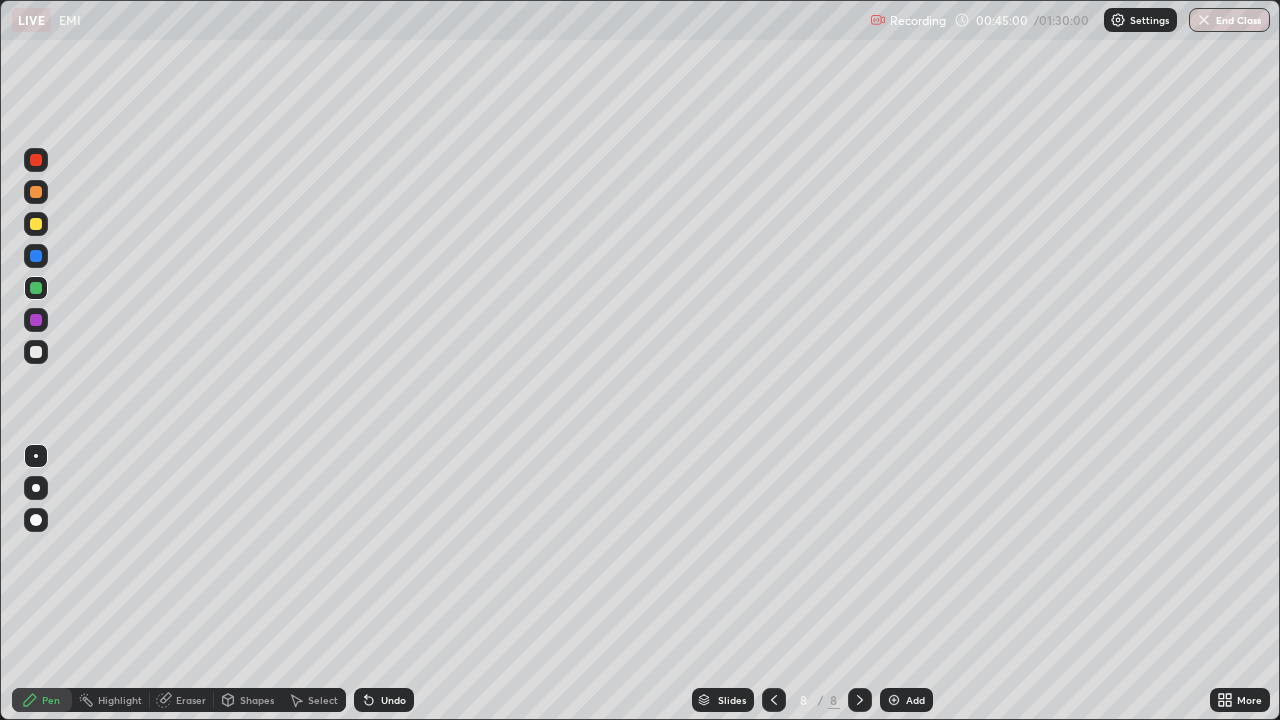 click at bounding box center (36, 224) 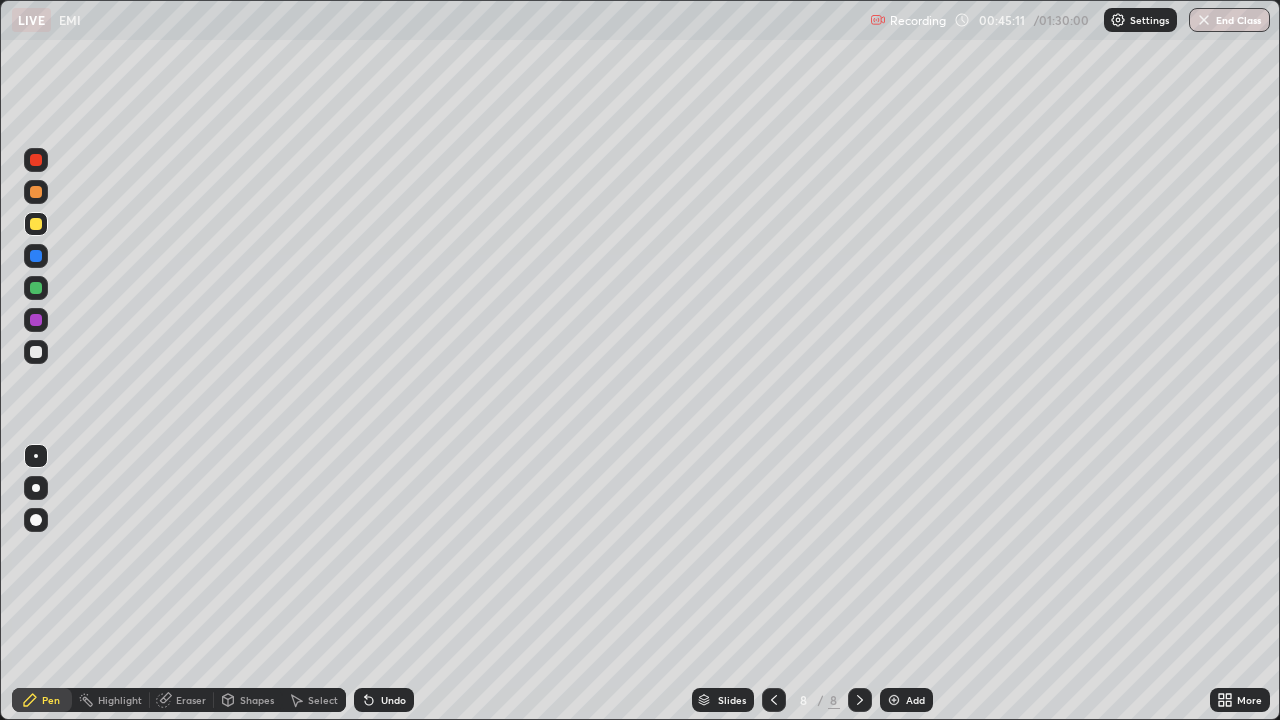 click at bounding box center [36, 320] 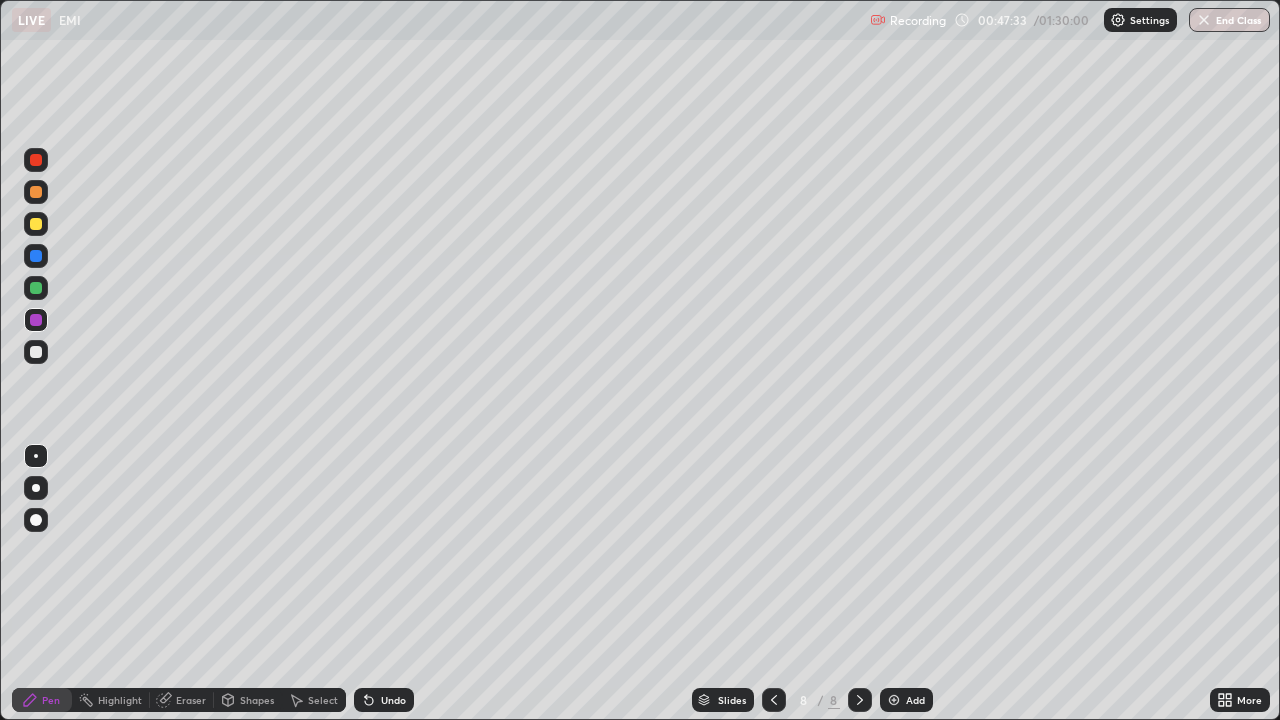 click at bounding box center [894, 700] 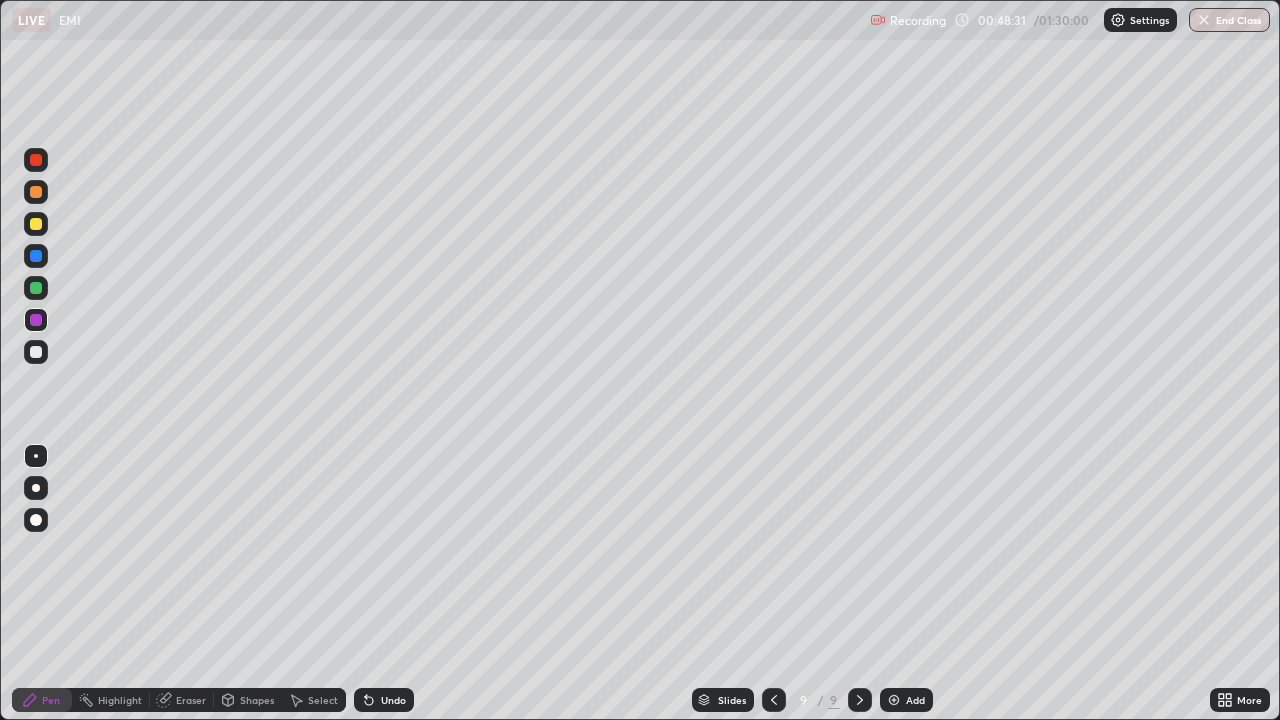 click at bounding box center (36, 224) 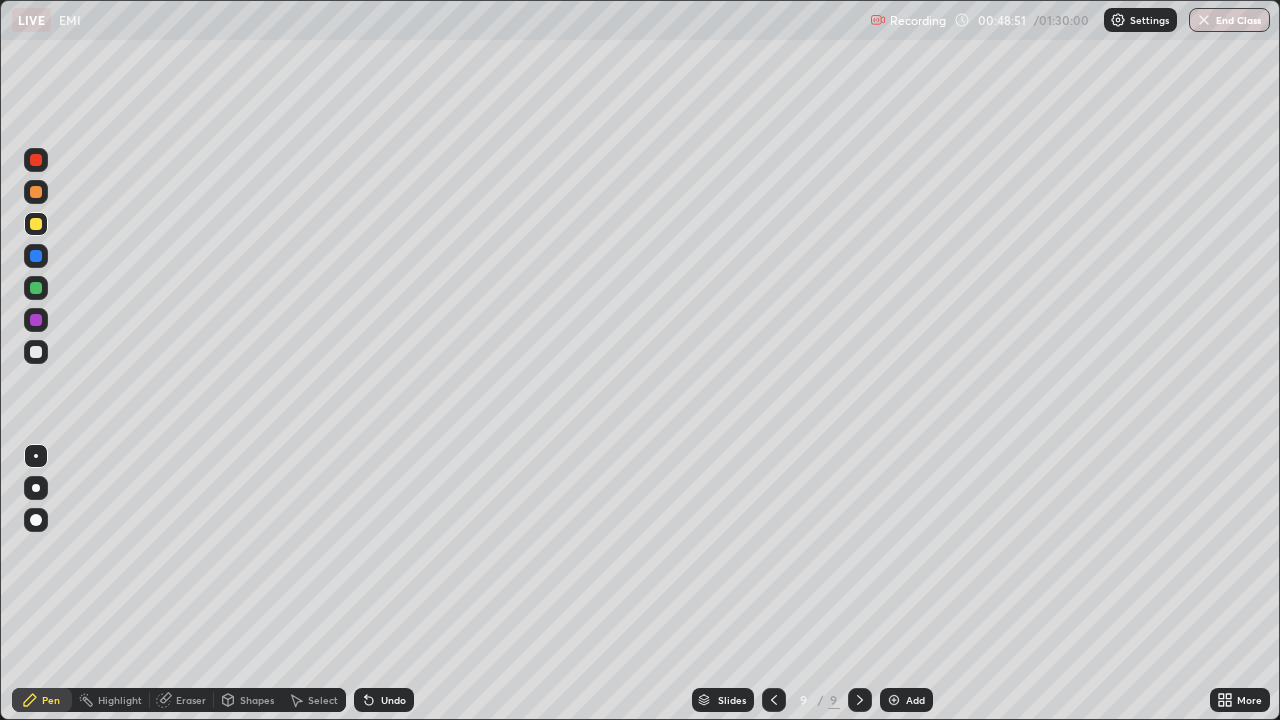 click on "Undo" at bounding box center (393, 700) 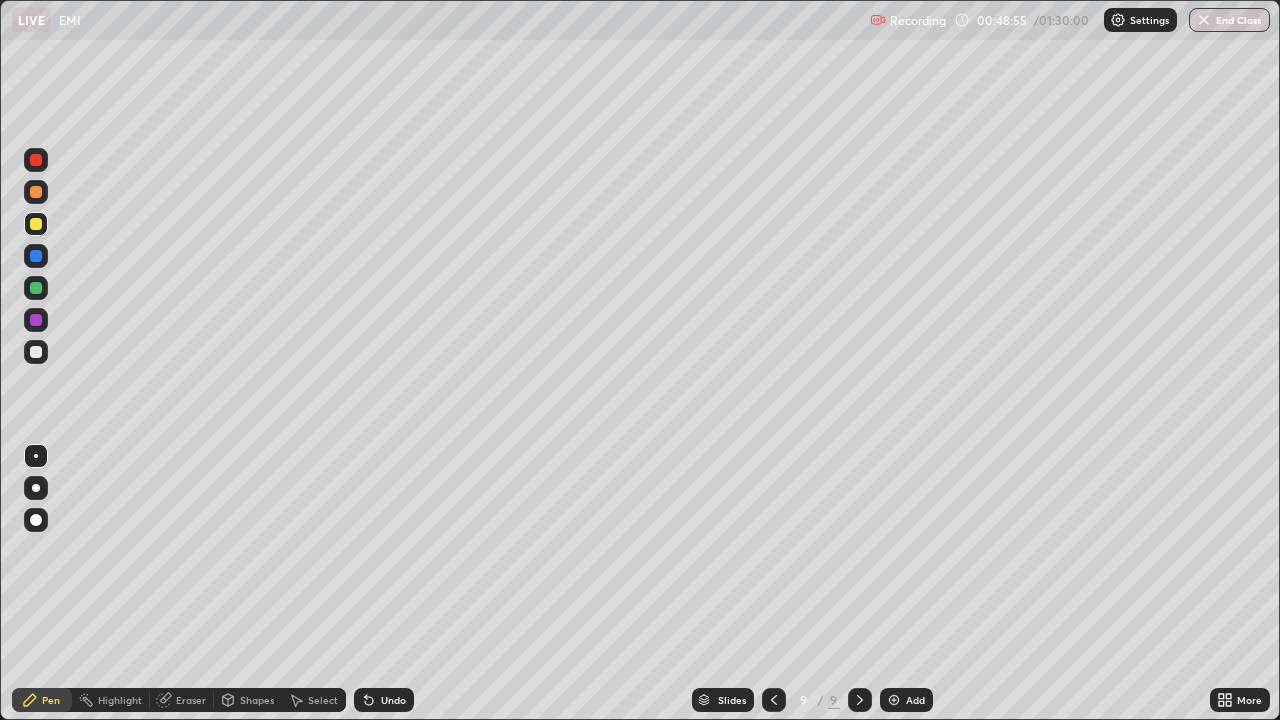 click on "Undo" at bounding box center [393, 700] 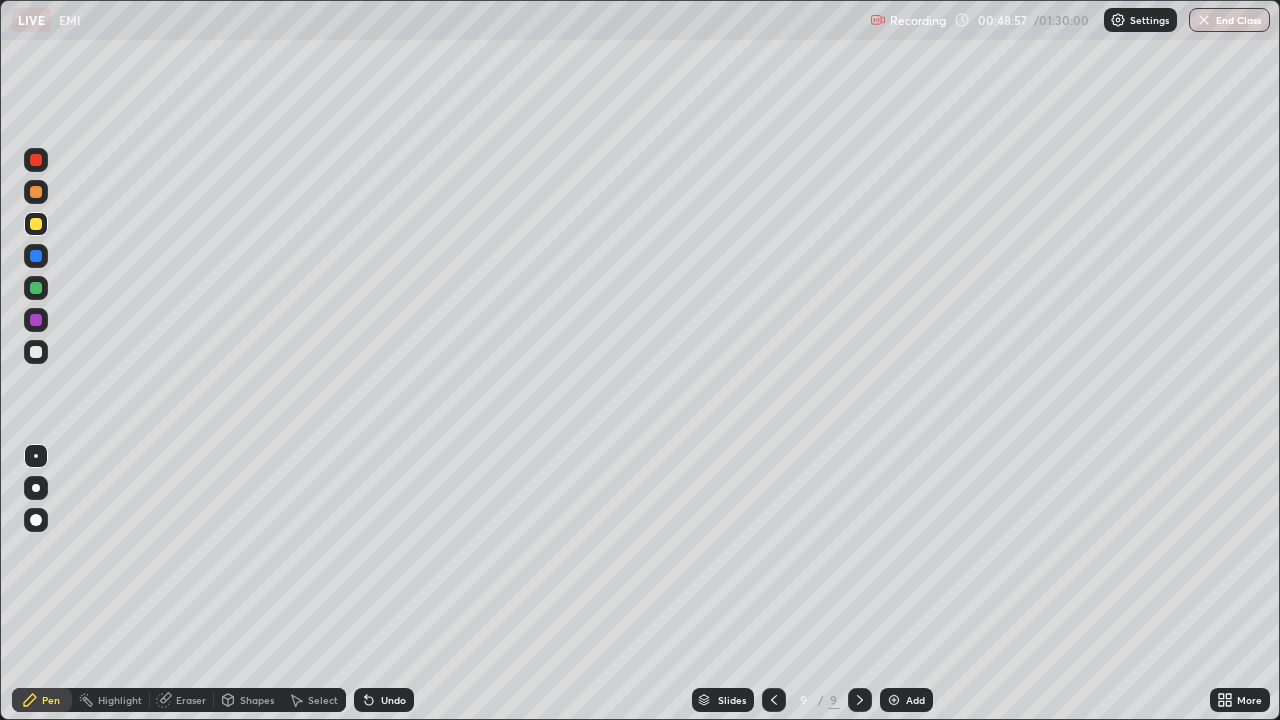 click on "Undo" at bounding box center [393, 700] 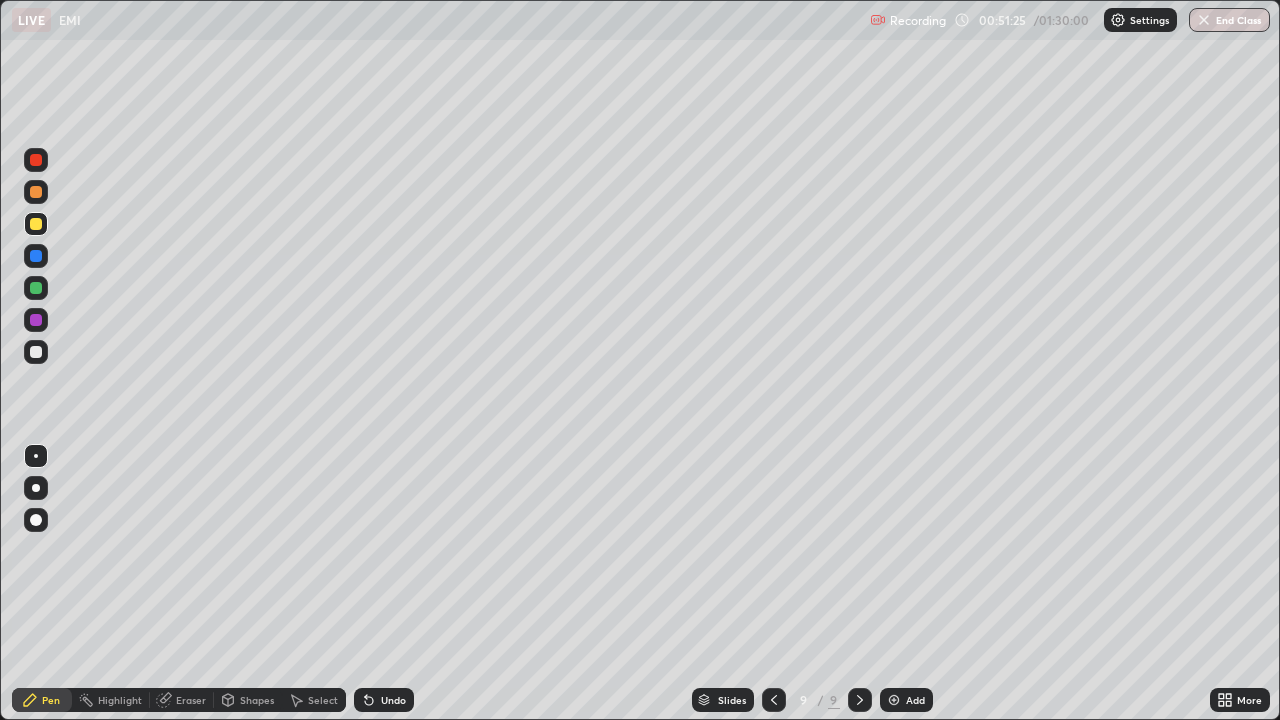click at bounding box center [36, 256] 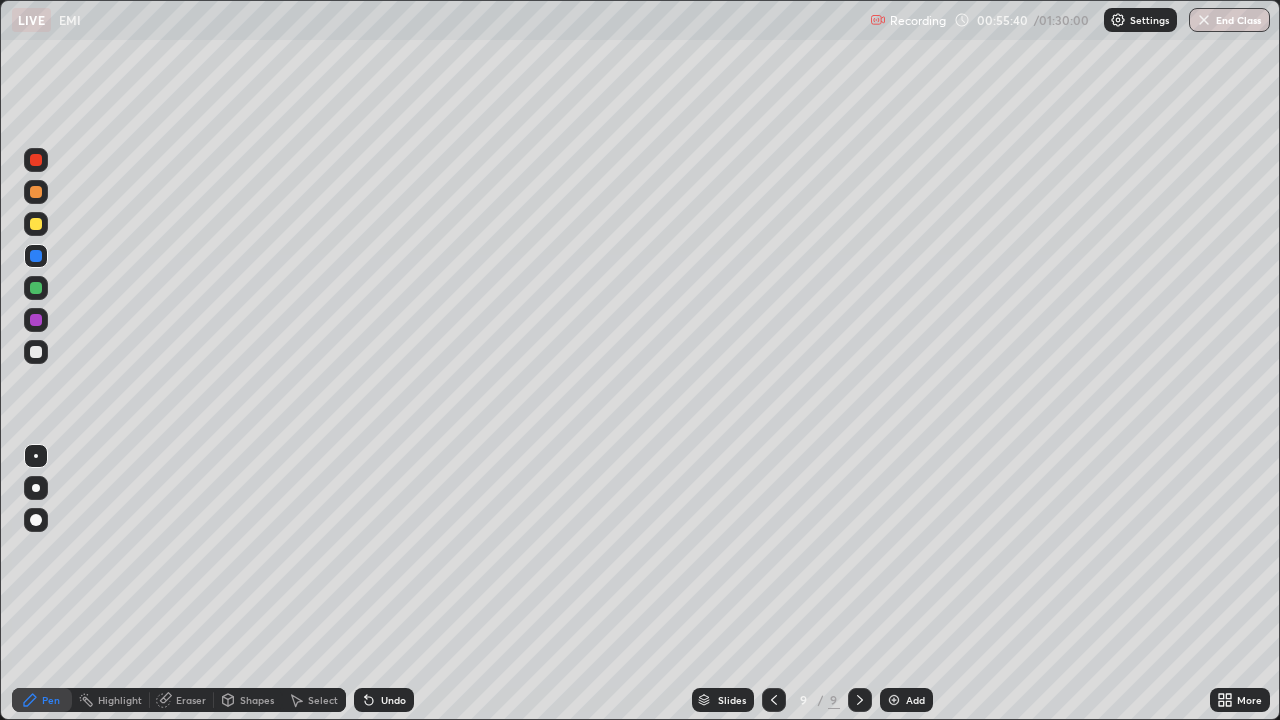 click at bounding box center (894, 700) 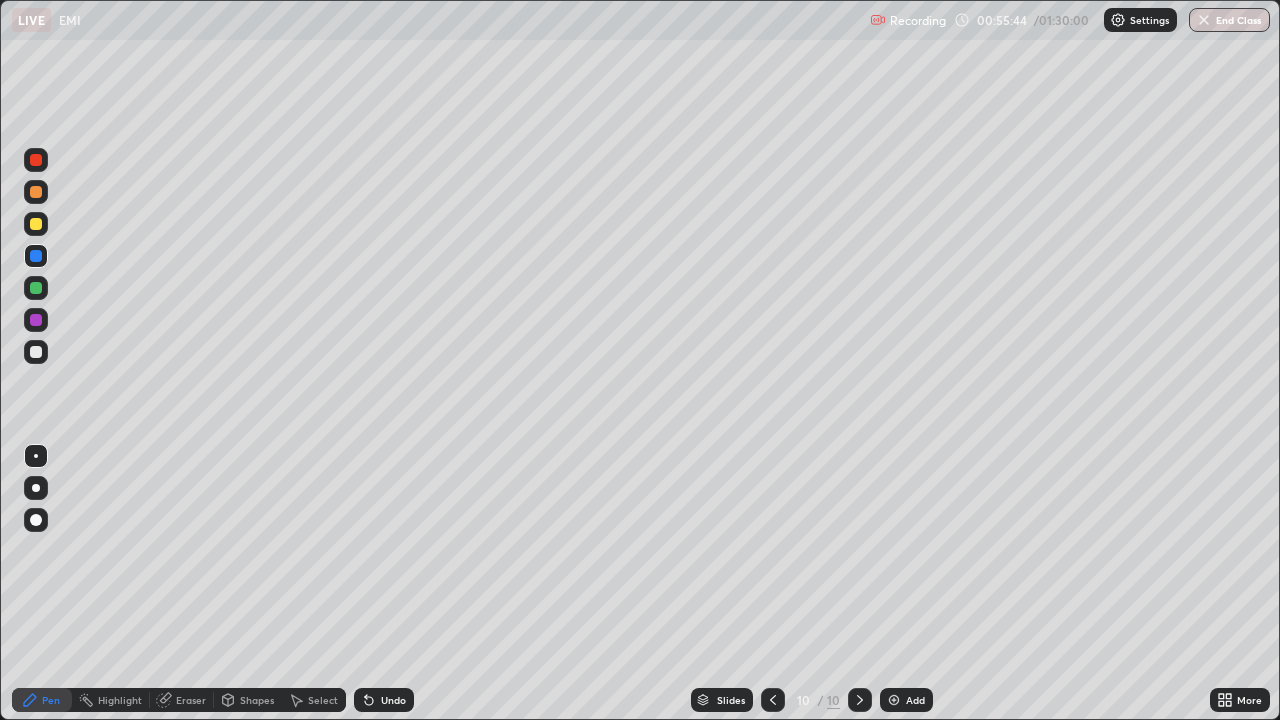 click at bounding box center (36, 488) 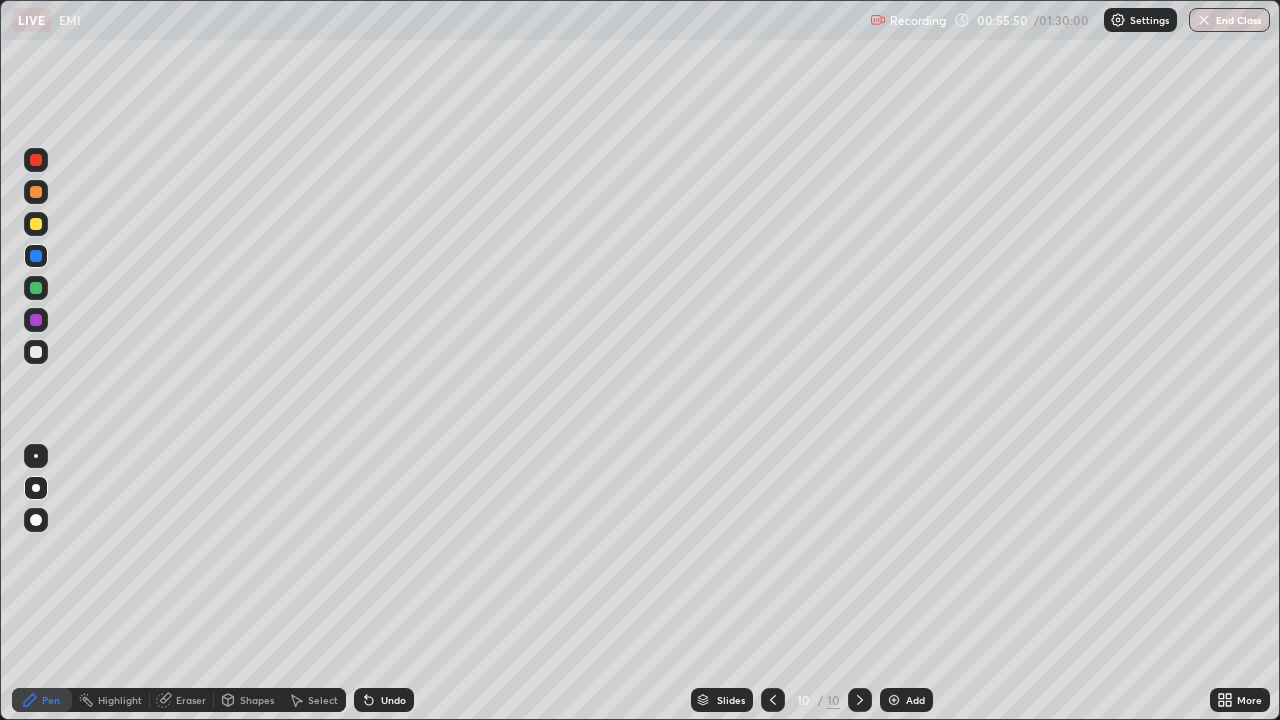click at bounding box center (36, 192) 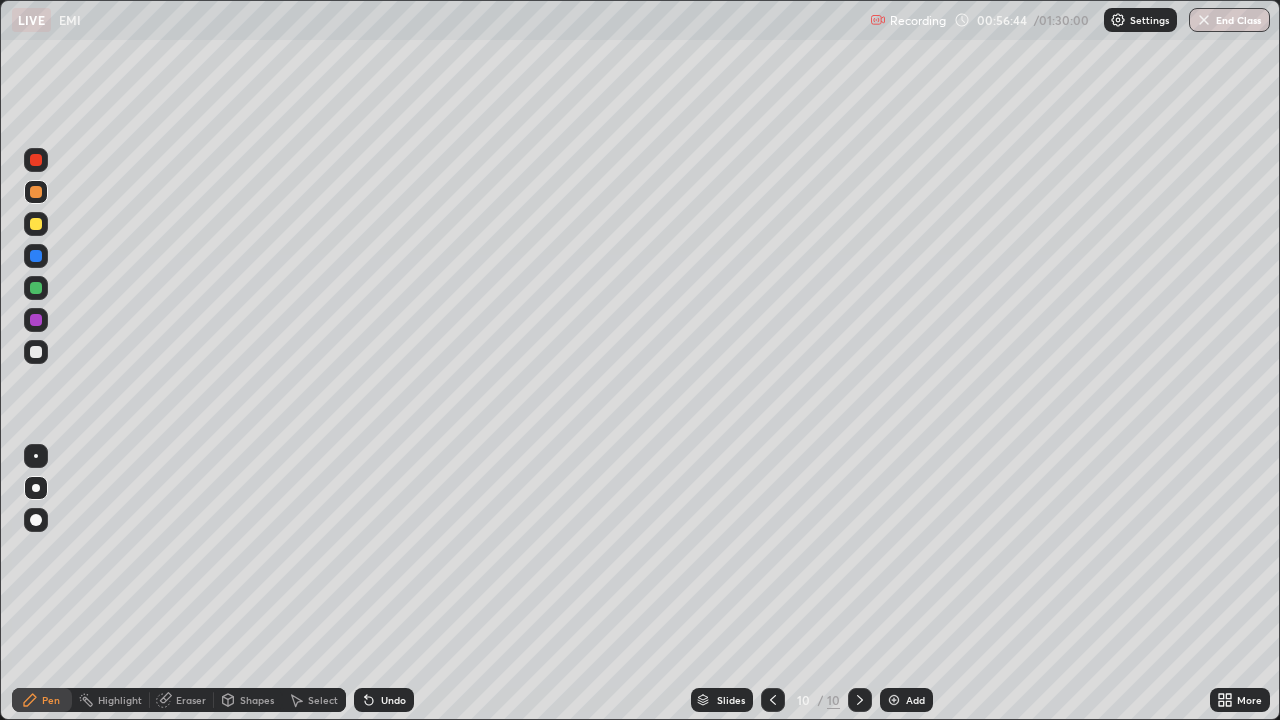 click at bounding box center (36, 256) 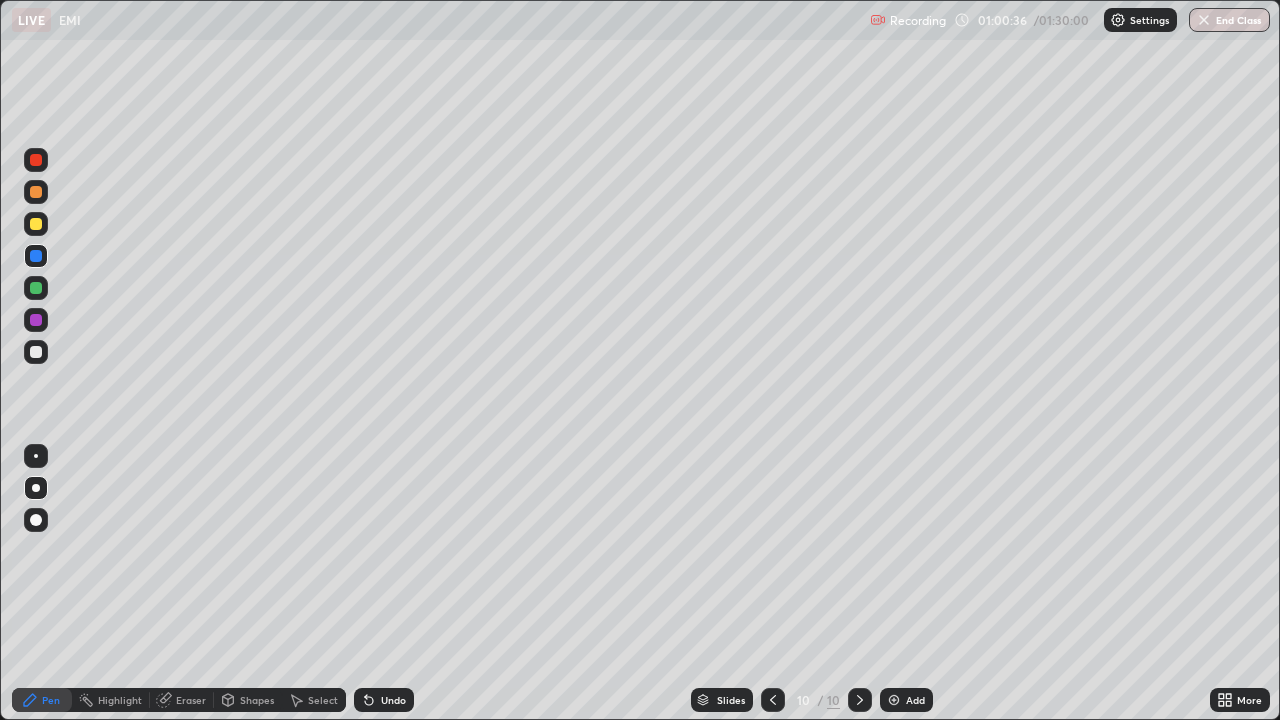 click 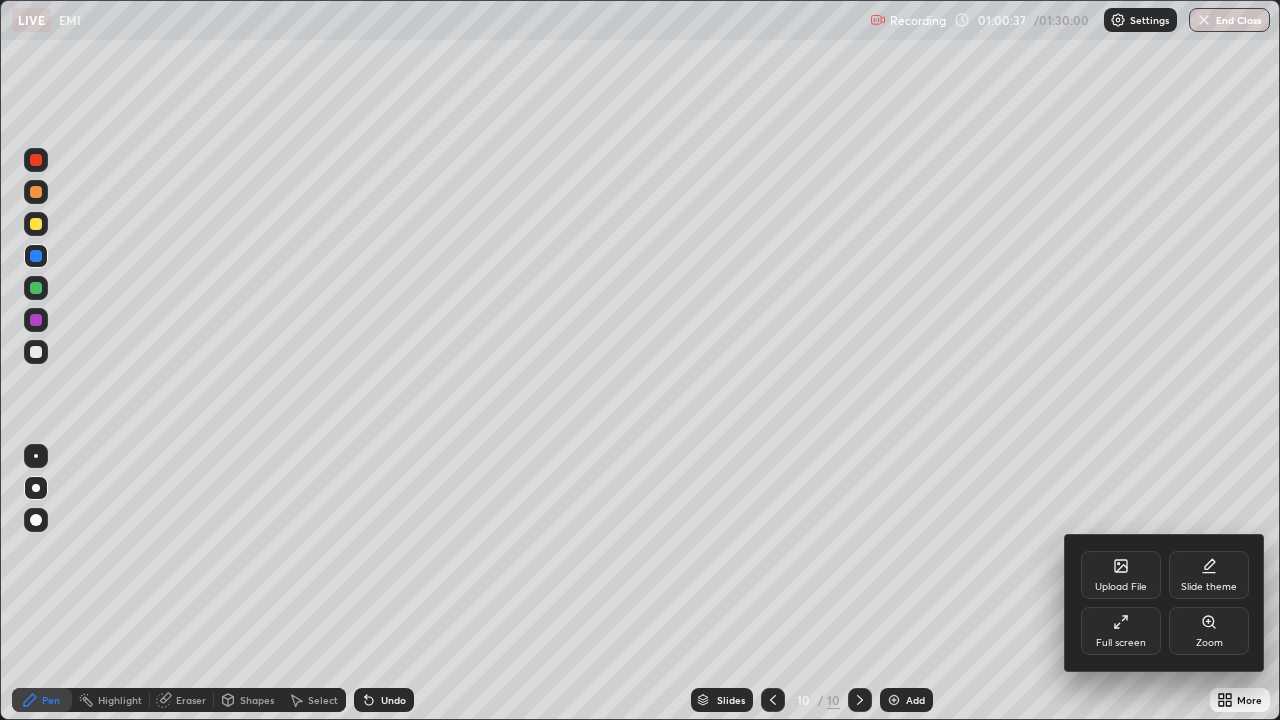 click on "Full screen" at bounding box center [1121, 631] 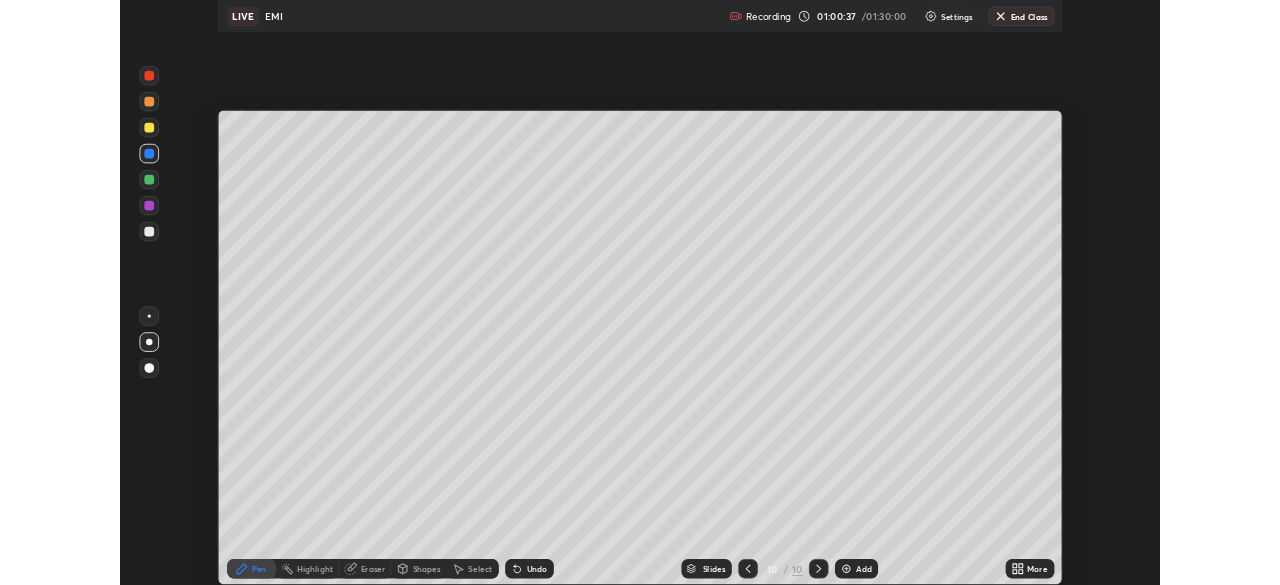 scroll, scrollTop: 585, scrollLeft: 1280, axis: both 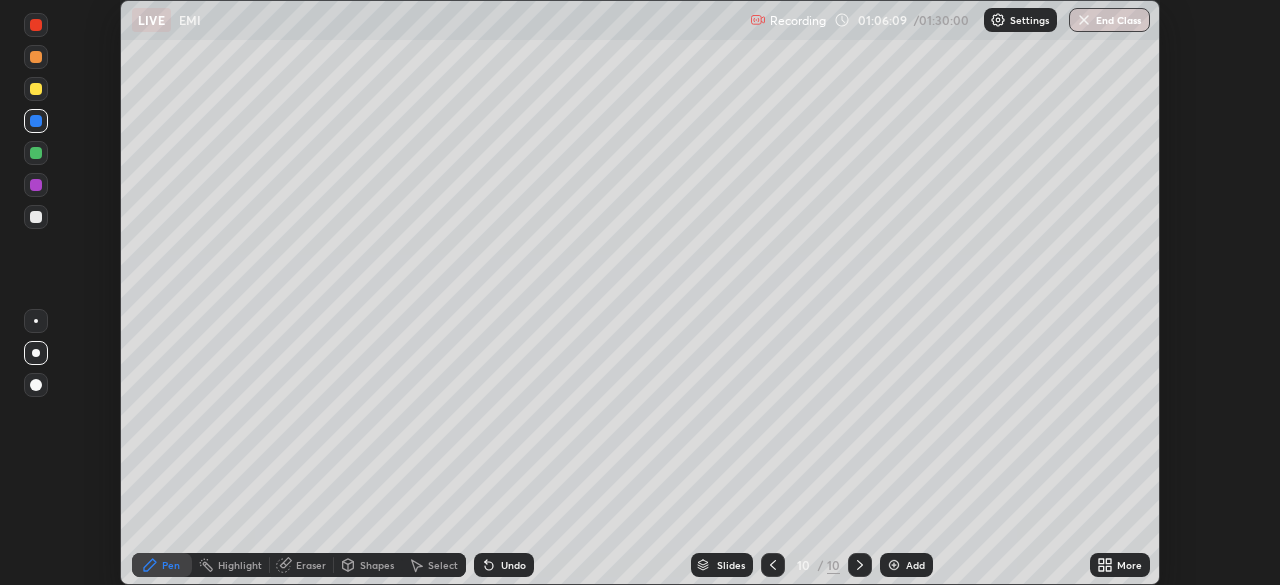 click on "More" at bounding box center [1129, 565] 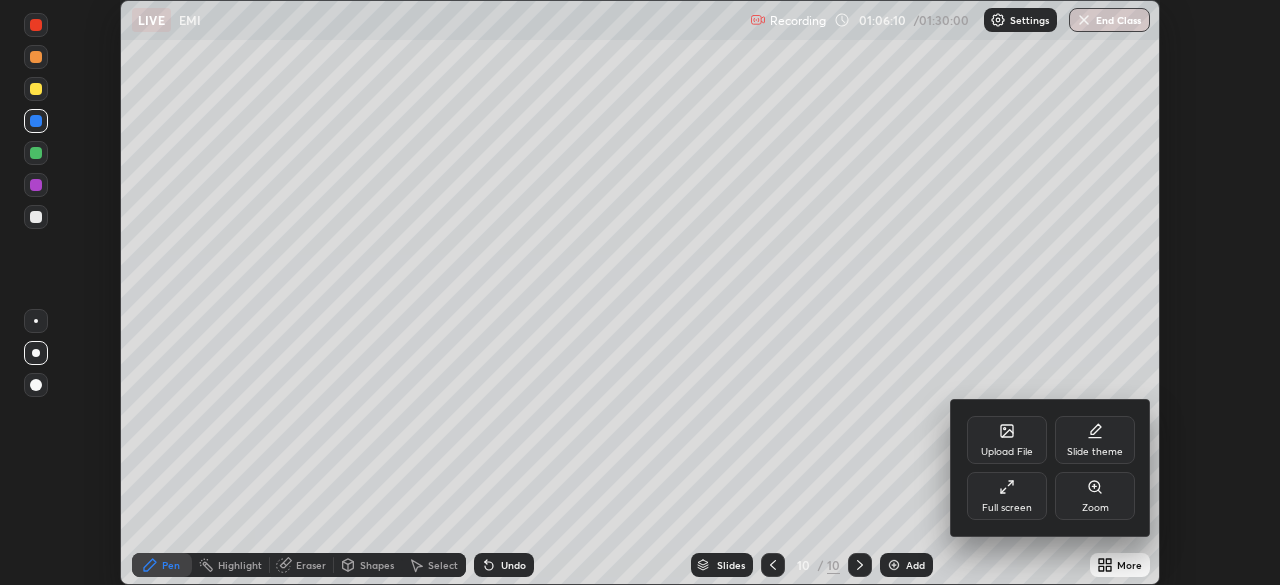 click on "Full screen" at bounding box center [1007, 496] 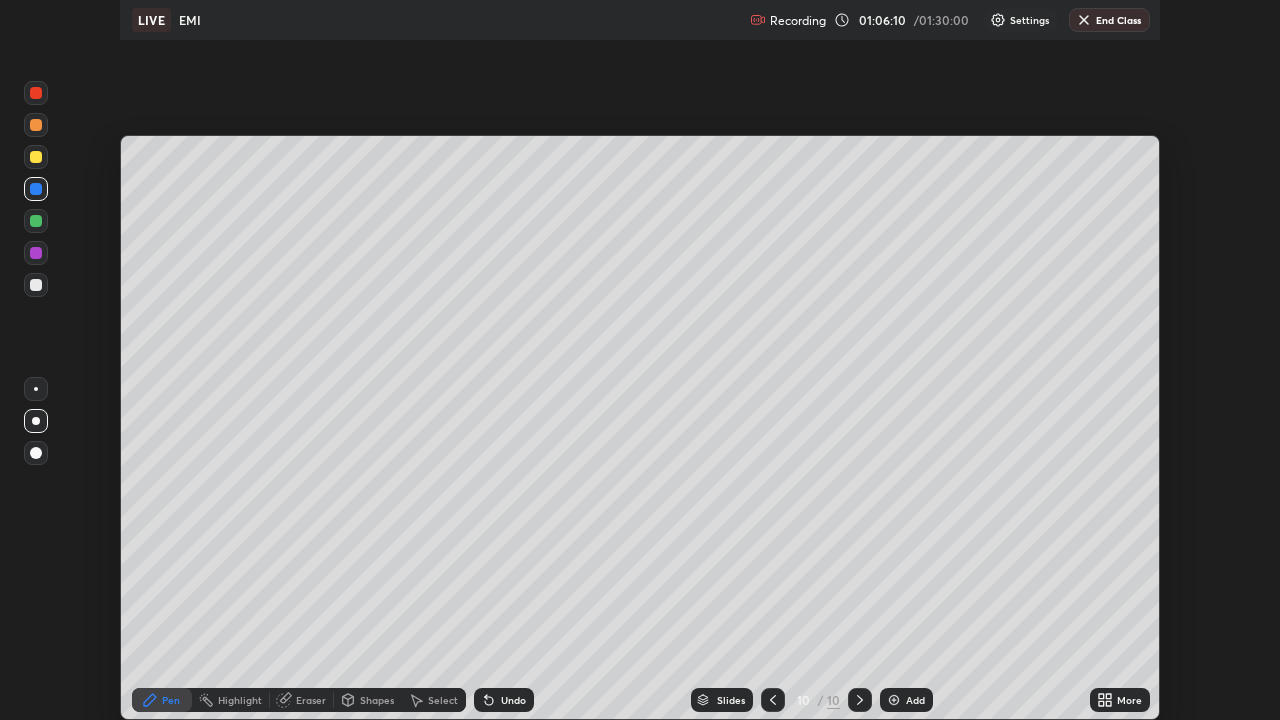 scroll, scrollTop: 99280, scrollLeft: 98720, axis: both 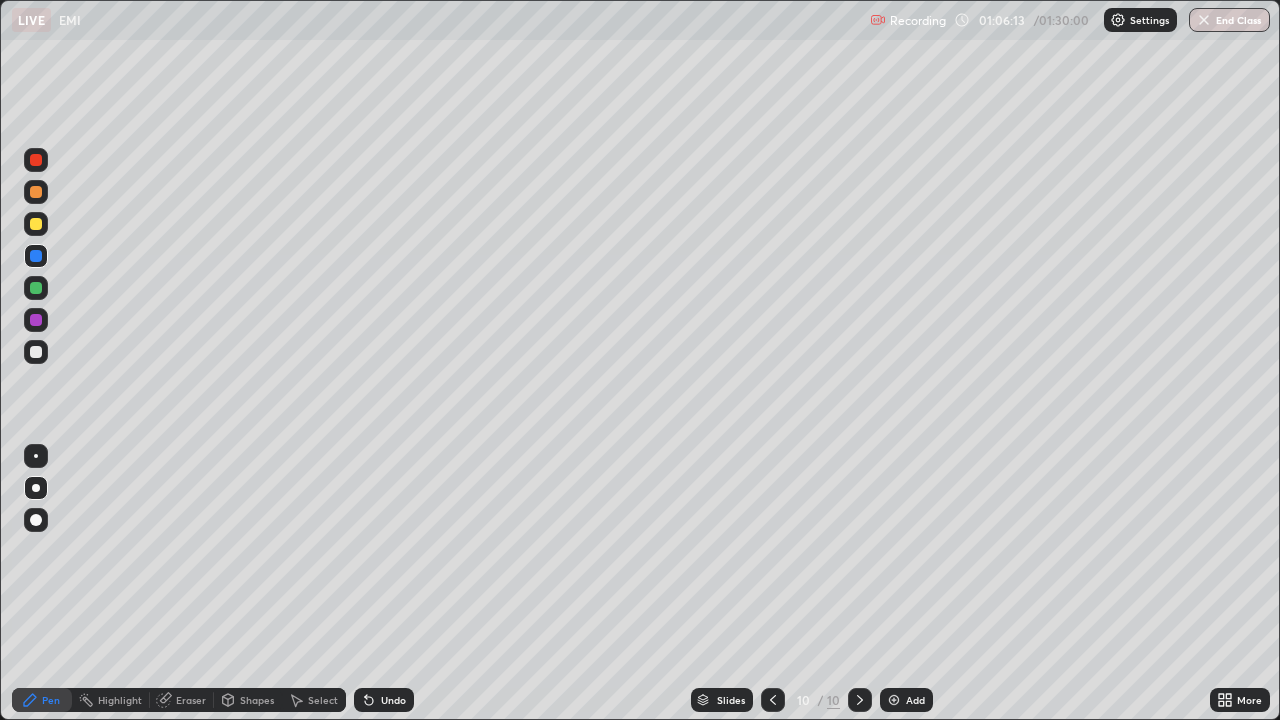 click at bounding box center (36, 352) 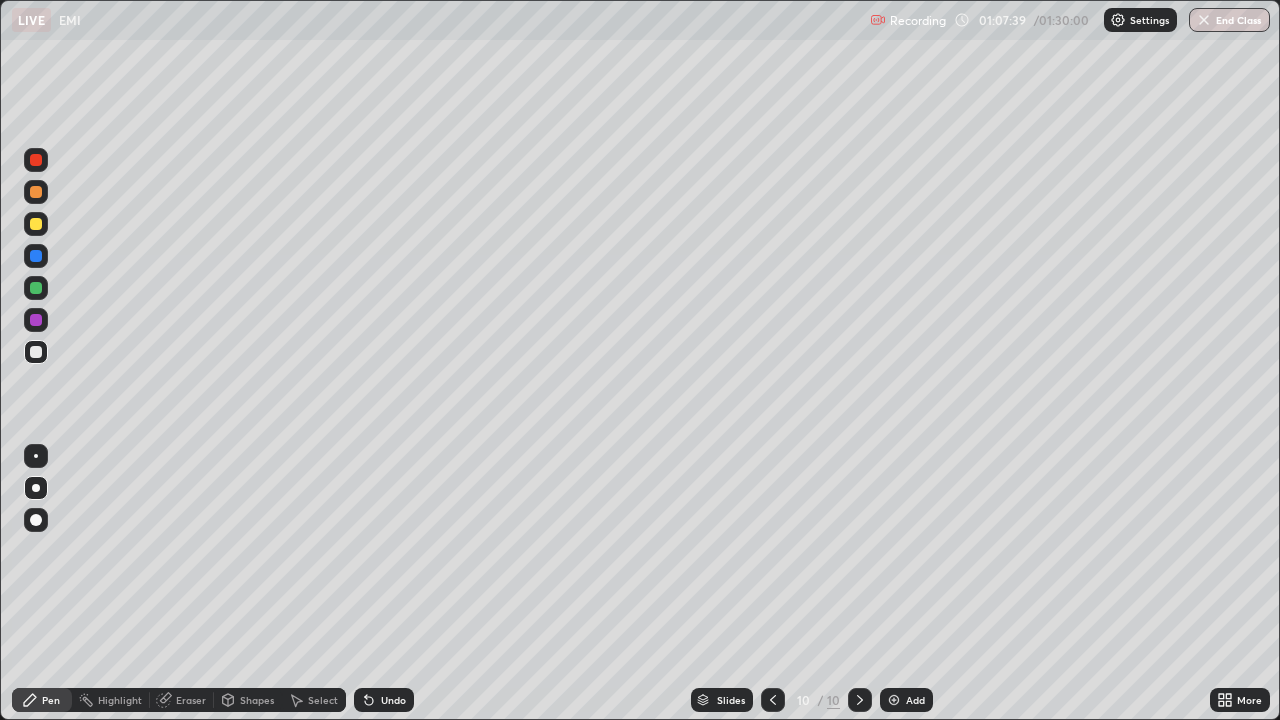 click on "Add" at bounding box center (906, 700) 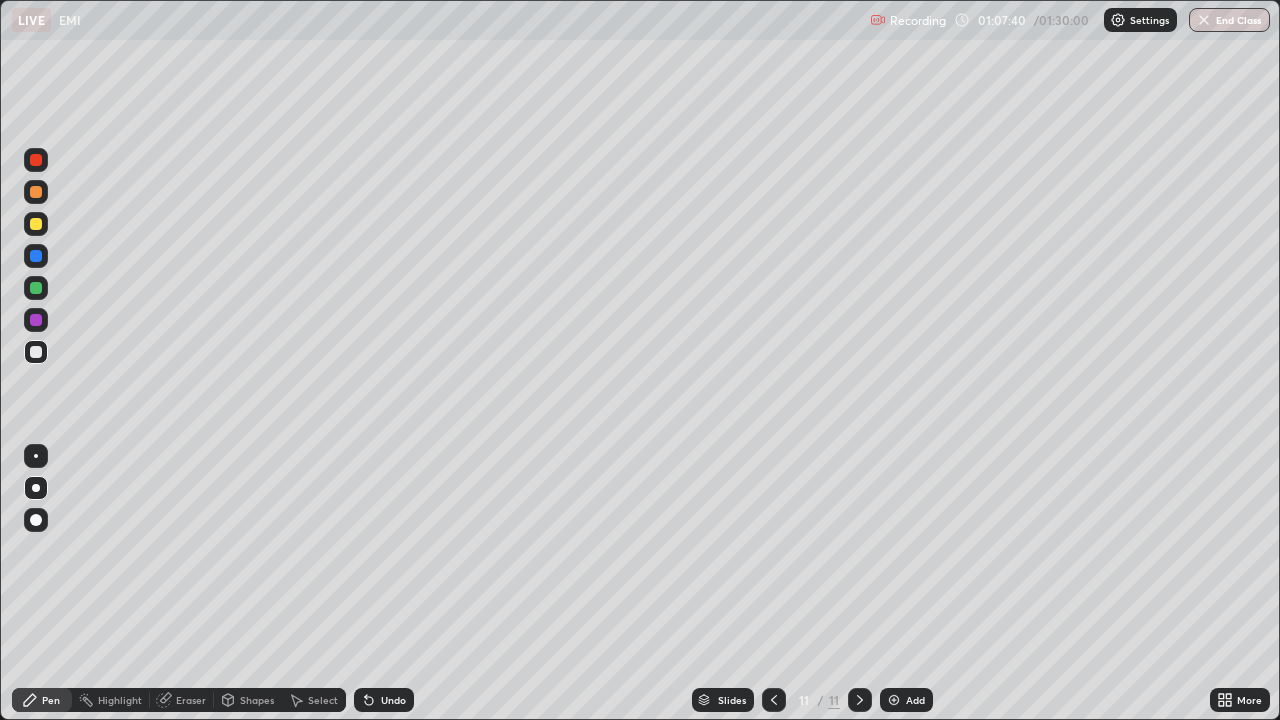 click at bounding box center [774, 700] 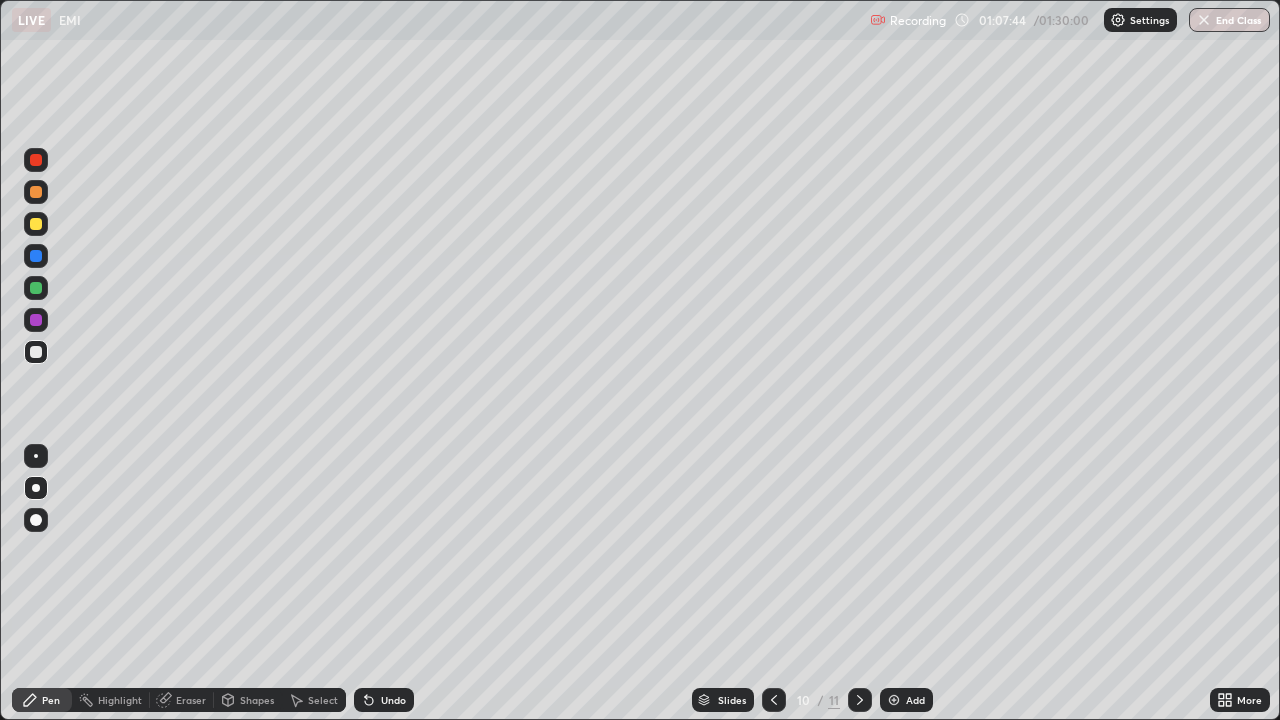 click on "Undo" at bounding box center (393, 700) 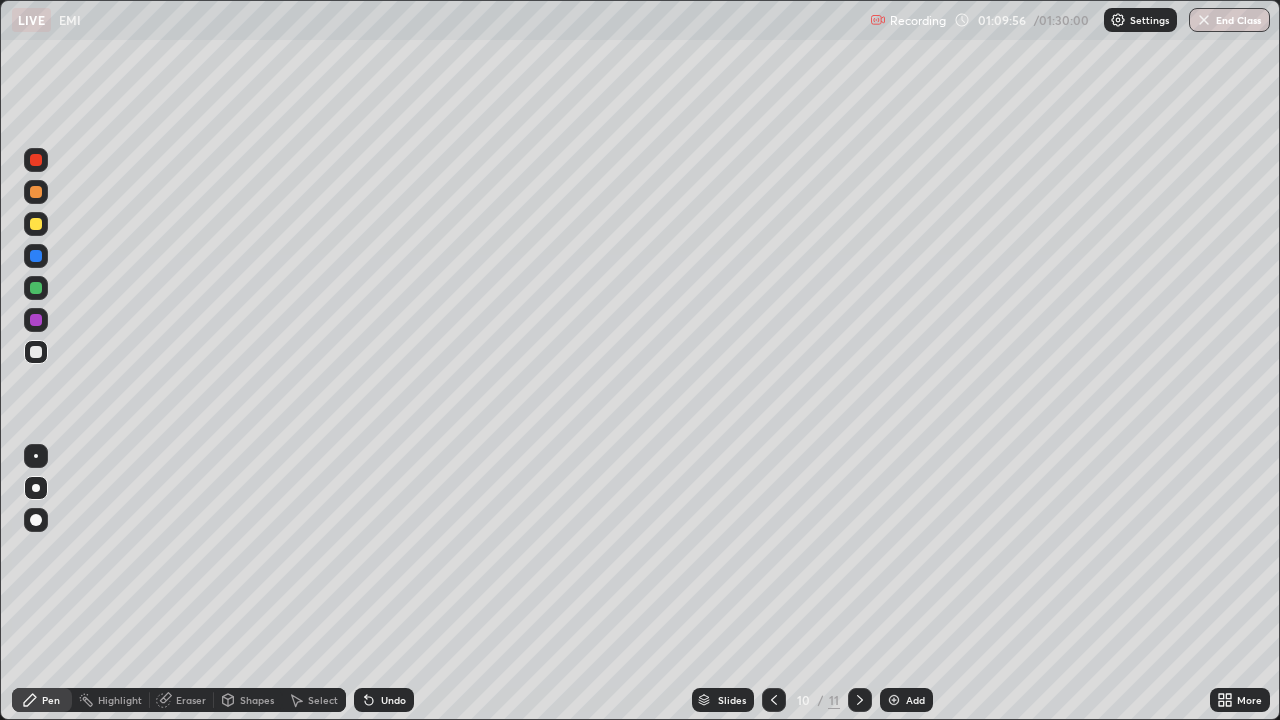 click at bounding box center (36, 320) 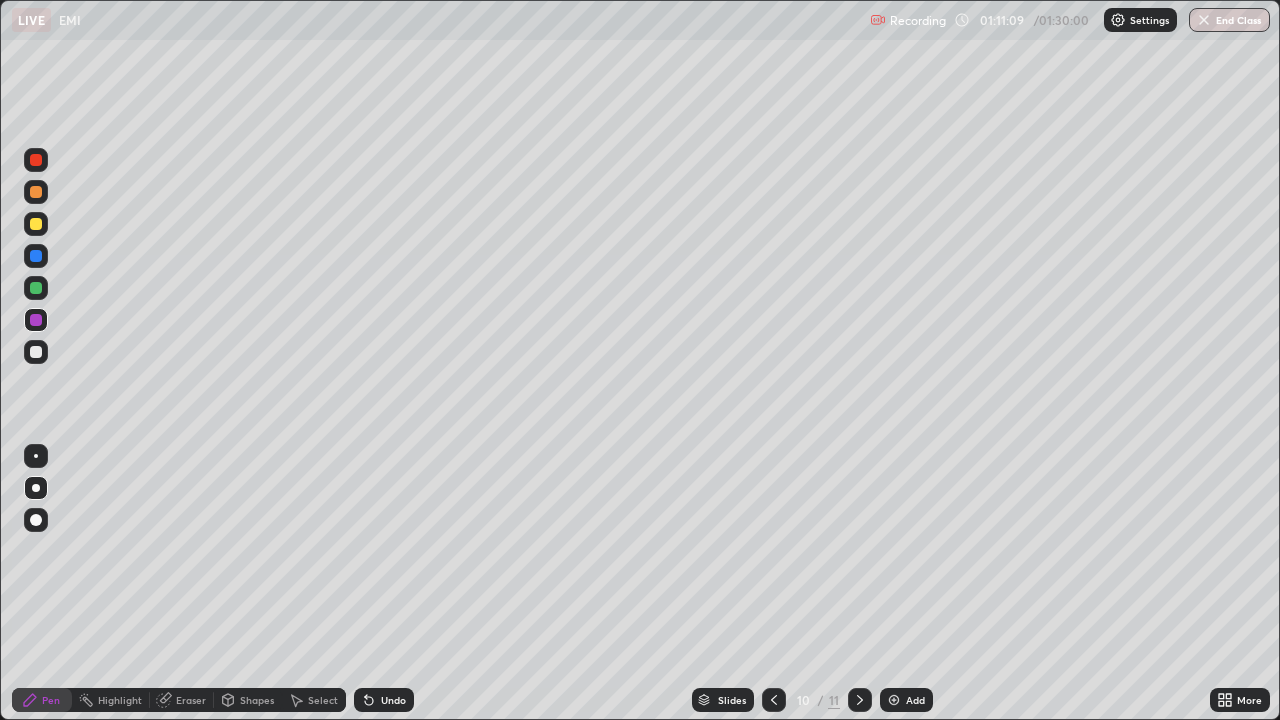 click 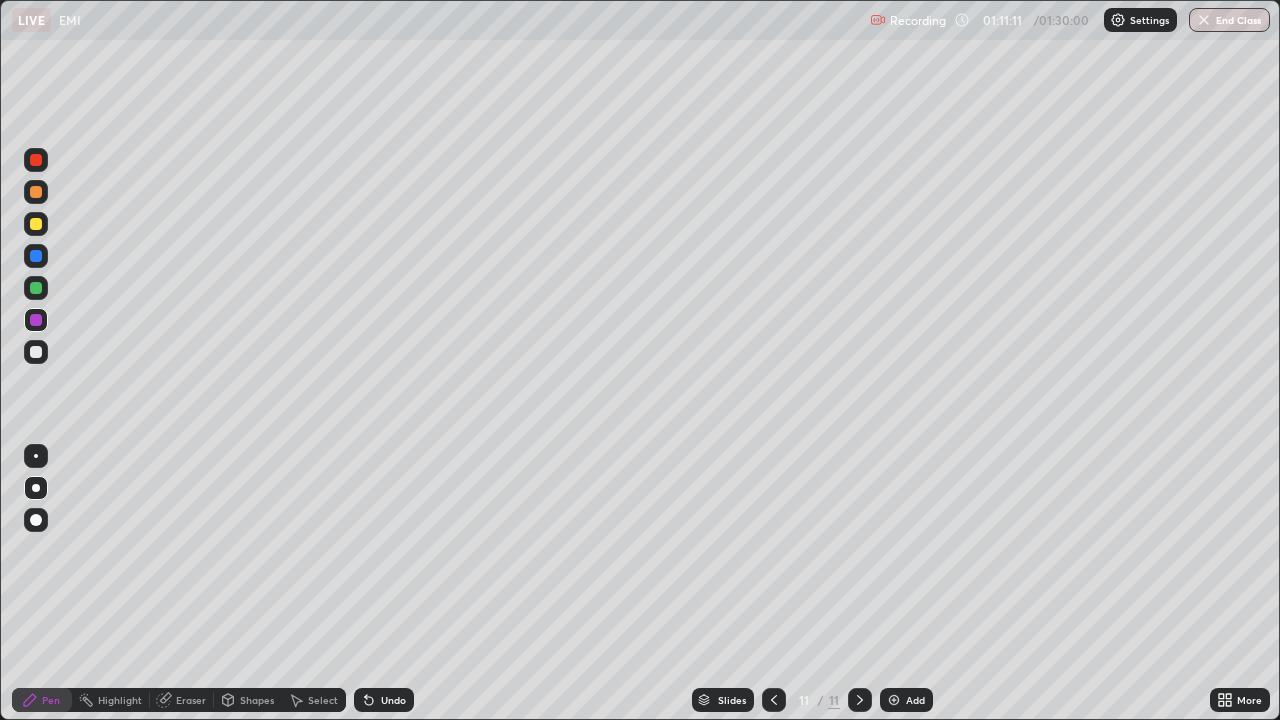 click at bounding box center [36, 352] 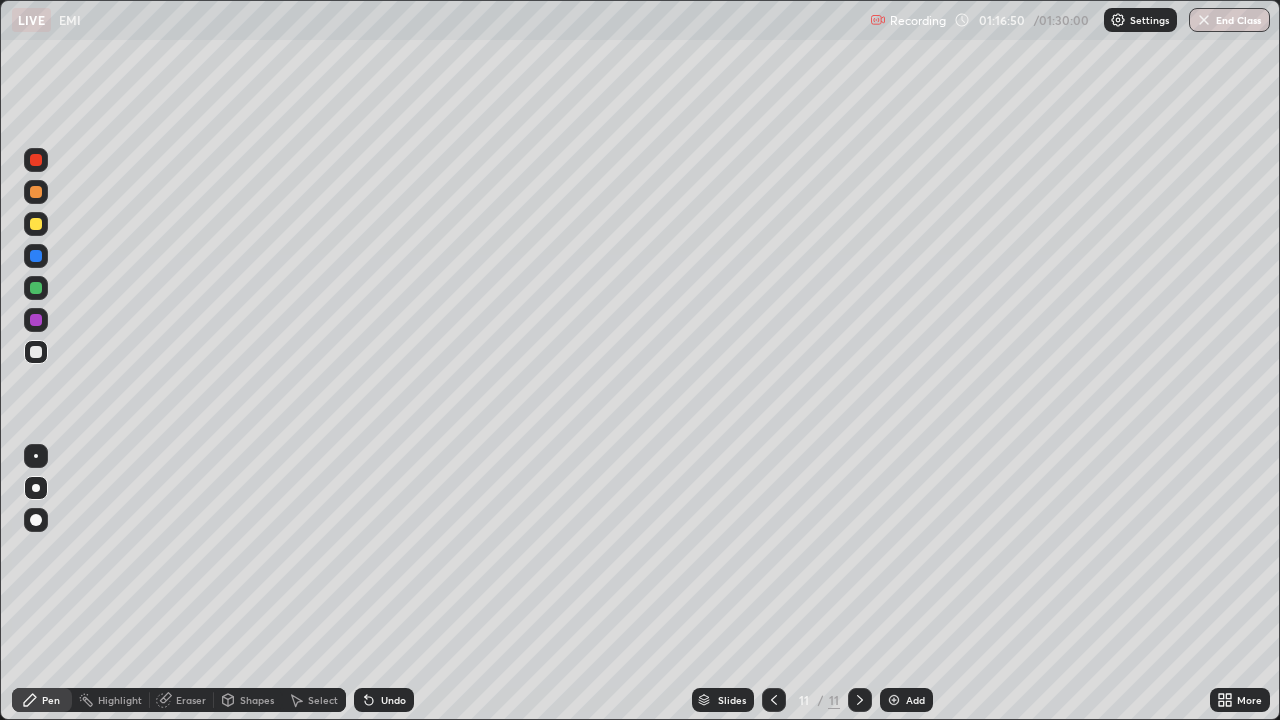 click on "Undo" at bounding box center (393, 700) 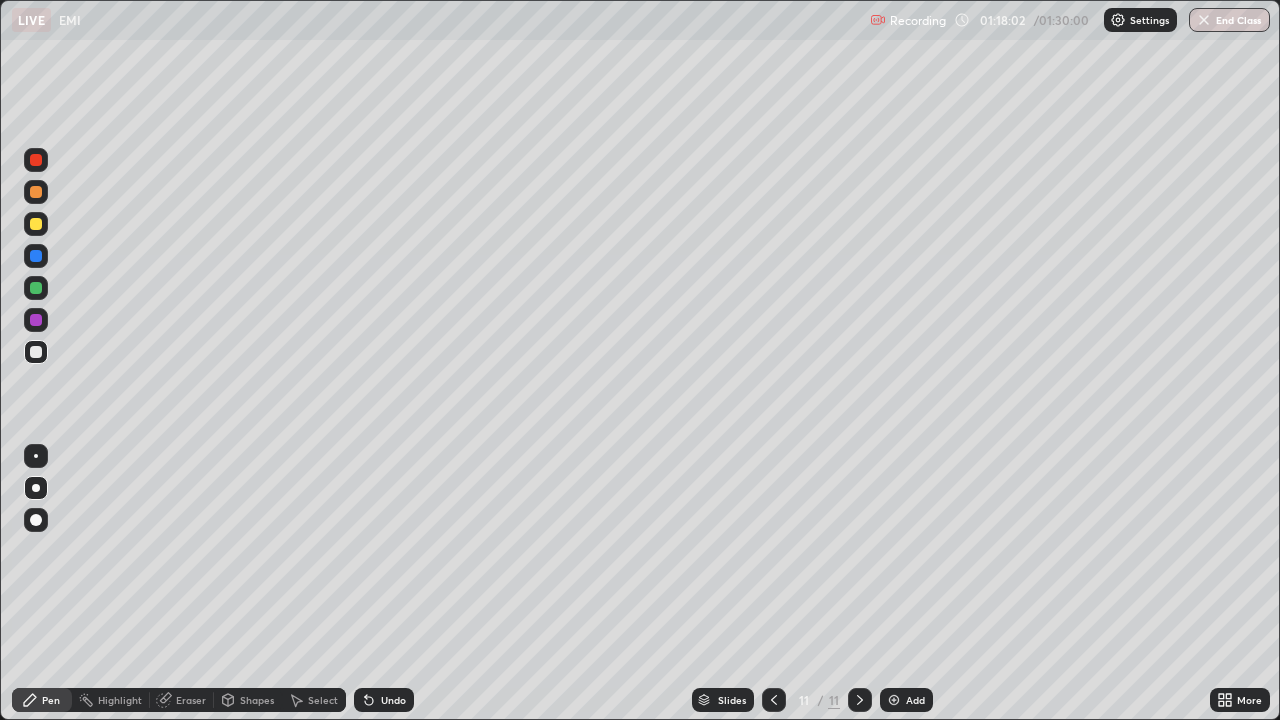 click at bounding box center (36, 224) 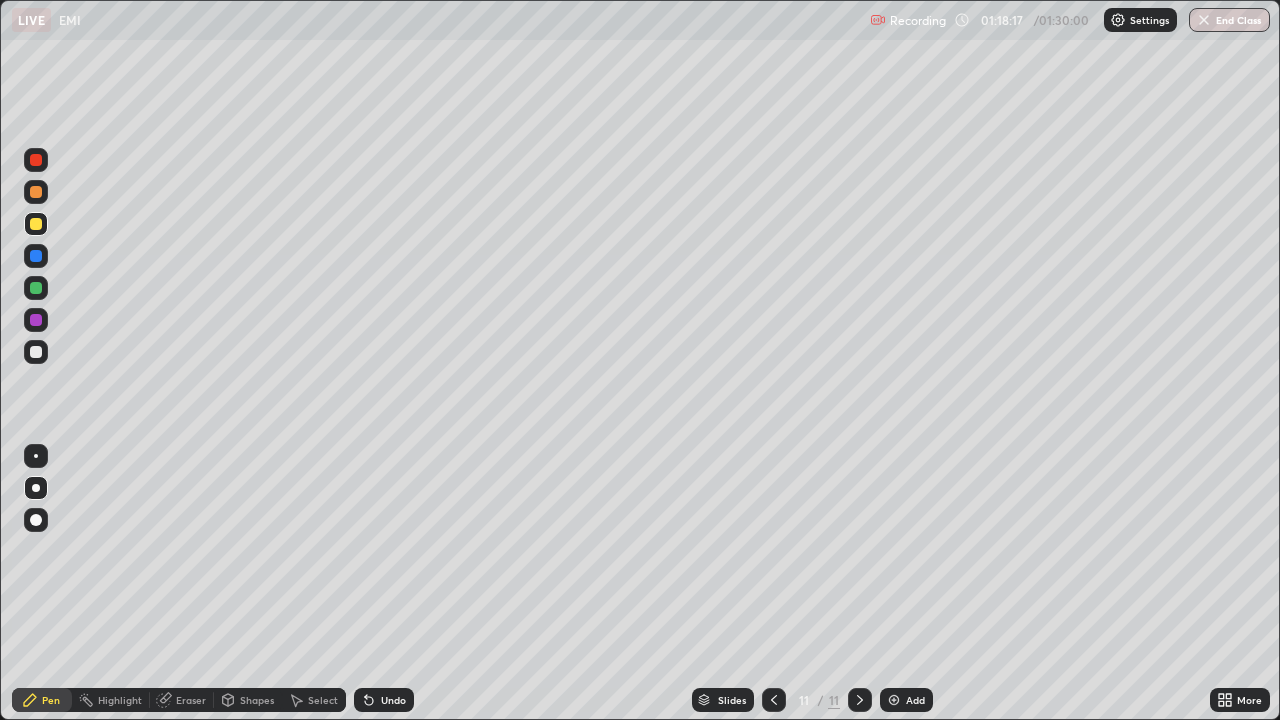 click on "Add" at bounding box center (915, 700) 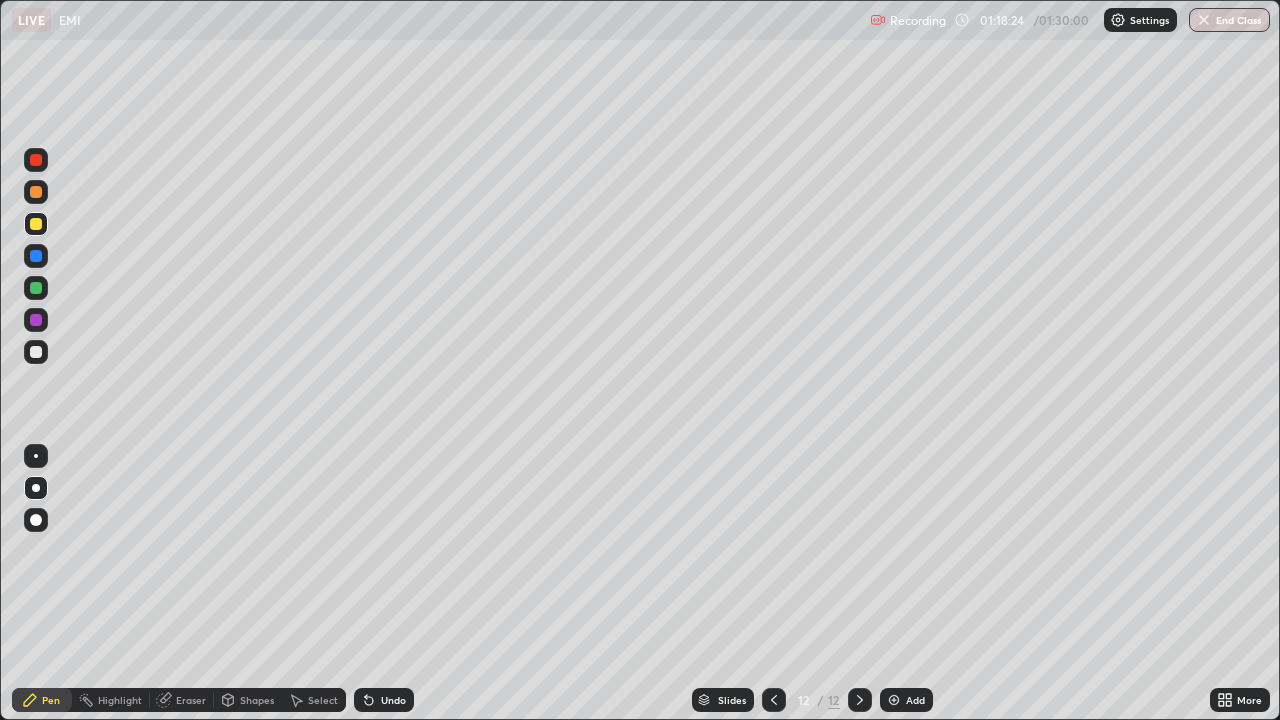 click at bounding box center [36, 456] 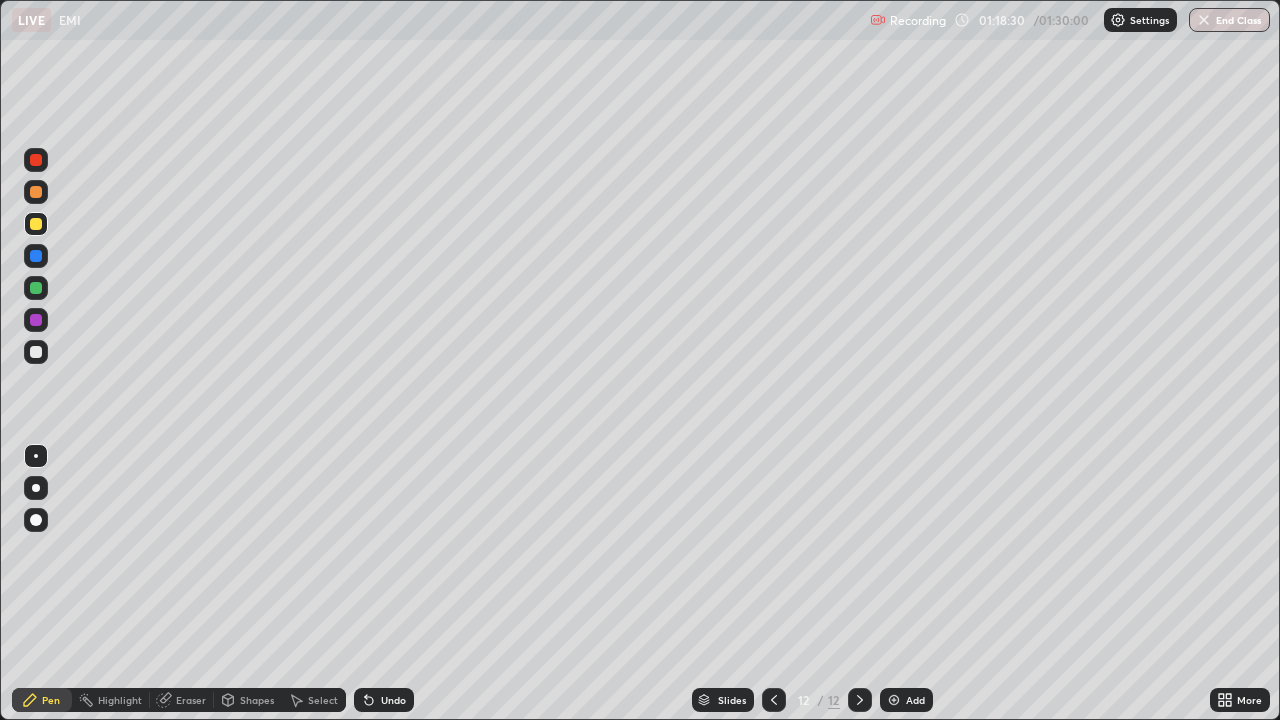 click on "Undo" at bounding box center [384, 700] 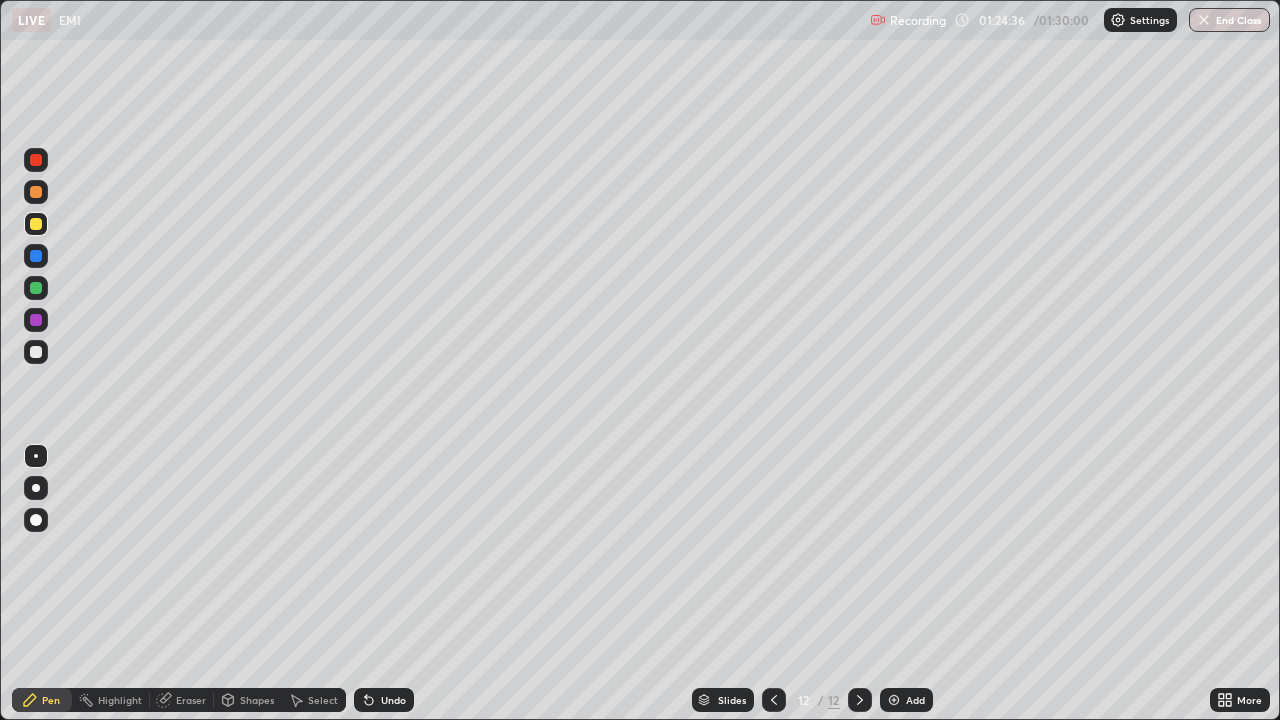 click on "End Class" at bounding box center [1229, 20] 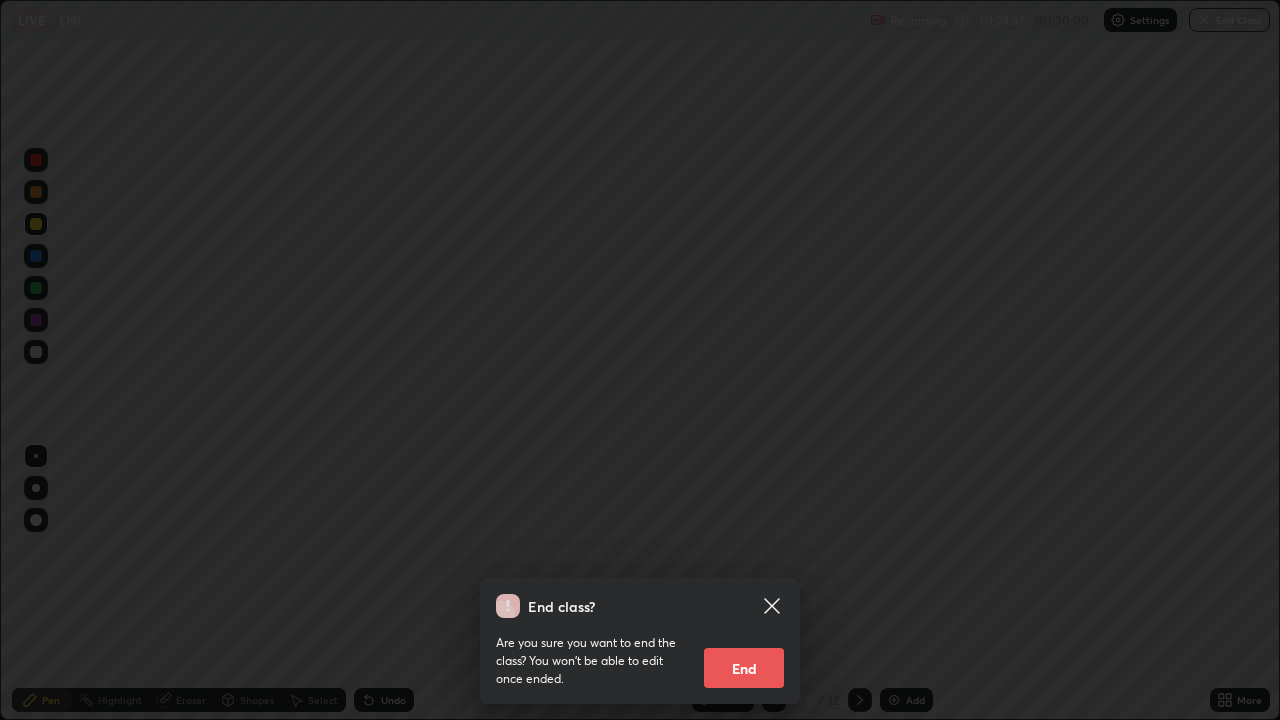 click on "End" at bounding box center (744, 668) 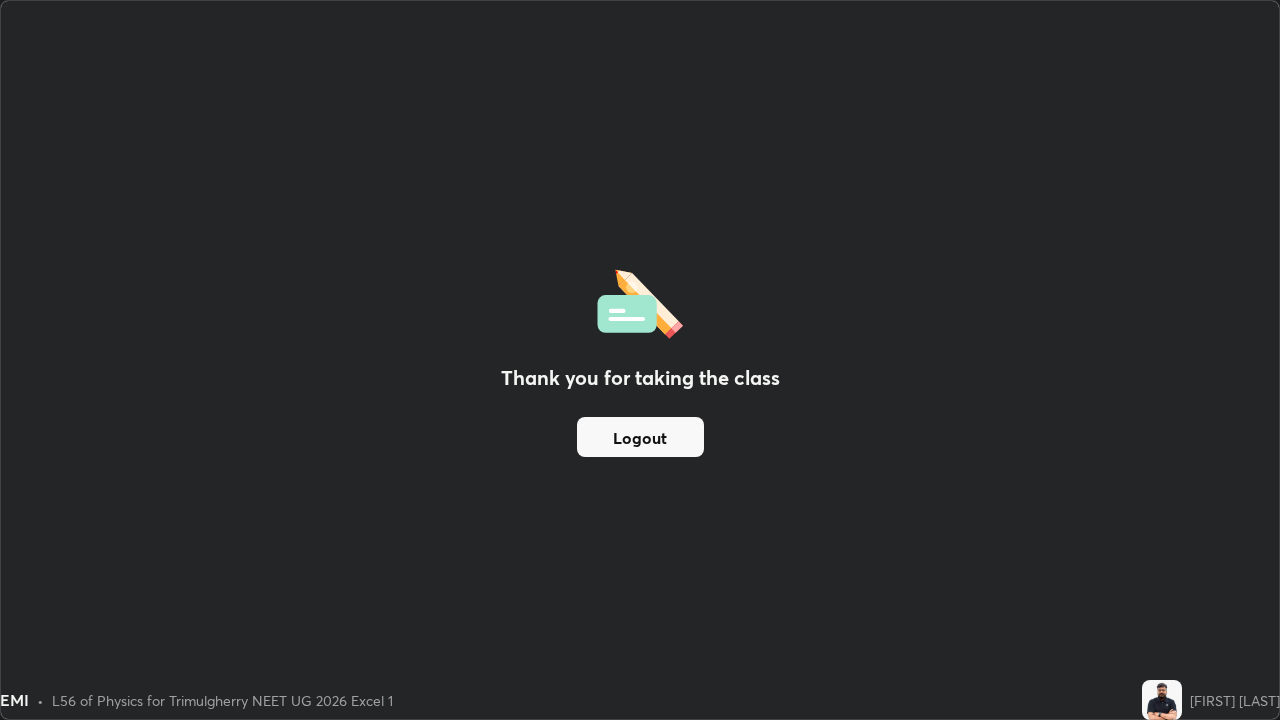 click on "Logout" at bounding box center [640, 437] 